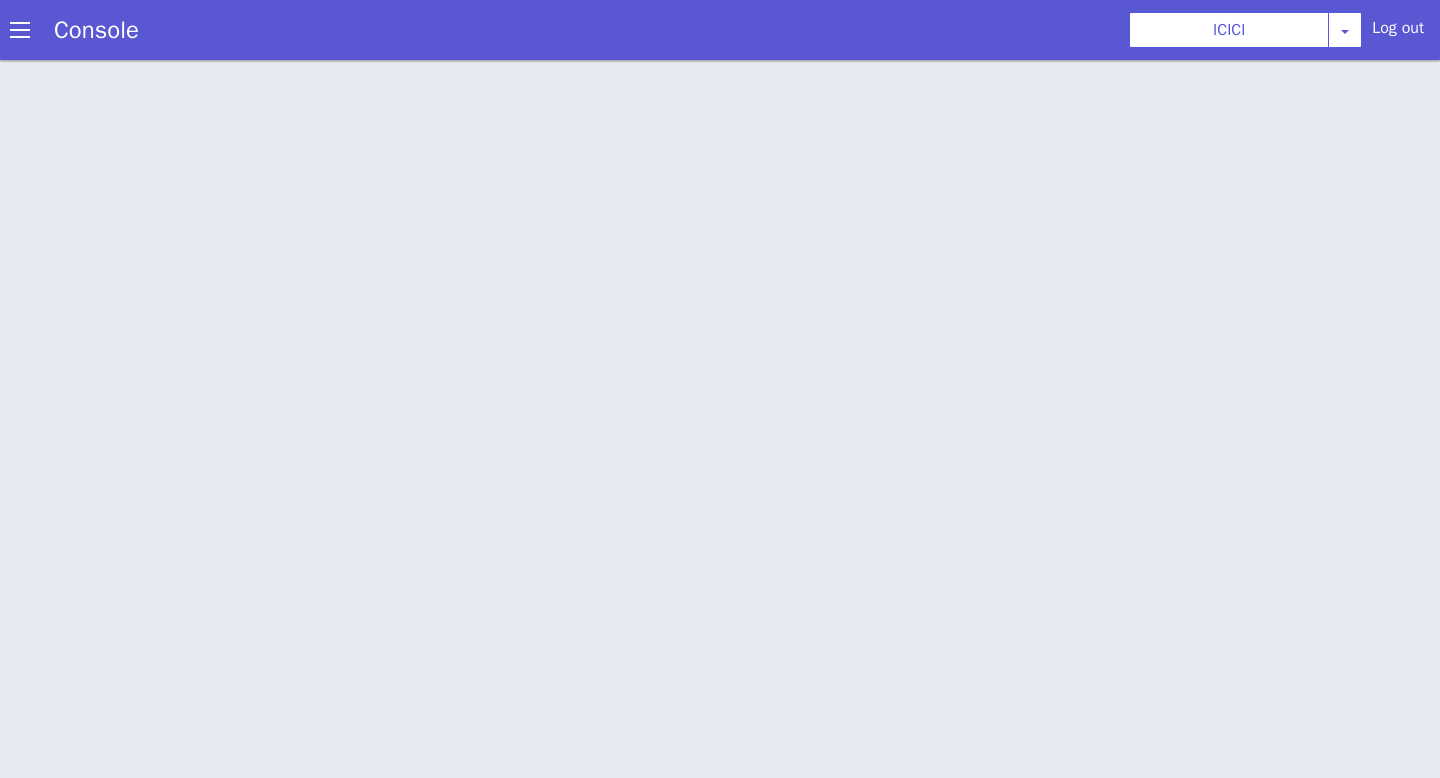 scroll, scrollTop: 6, scrollLeft: 0, axis: vertical 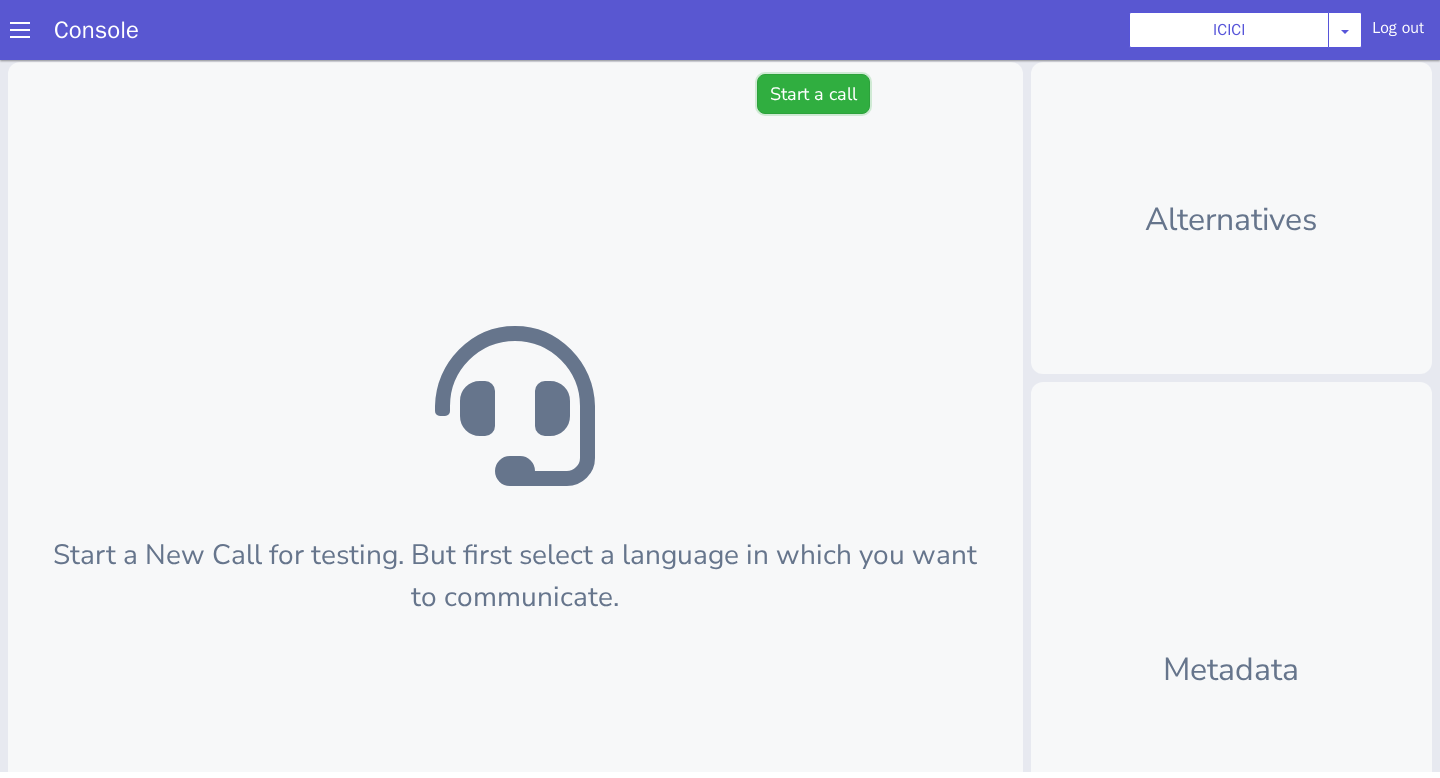 click on "Start a call" at bounding box center [813, 94] 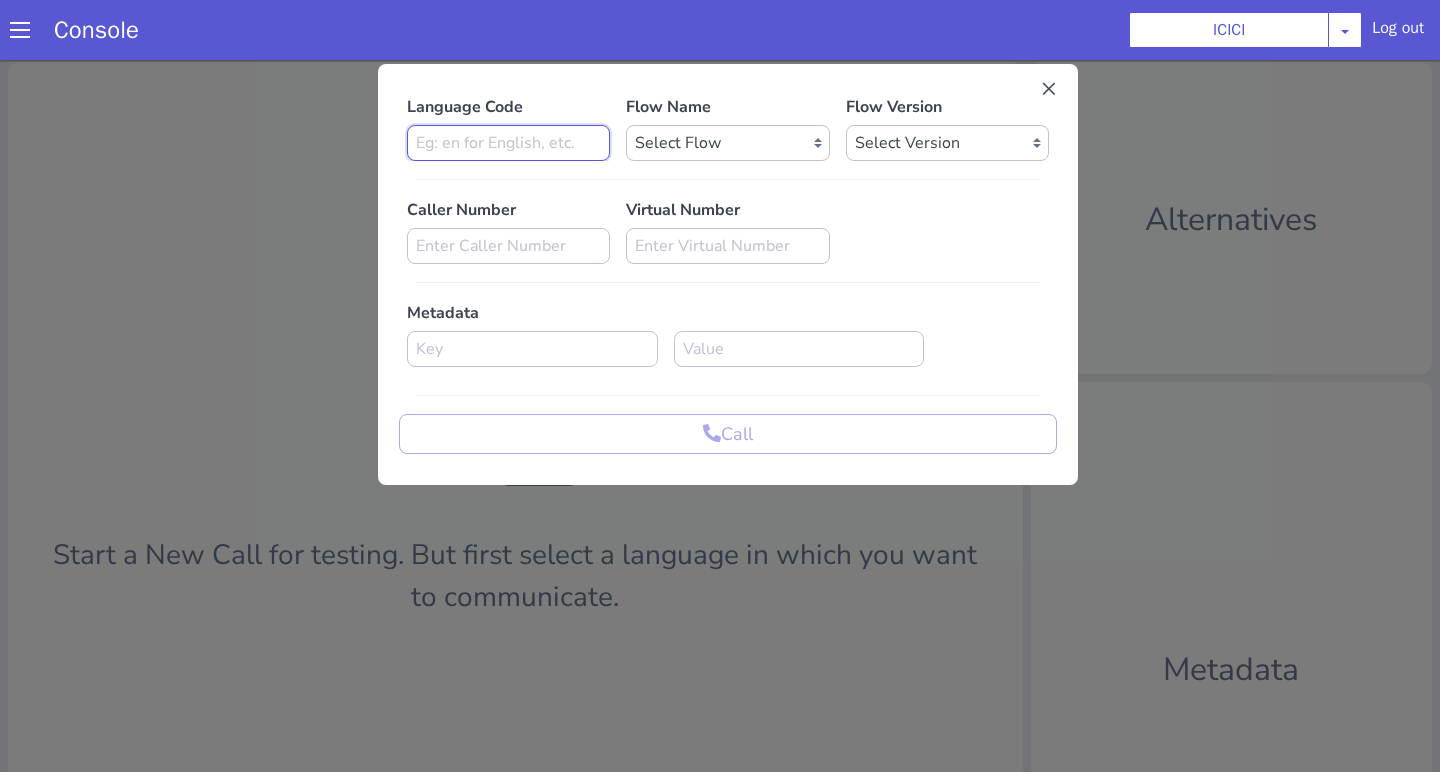 click at bounding box center (508, 143) 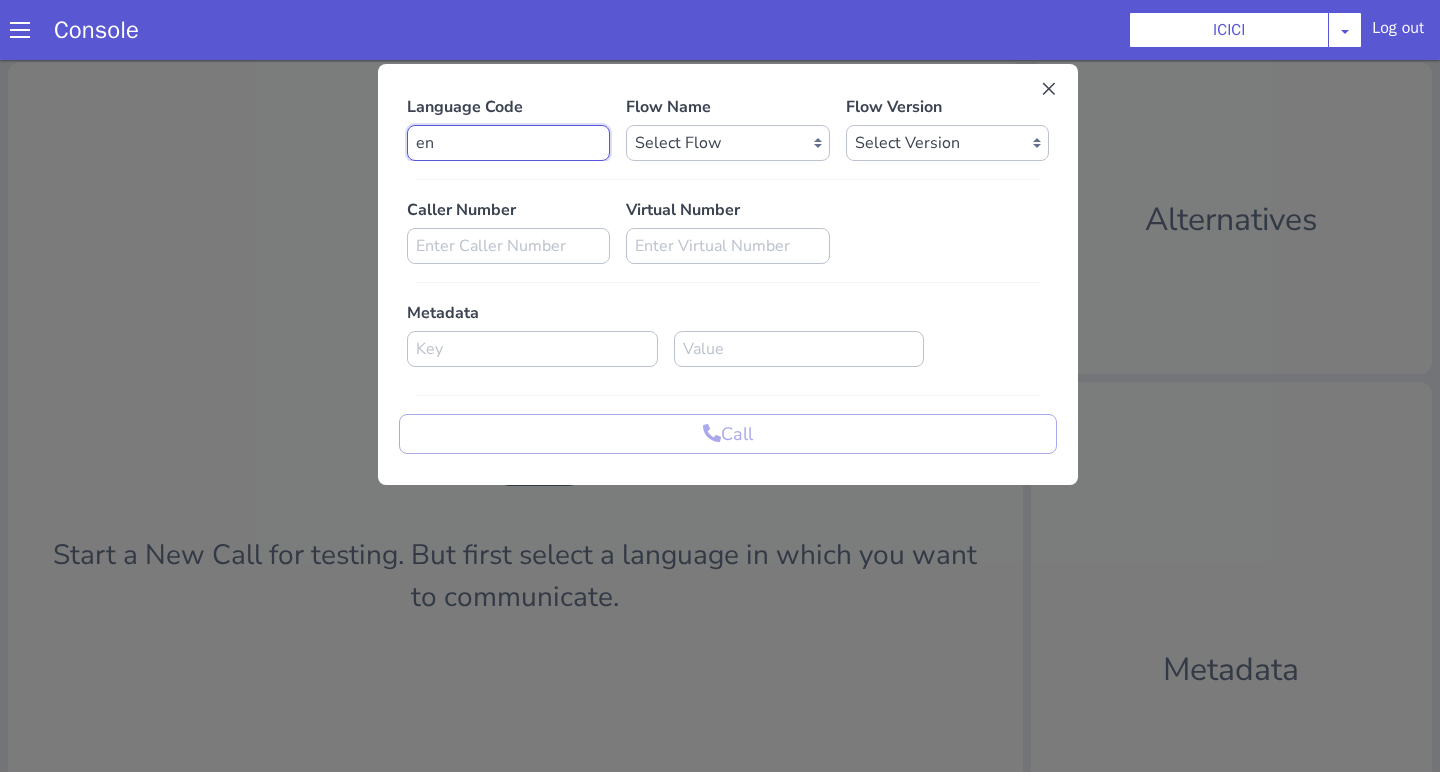 type on "en" 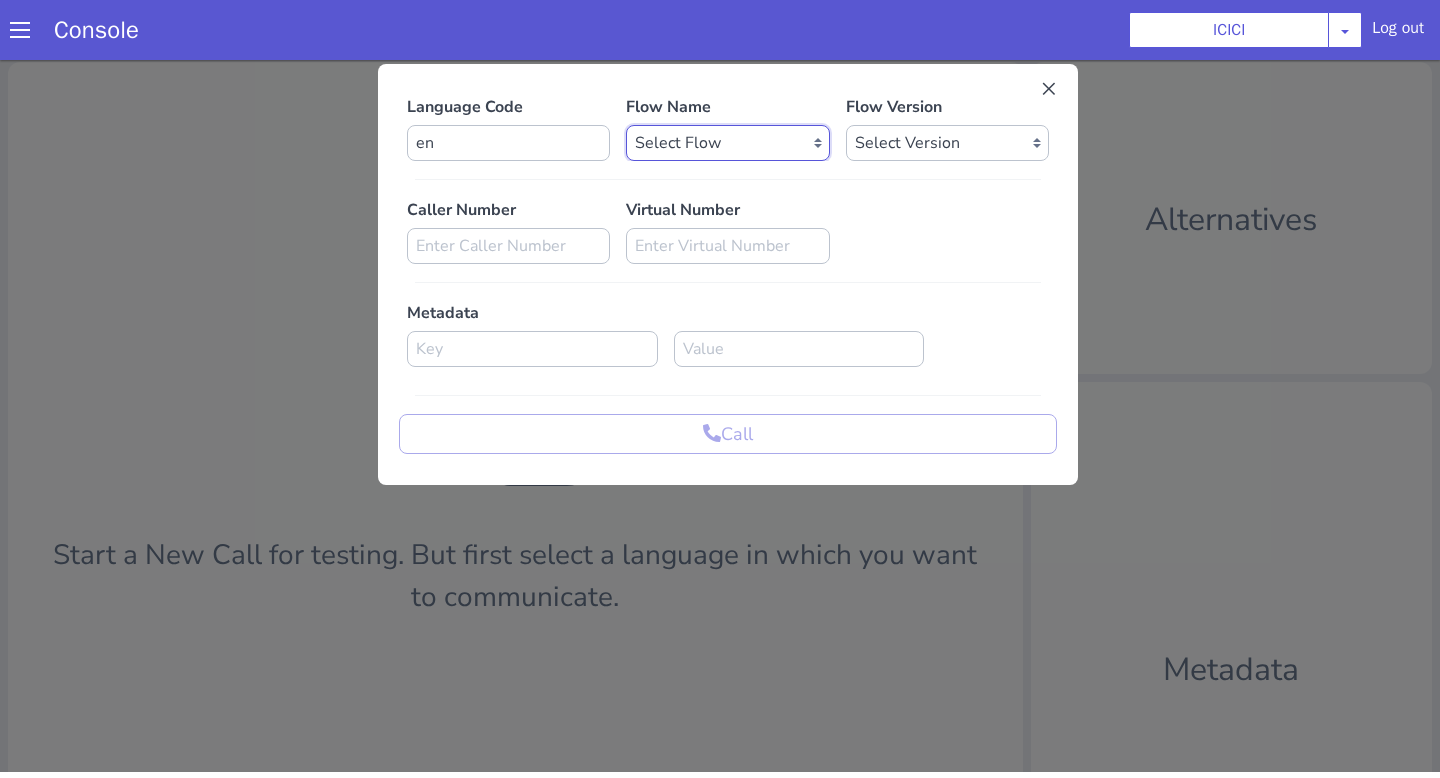 click on "Select Flow sachin_testing icici_test_import_1 icici_test icici_dummy infra_test ICICI_2 inter_digit_dtmf_wait_test icici ICICI_2.1 icici_incident_reporting Dummy_testcase icici_impostor_test icici_dtmf_patience_test DTMF_patience_test_bot icici_bot_2.0 (dropped) icici_cdbc_modification icici_migration phase_5 icici_lic_ipo icici_temp icici_outbound icici_poc_sip_trunking icici_prod_sync_temp icici_CC_limit_enhancement icici_farmer_bot icici_farmer_bot_hindi icici_hi icici_dialogy" at bounding box center (727, 143) 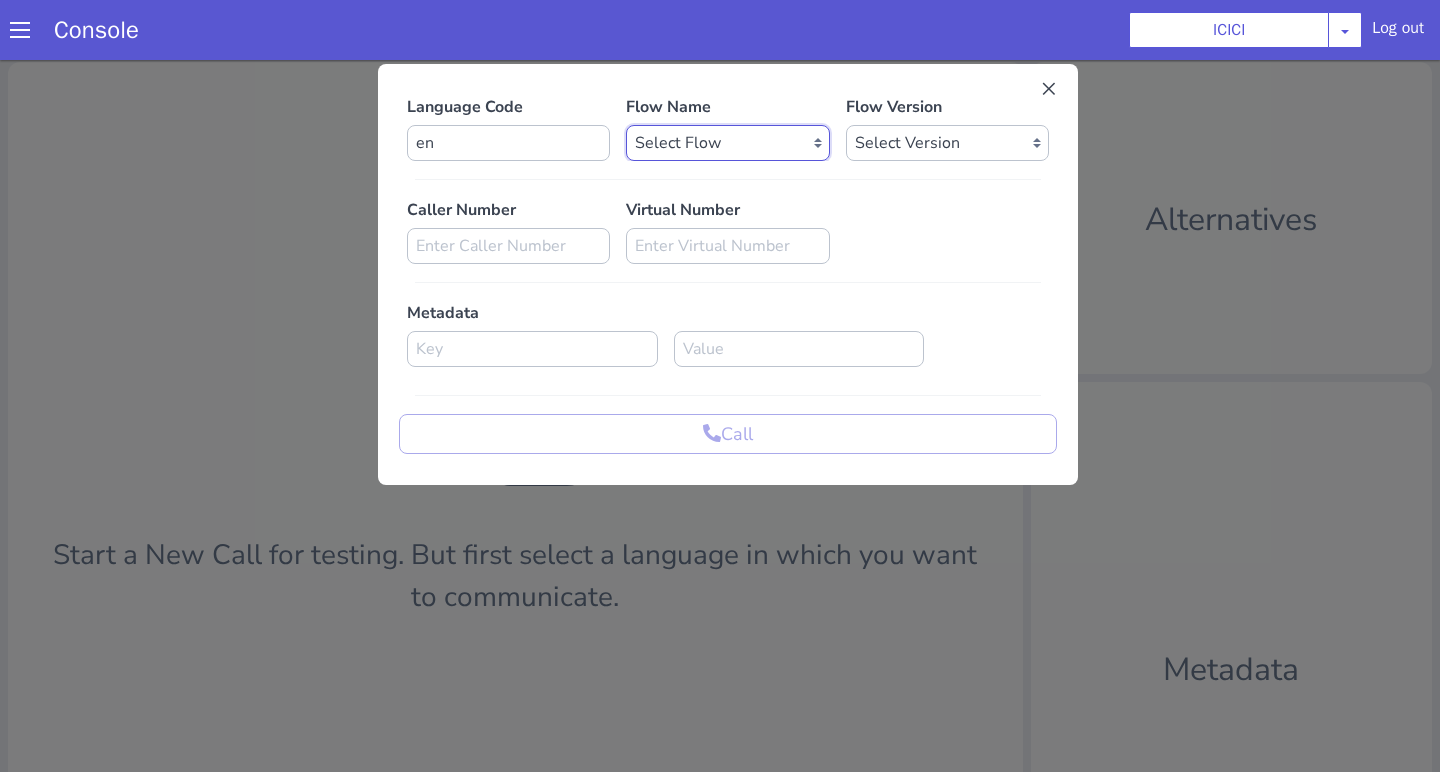 select on "b03a4faf-32c3-4c7e-b817-7f3662e43ade" 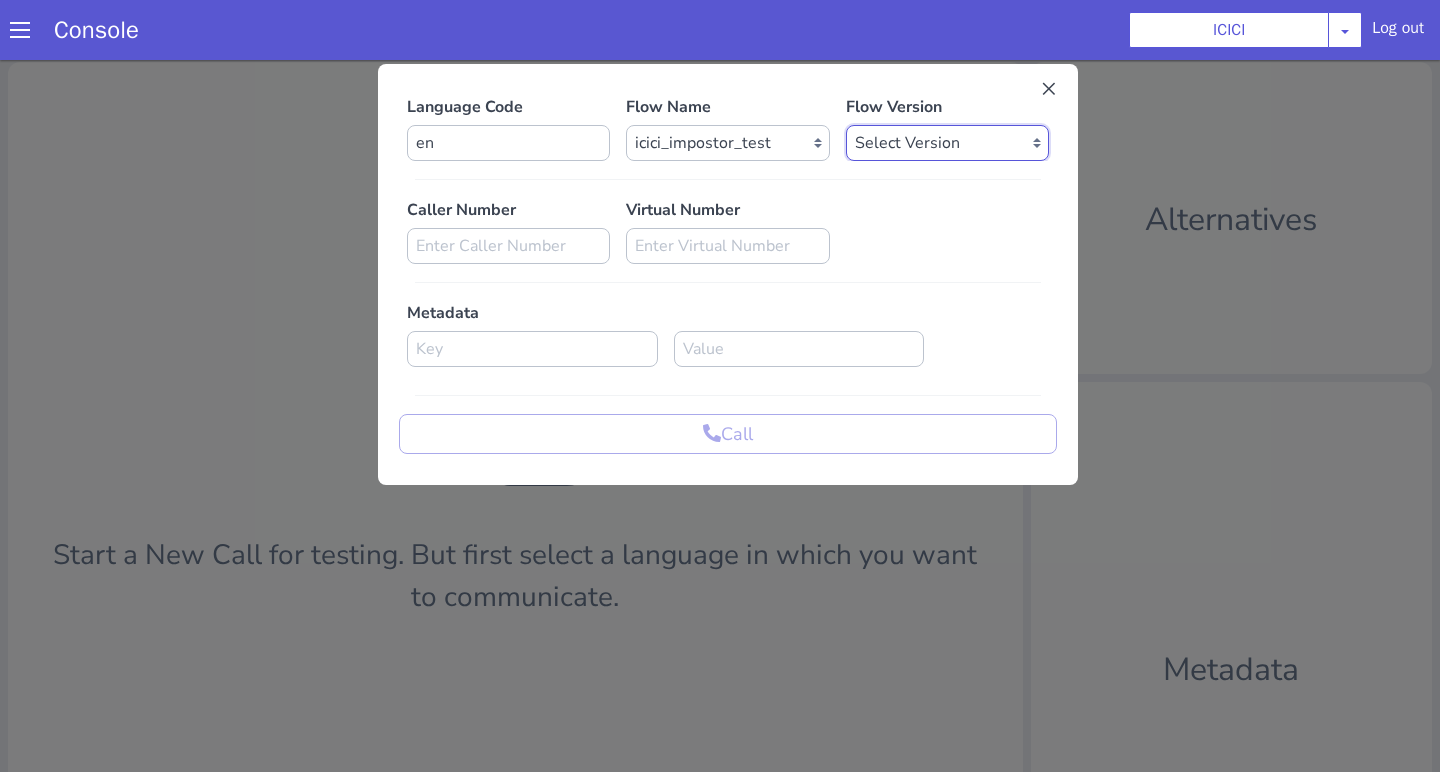 click on "Select Version 0.0.43 0.0.42 0.0.41 0.0.40 0.0.39 0.0.38 0.0.37 0.0.36 0.0.35 0.0.34 0.0.33 0.0.32 0.0.31 0.0.30 0.0.29 0.0.28 0.0.27 0.0.26 0.0.25 0.0.24 0.0.23 0.0.22 0.0.21 0.0.20 0.0.19 0.0.18 0.0.17 0.0.16 0.0.15 0.0.14 0.0.13 0.0.12 0.0.11 0.0.10 0.0.9 0.0.8 0.0.7 0.0.6 0.0.5 0.0.4 0.0.3 0.0.2 0.0.1" at bounding box center [947, 143] 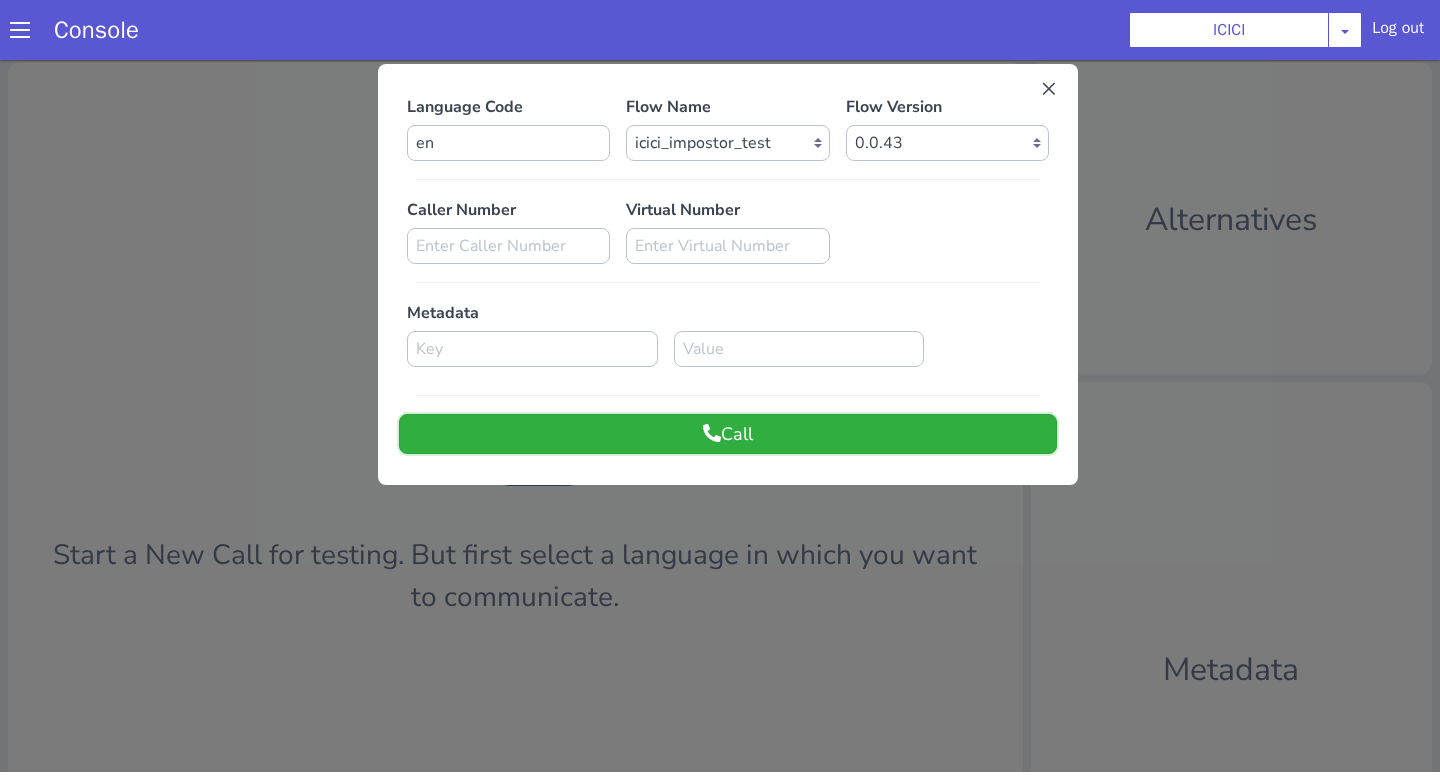 click on "Call" at bounding box center [728, 434] 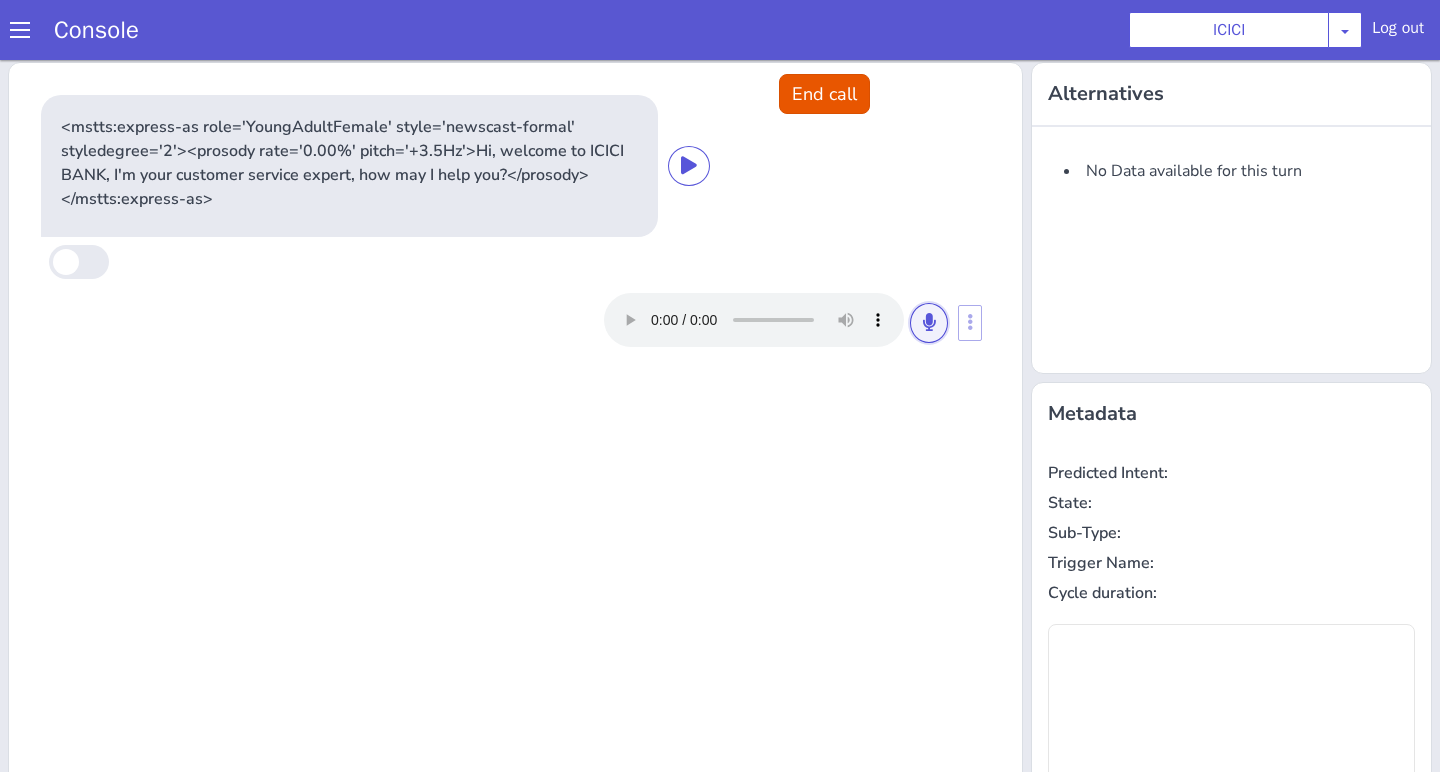 click at bounding box center (929, 323) 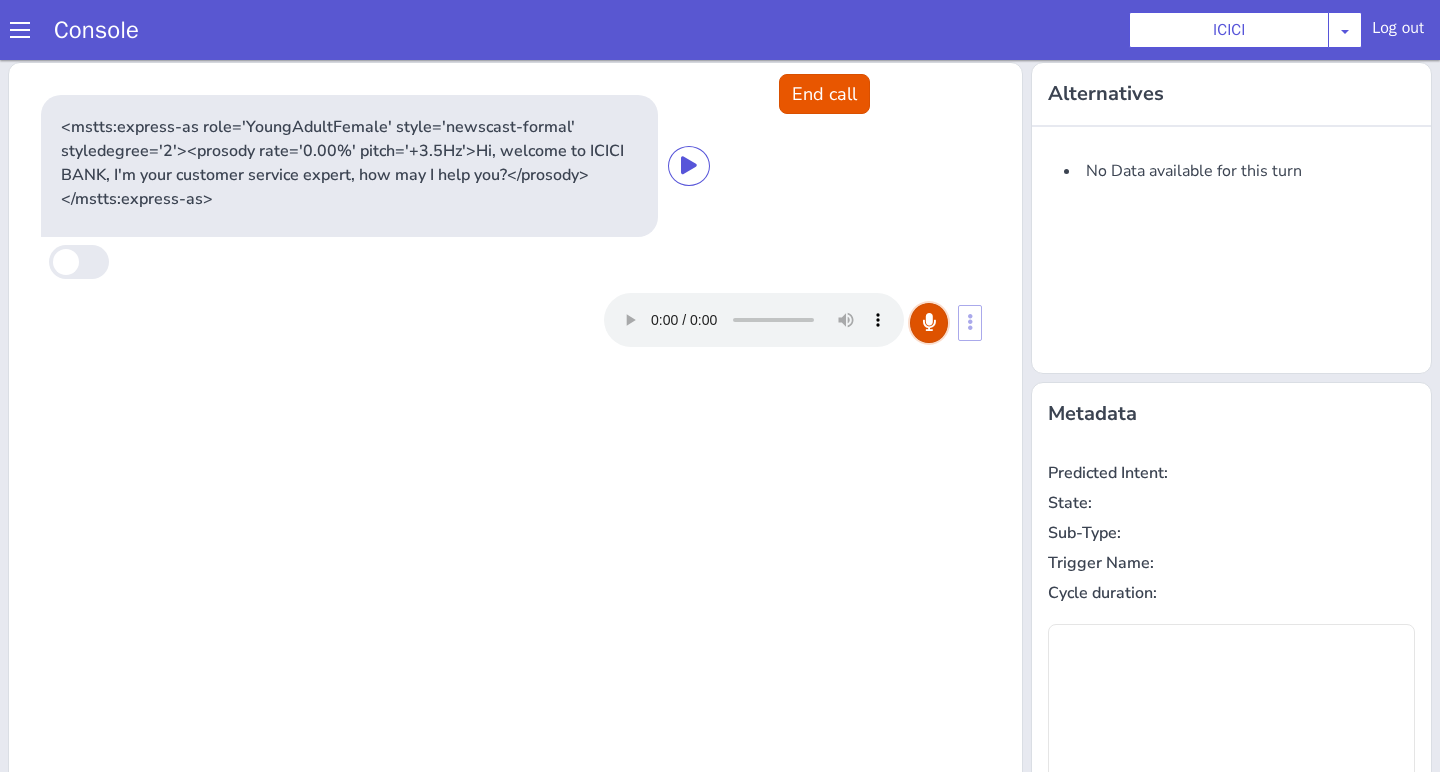 click at bounding box center (929, 323) 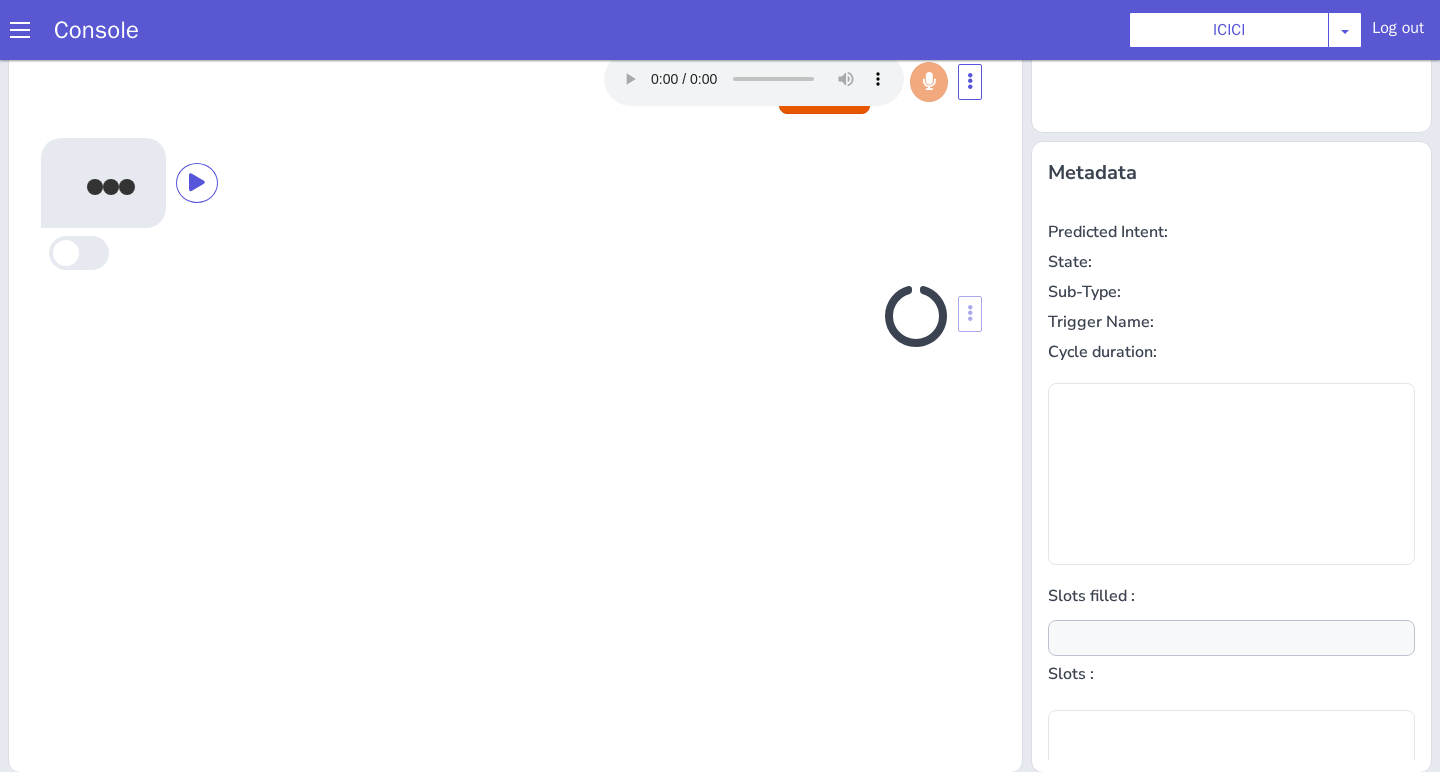scroll, scrollTop: 242, scrollLeft: 0, axis: vertical 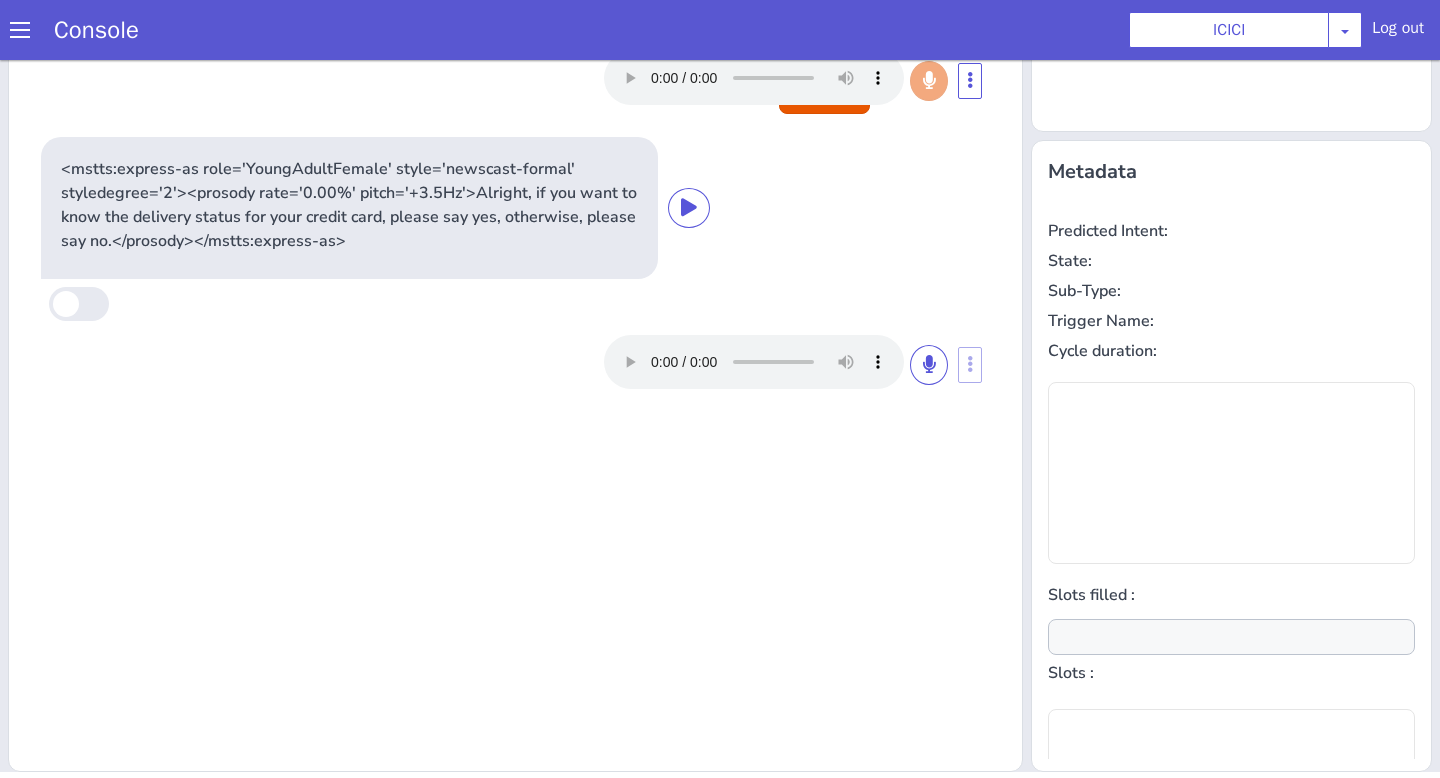 type on "product" 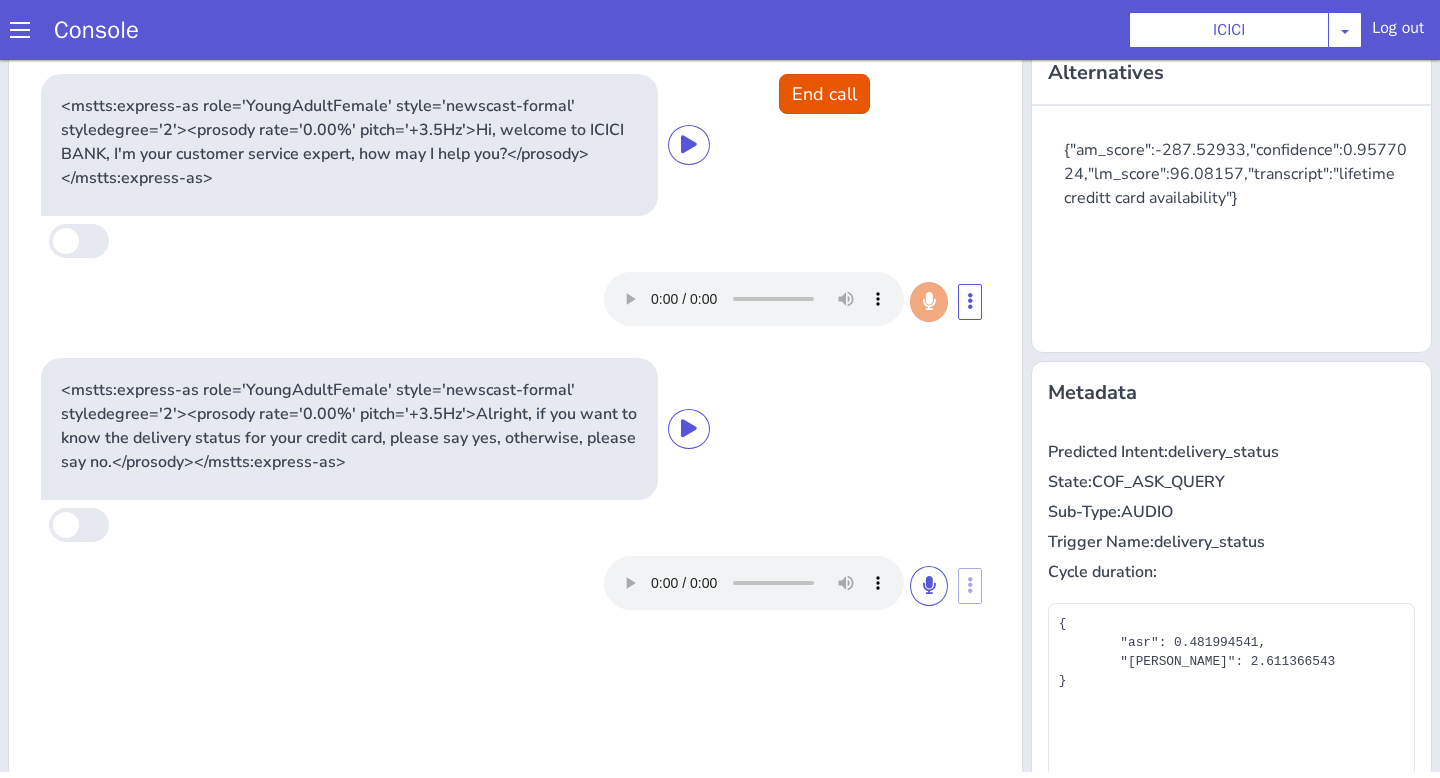 scroll, scrollTop: 0, scrollLeft: 0, axis: both 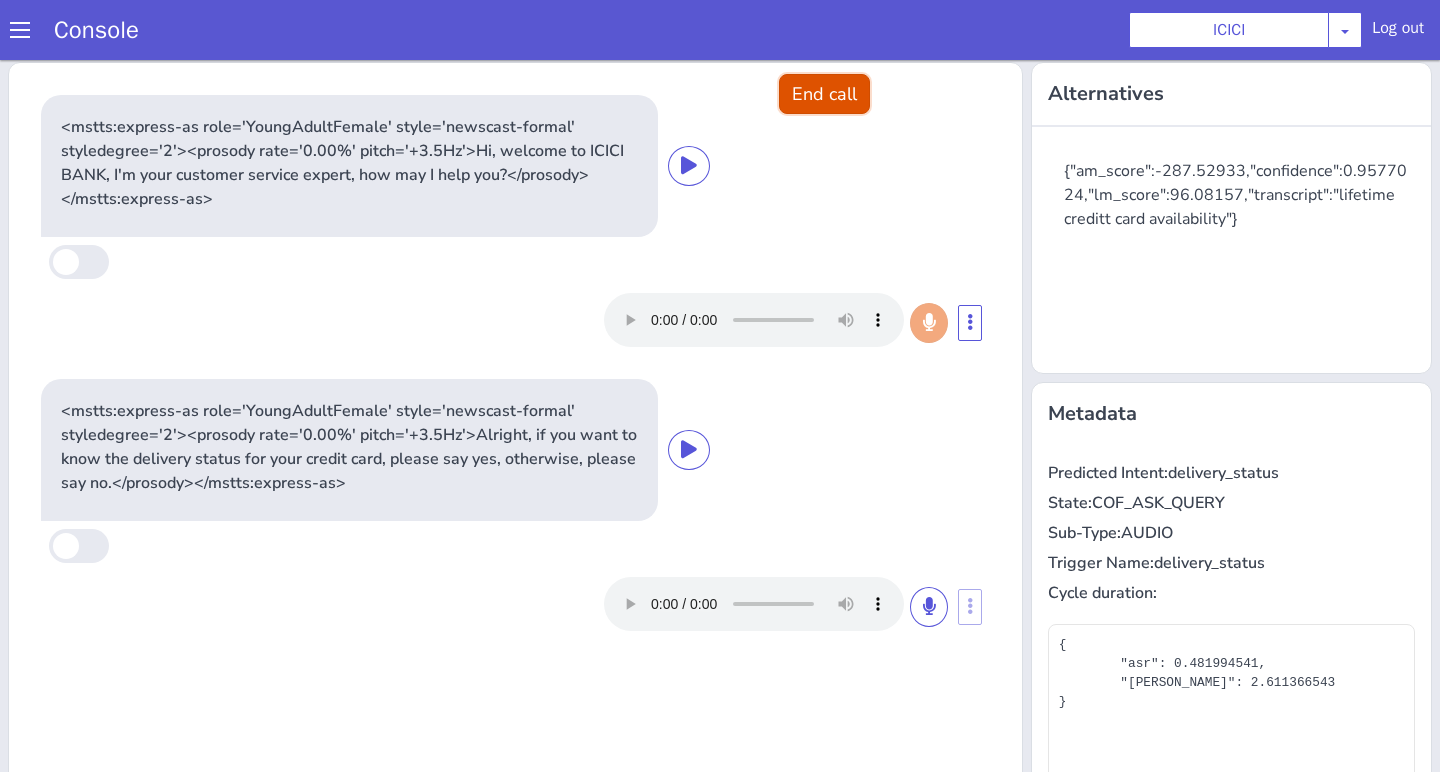 click on "End call" at bounding box center [824, 94] 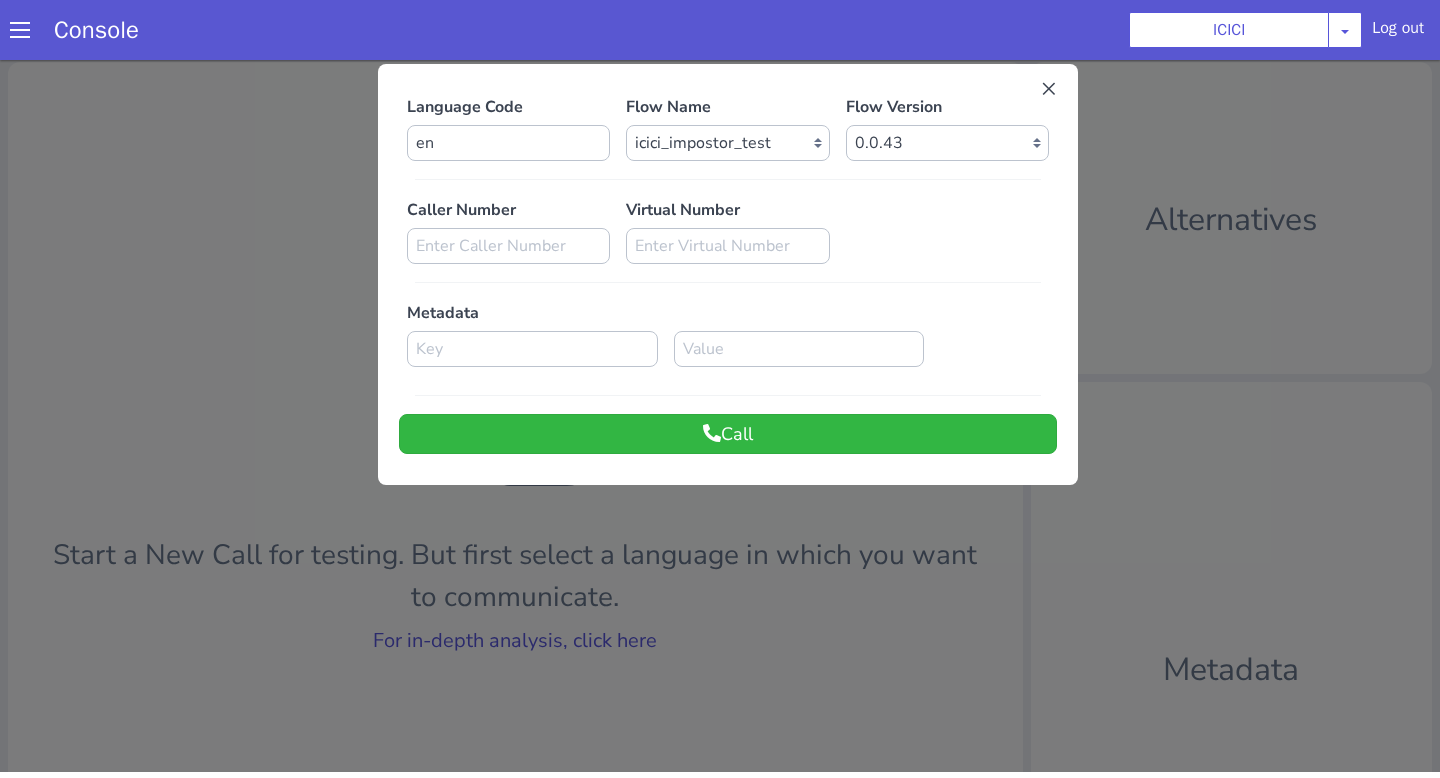 click at bounding box center [720, 413] 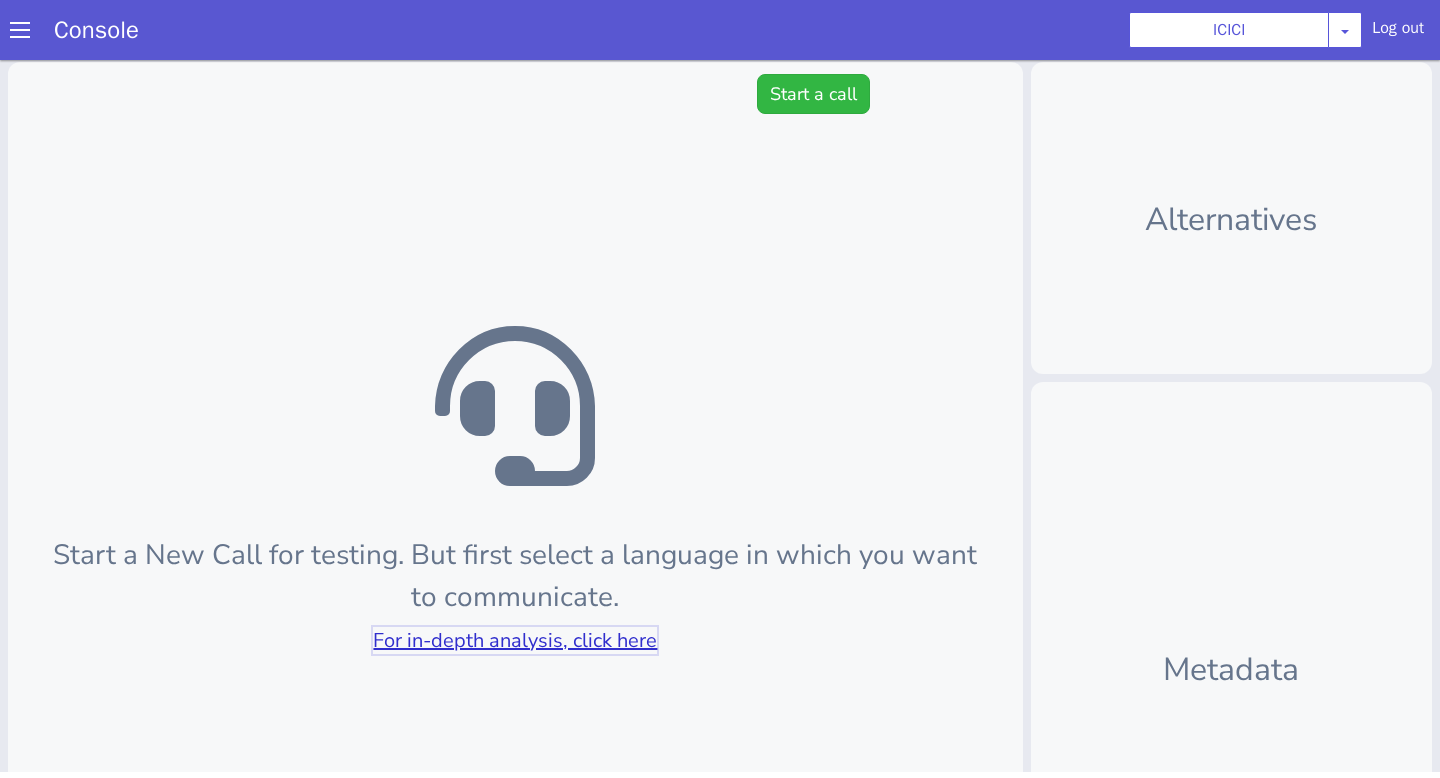 click on "For in-depth analysis, click here" at bounding box center [515, 640] 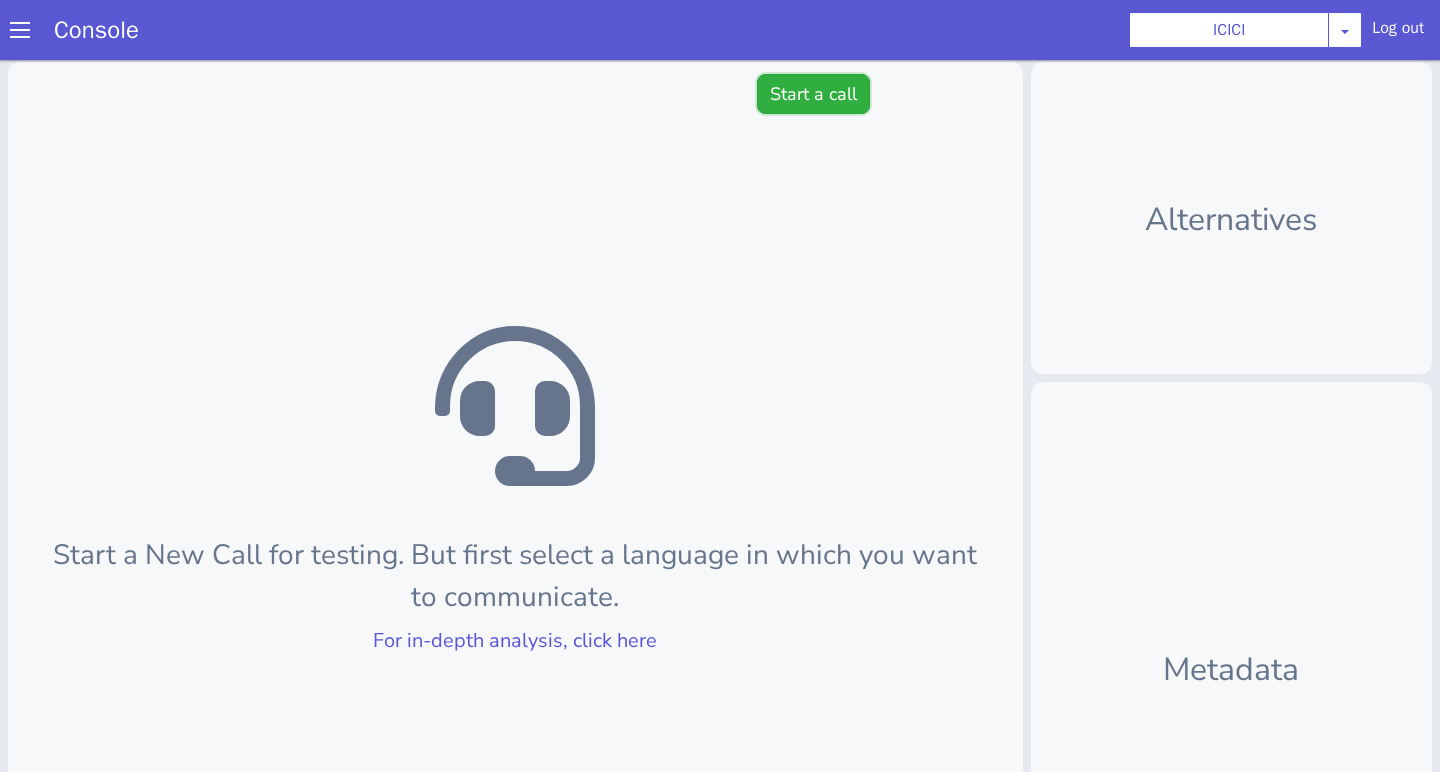 click on "Start a call" at bounding box center (813, 94) 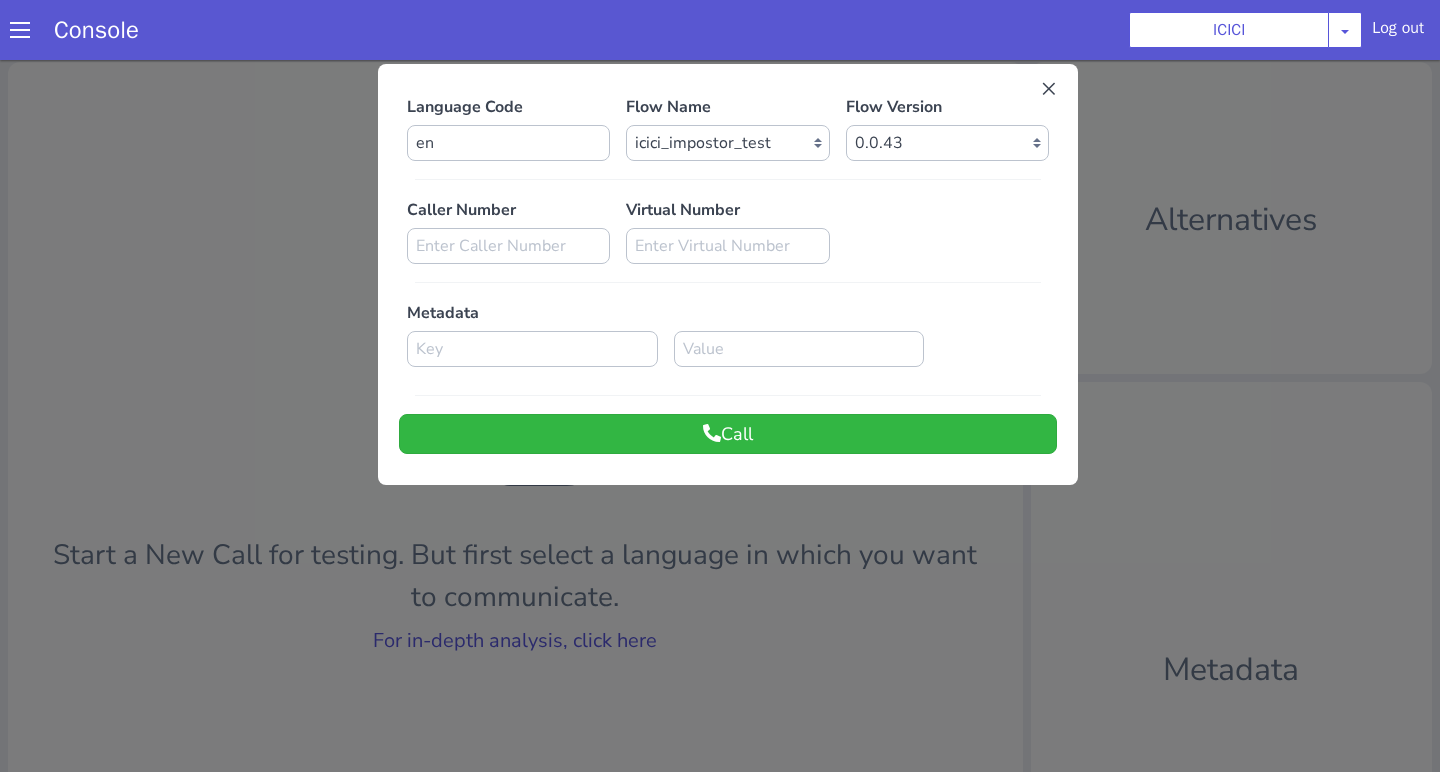 scroll, scrollTop: 0, scrollLeft: 0, axis: both 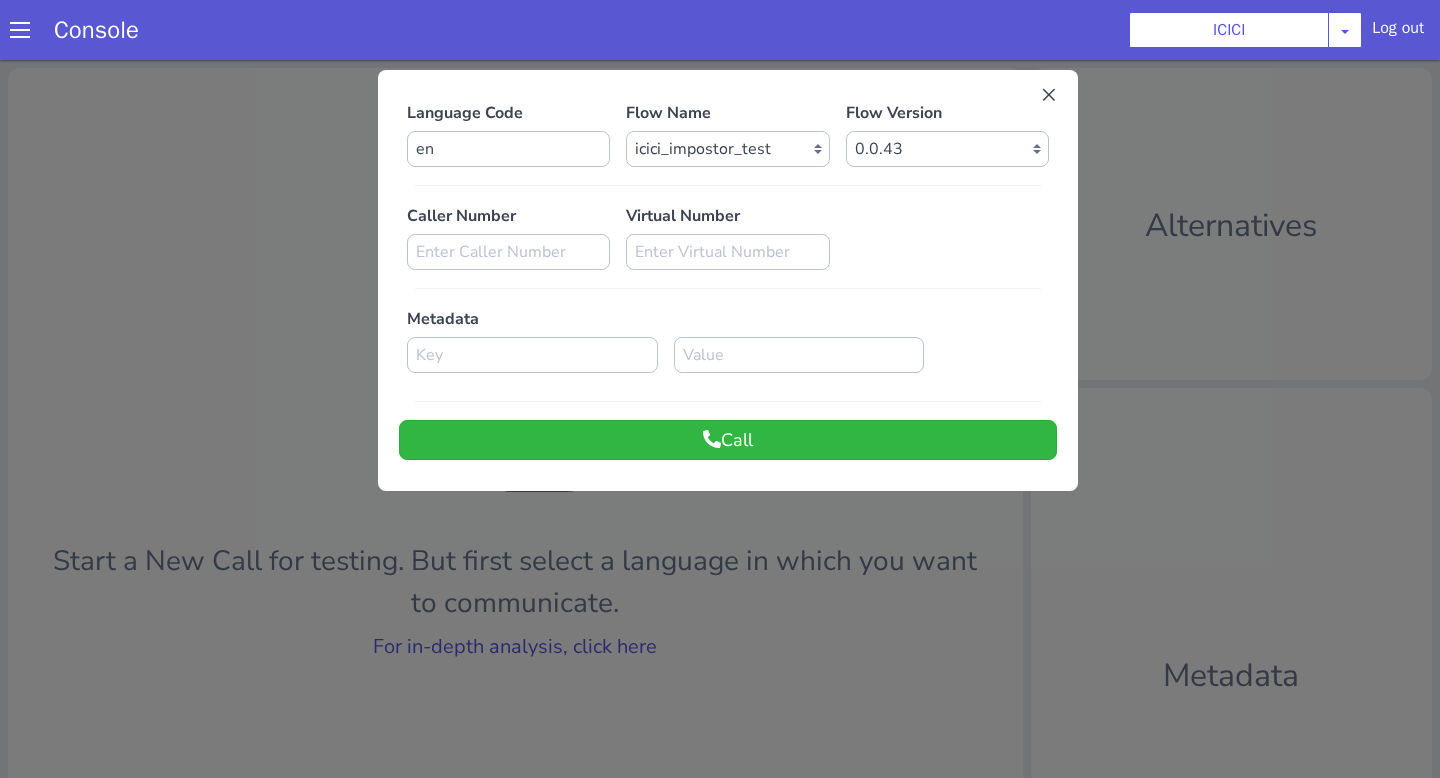 click on "Language Code en Flow Name Select Flow sachin_testing icici_test_import_1 icici_test icici_dummy infra_test ICICI_2 inter_digit_dtmf_wait_test icici ICICI_2.1 icici_incident_reporting Dummy_testcase icici_impostor_test icici_dtmf_patience_test DTMF_patience_test_bot icici_bot_2.0 (dropped) icici_cdbc_modification icici_migration phase_5 icici_lic_ipo icici_temp icici_outbound icici_poc_sip_trunking icici_prod_sync_temp icici_CC_limit_enhancement icici_farmer_bot icici_farmer_bot_hindi icici_hi icici_dialogy Flow Version Select Version 0.0.43 0.0.42 0.0.41 0.0.40 0.0.39 0.0.38 0.0.37 0.0.36 0.0.35 0.0.34 0.0.33 0.0.32 0.0.31 0.0.30 0.0.29 0.0.28 0.0.27 0.0.26 0.0.25 0.0.24 0.0.23 0.0.22 0.0.21 0.0.20 0.0.19 0.0.18 0.0.17 0.0.16 0.0.15 0.0.14 0.0.13 0.0.12 0.0.11 0.0.10 0.0.9 0.0.8 0.0.7 0.0.6 0.0.5 0.0.4 0.0.3 0.0.2 0.0.1 Caller Number Virtual Number Metadata  Call" at bounding box center (728, 280) 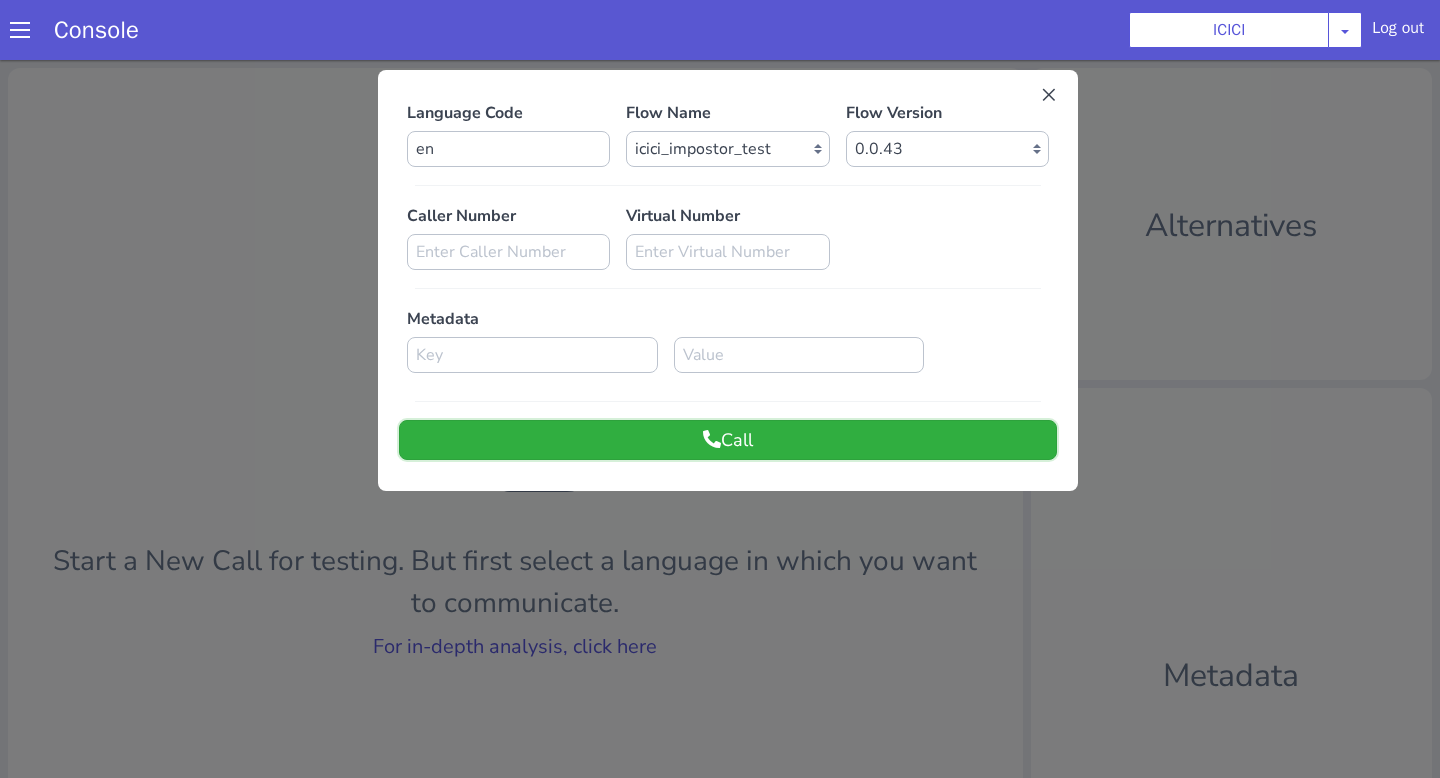 click on "Call" at bounding box center [728, 440] 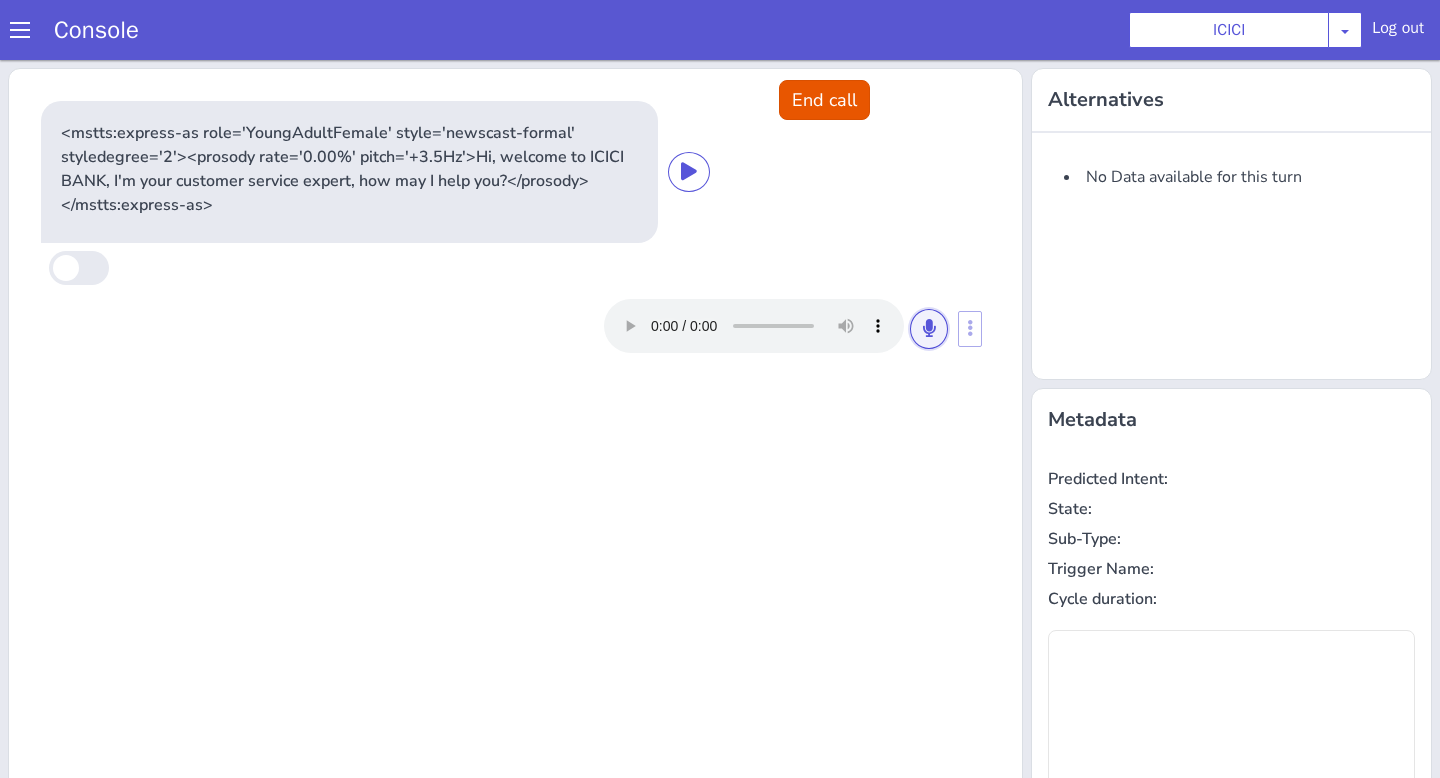 click at bounding box center [929, 328] 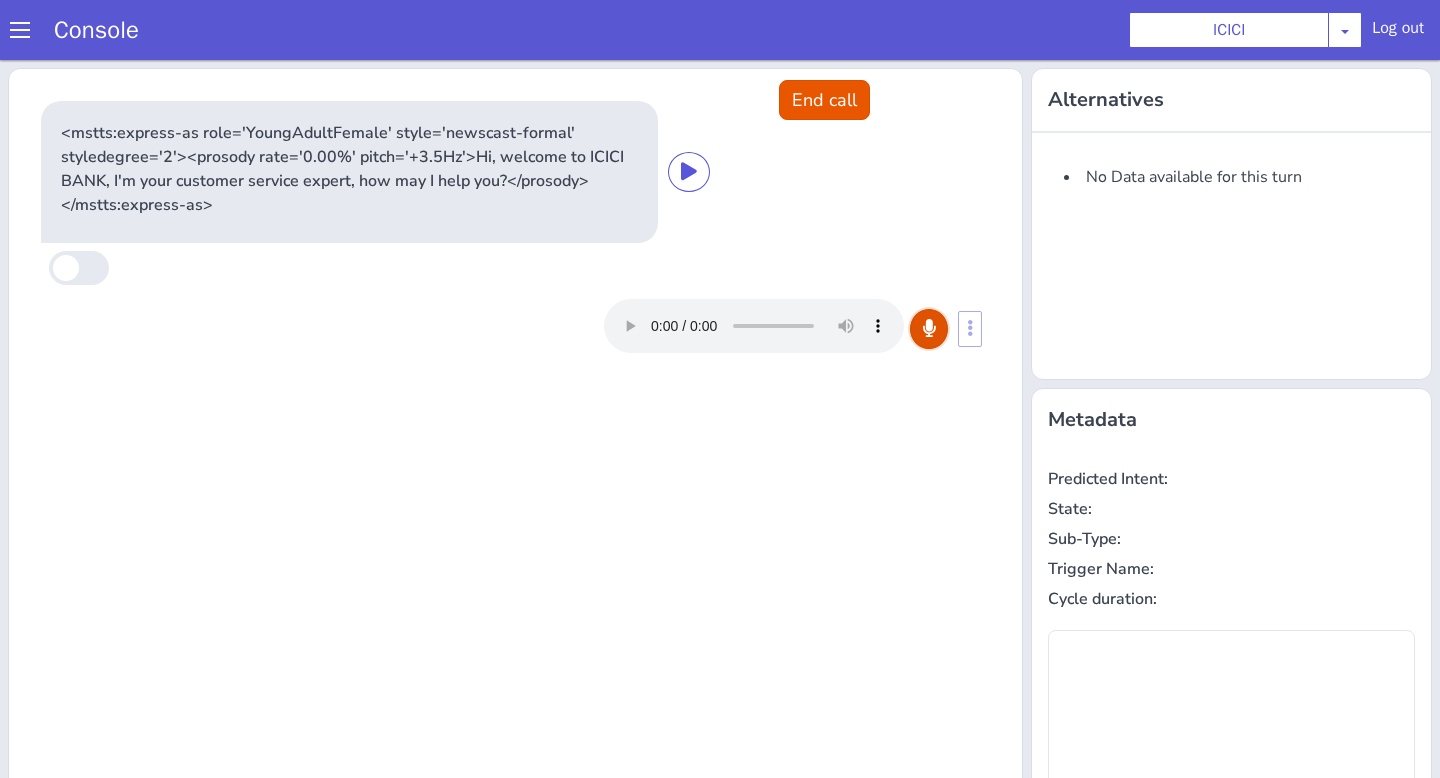 click at bounding box center (929, 328) 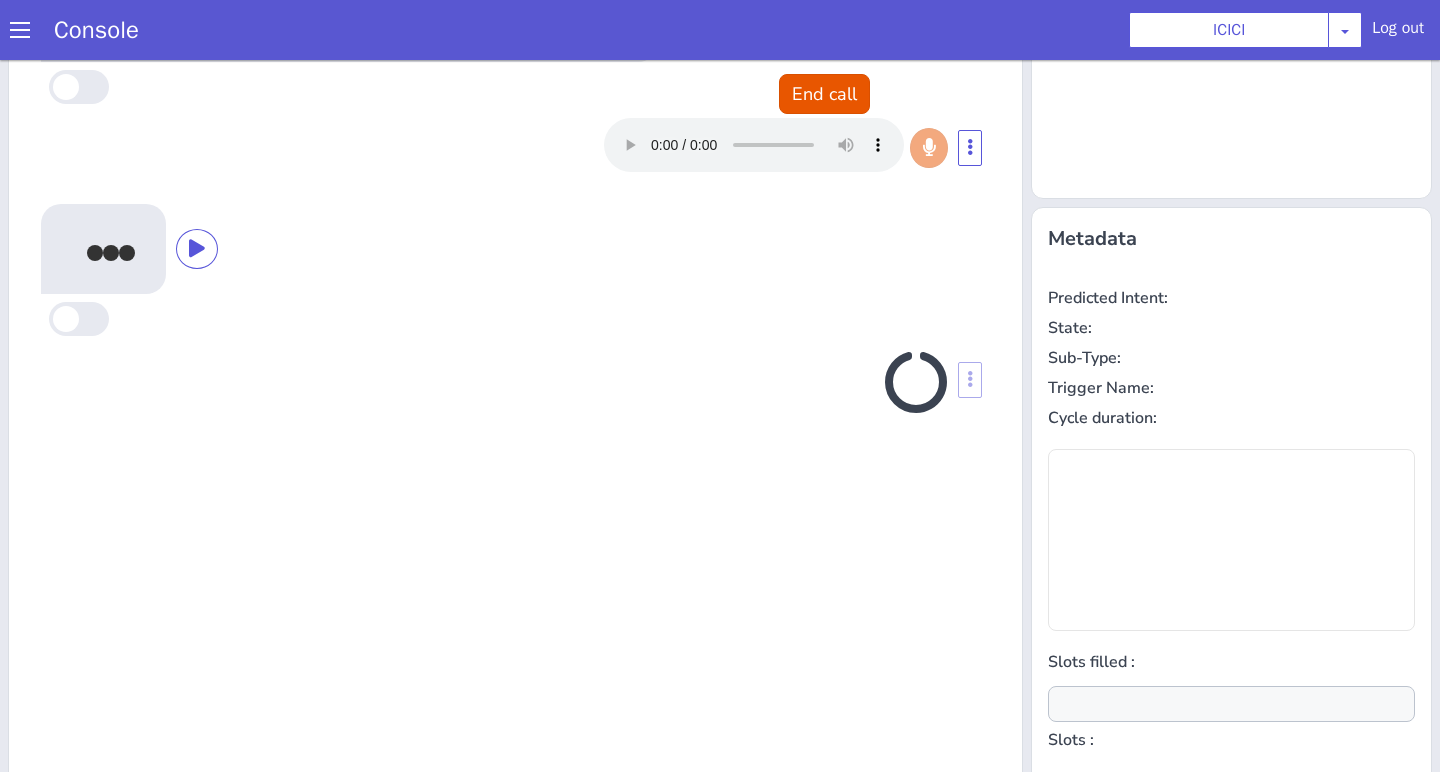 scroll, scrollTop: 242, scrollLeft: 0, axis: vertical 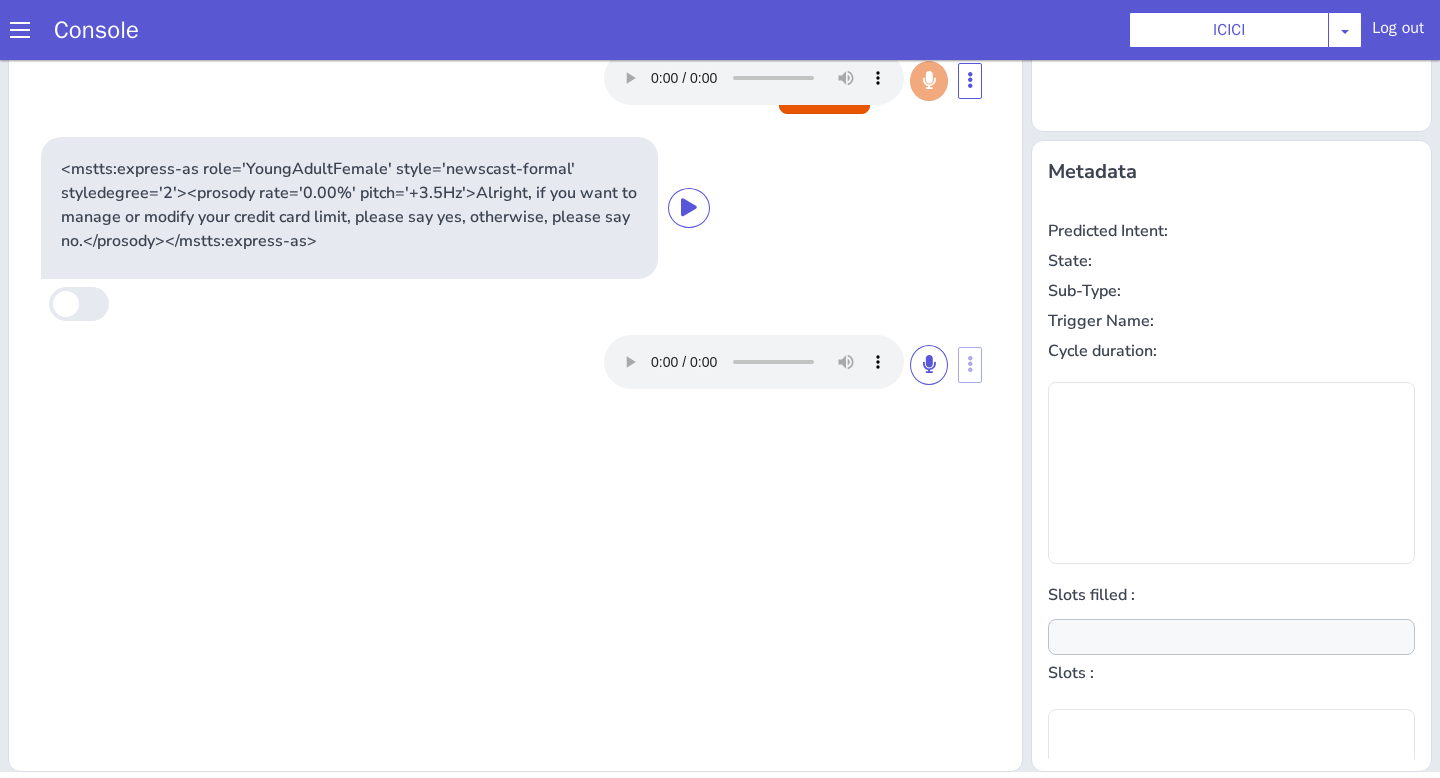 type on "product" 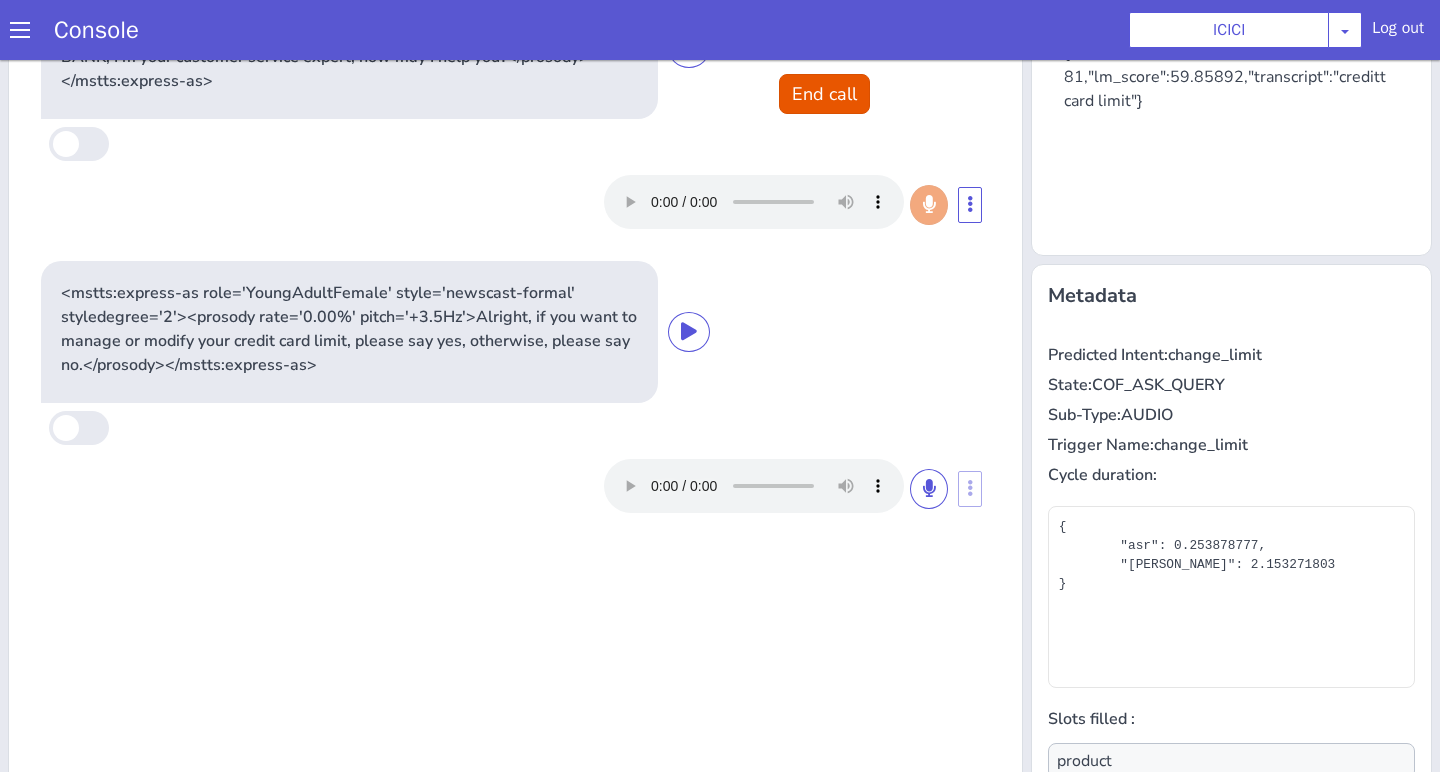 scroll, scrollTop: 0, scrollLeft: 0, axis: both 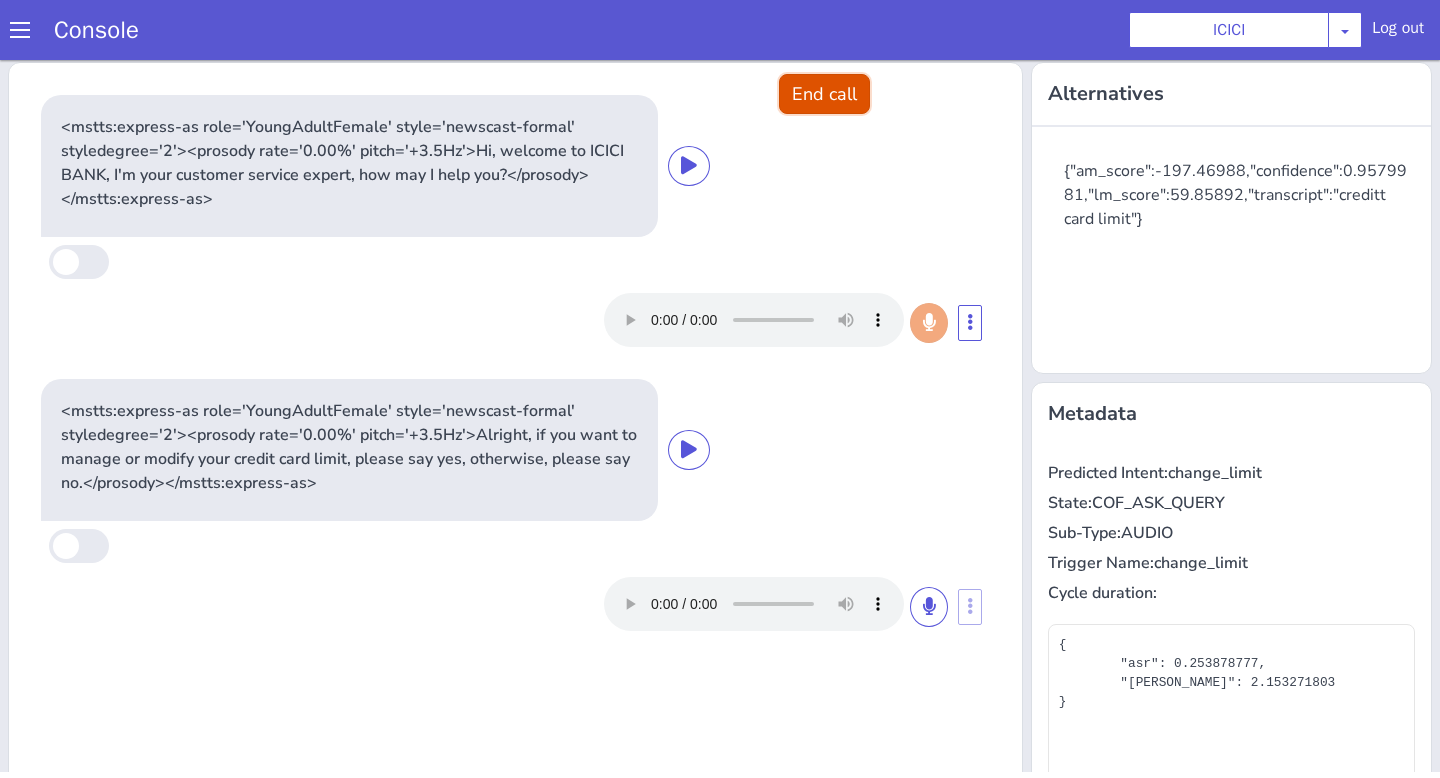 click on "End call" at bounding box center (824, 94) 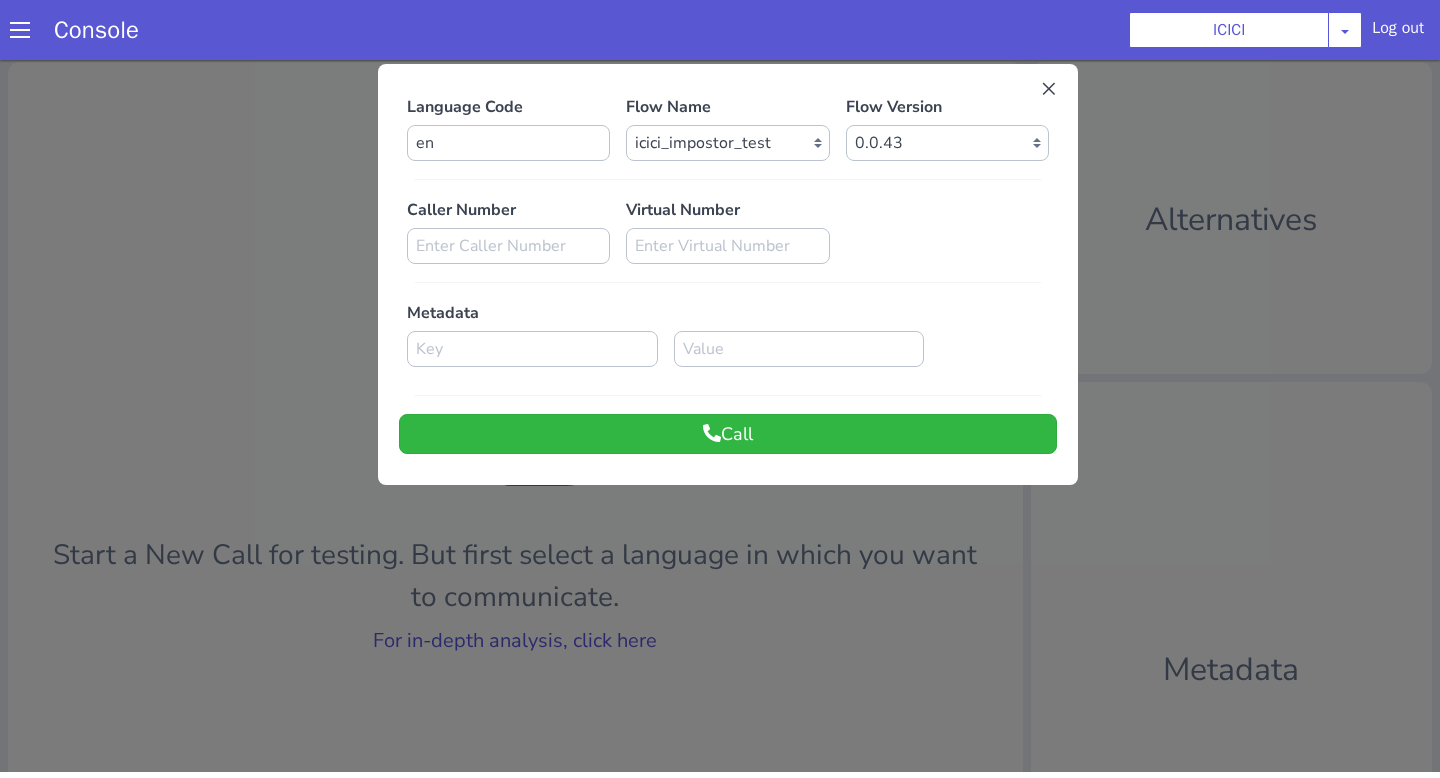 click at bounding box center (720, 413) 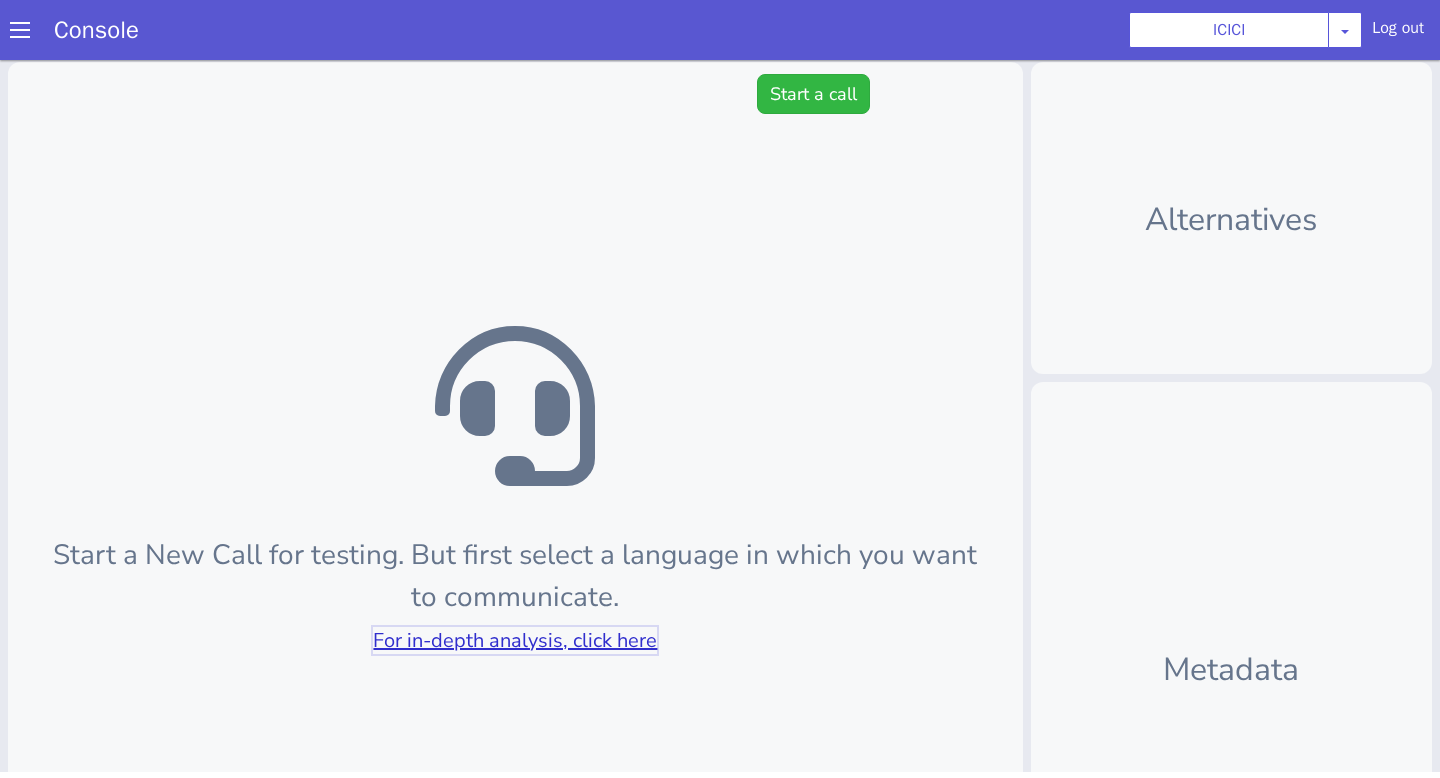 click on "For in-depth analysis, click here" at bounding box center [515, 640] 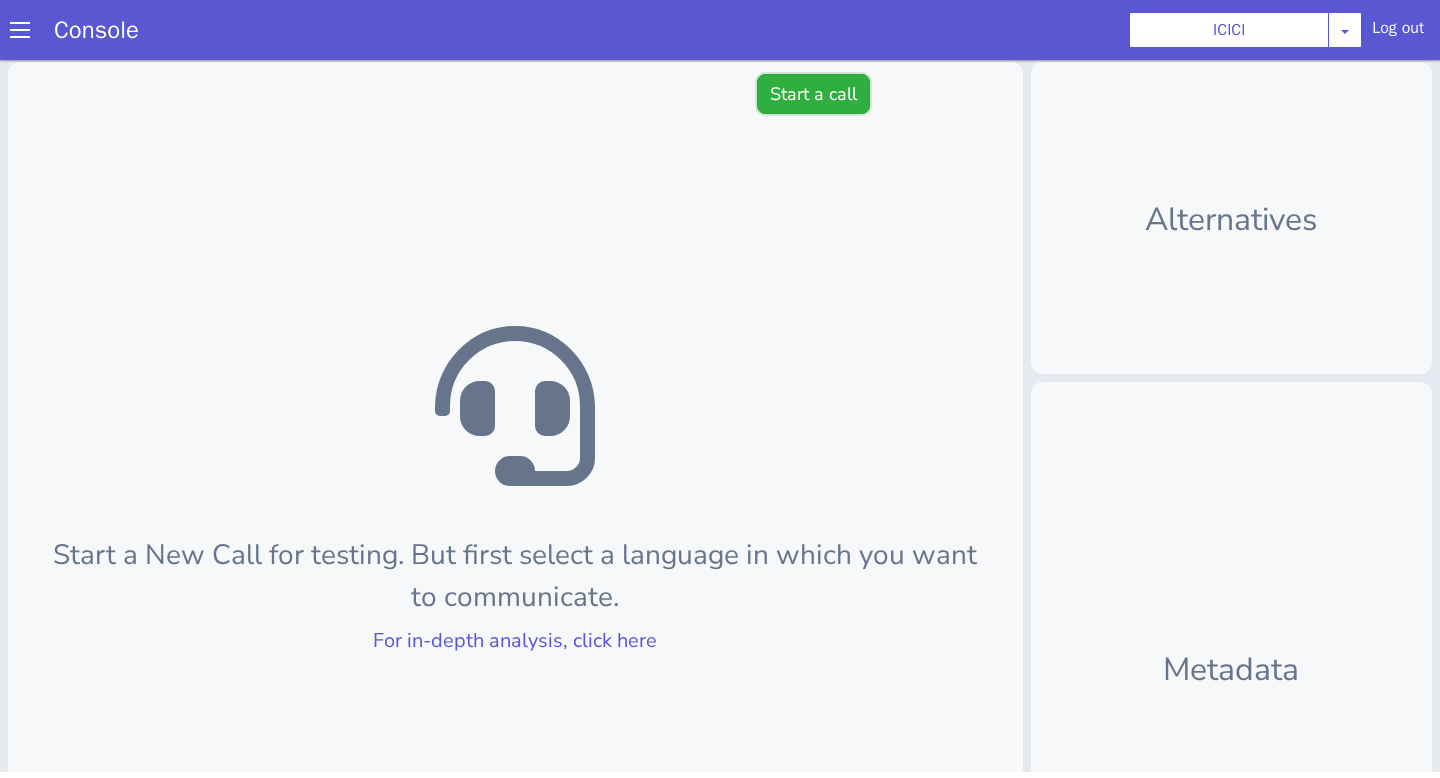 click on "Start a call" at bounding box center (813, 94) 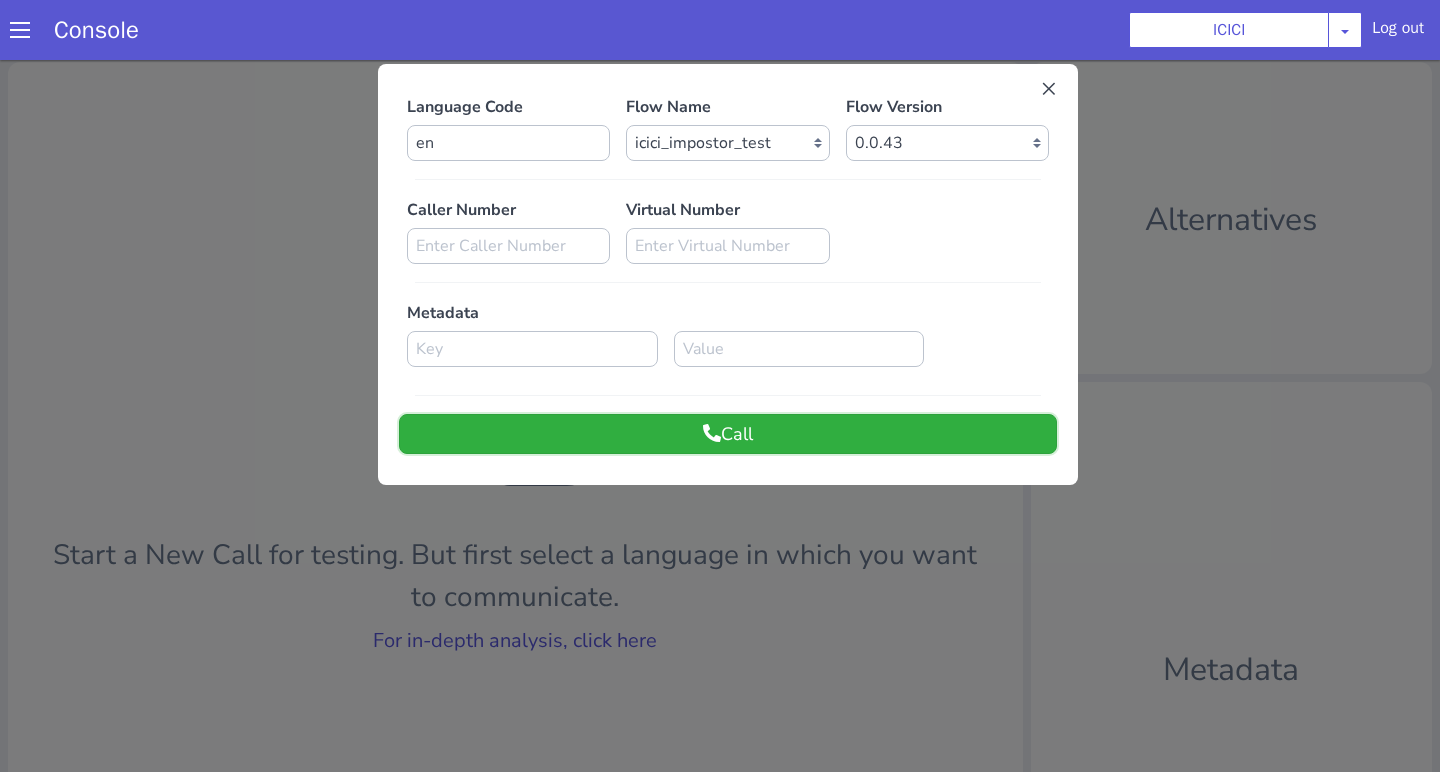 click on "Call" at bounding box center [728, 434] 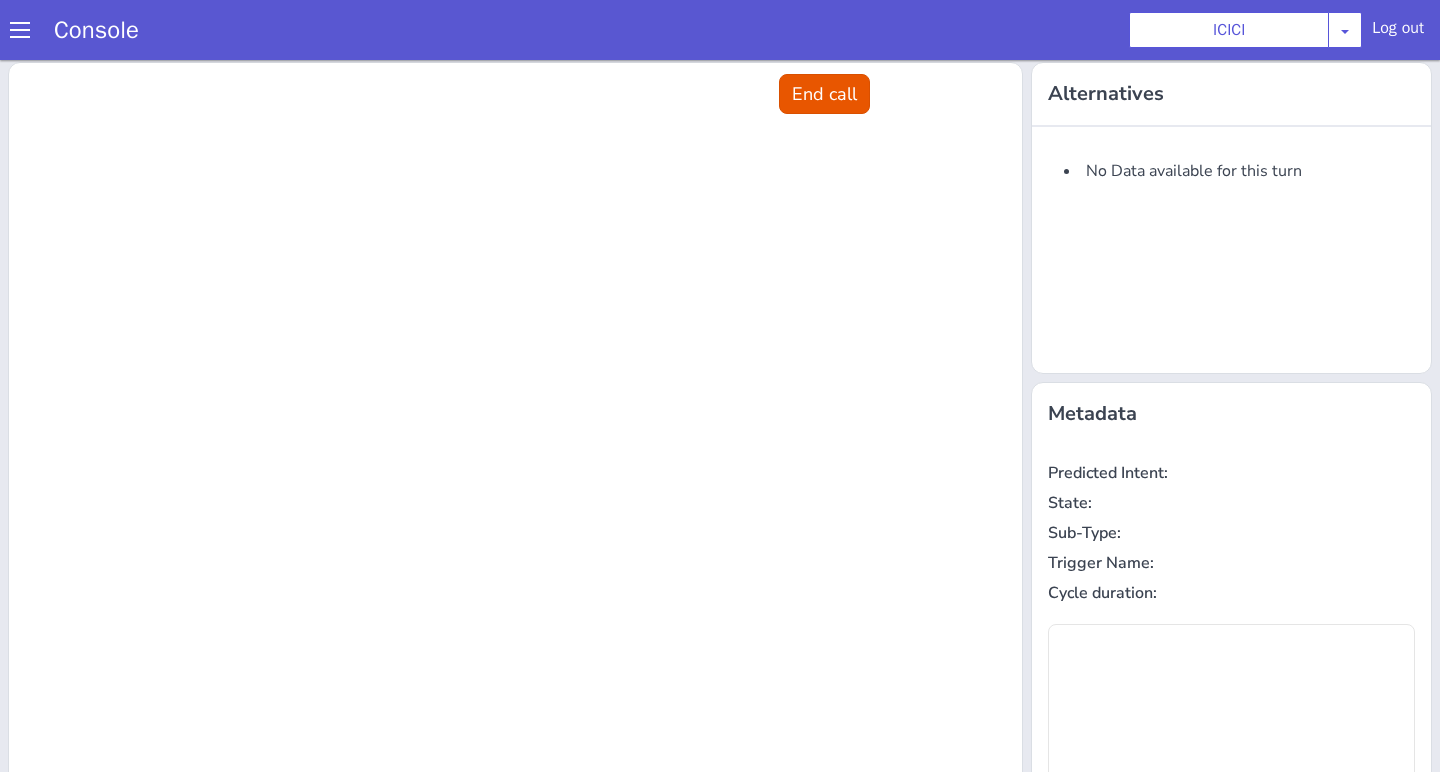 scroll, scrollTop: 0, scrollLeft: 0, axis: both 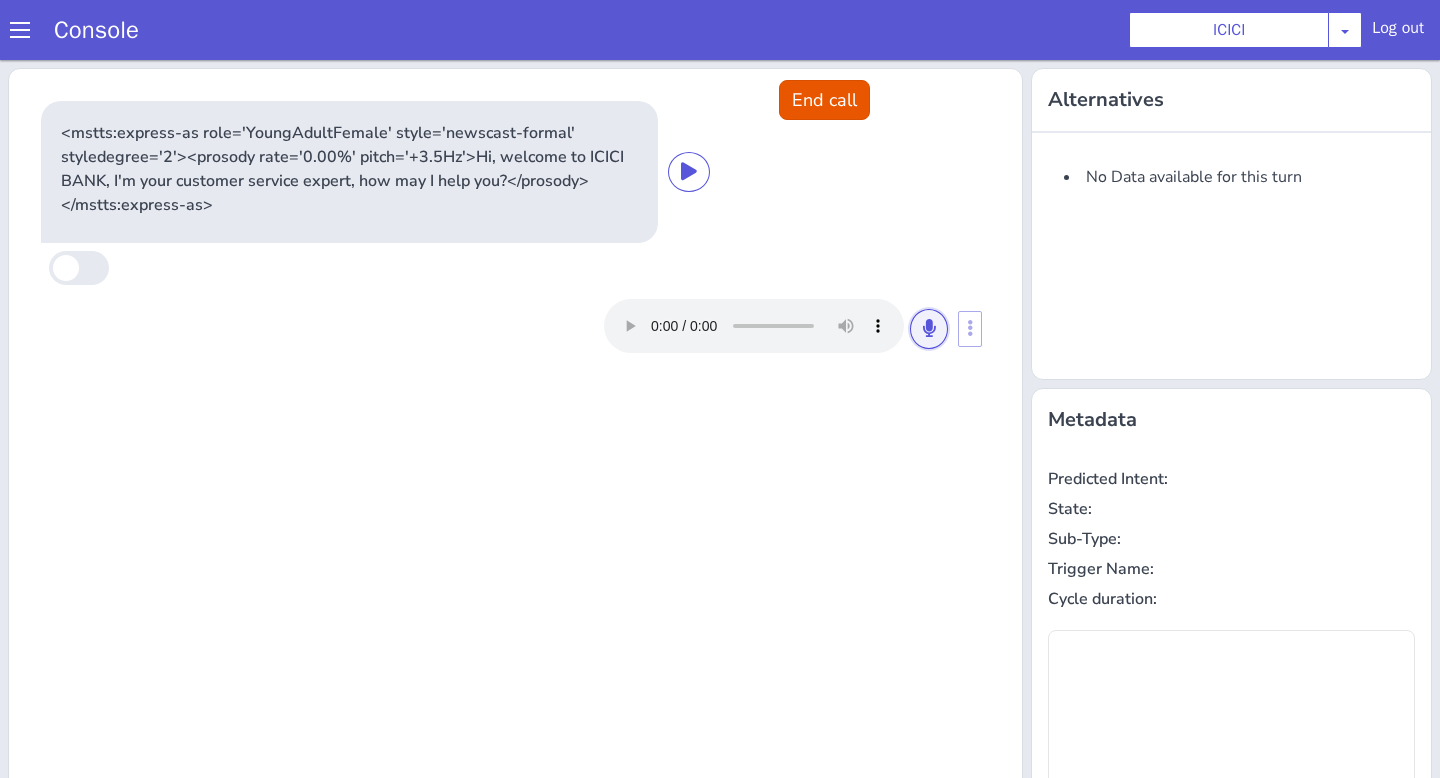 click at bounding box center [929, 328] 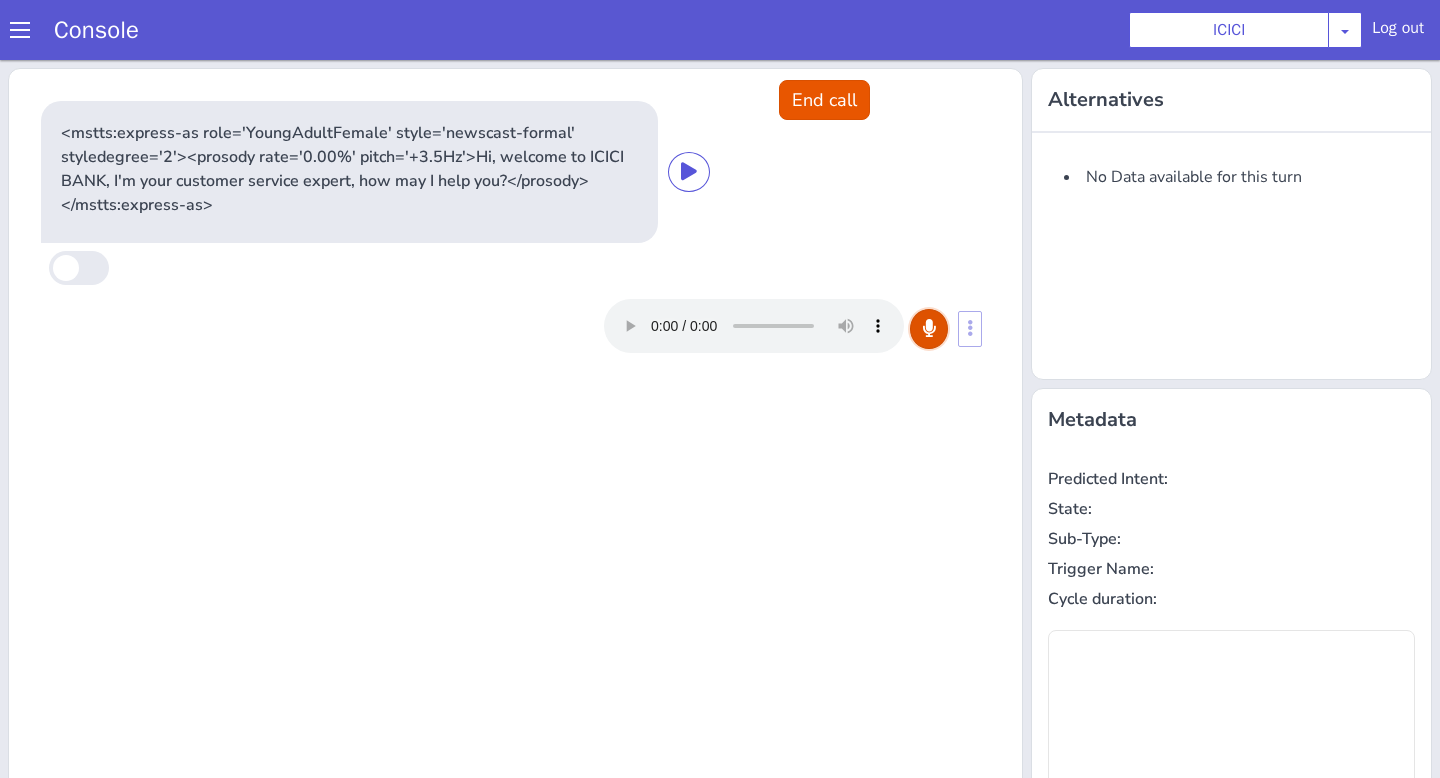 click at bounding box center (929, 328) 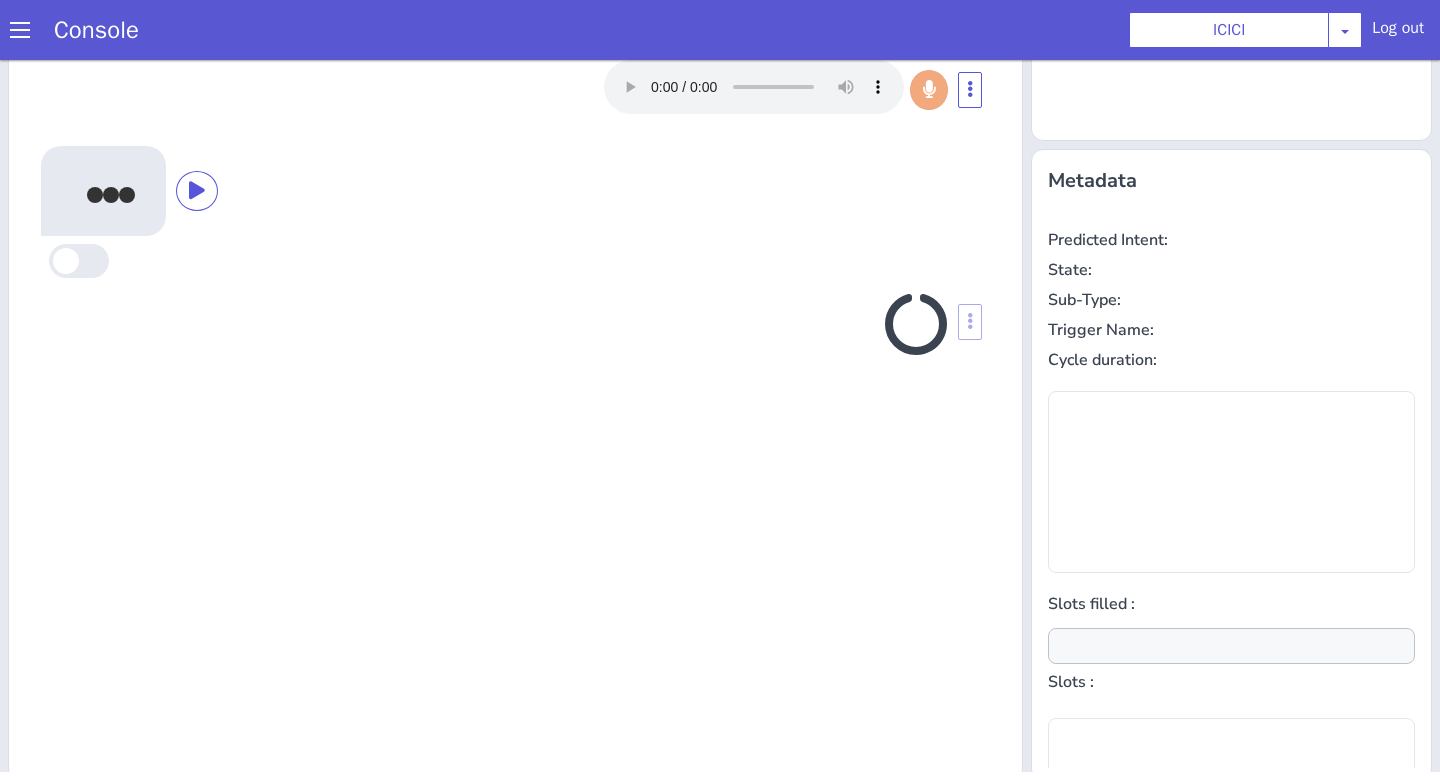 scroll, scrollTop: 242, scrollLeft: 0, axis: vertical 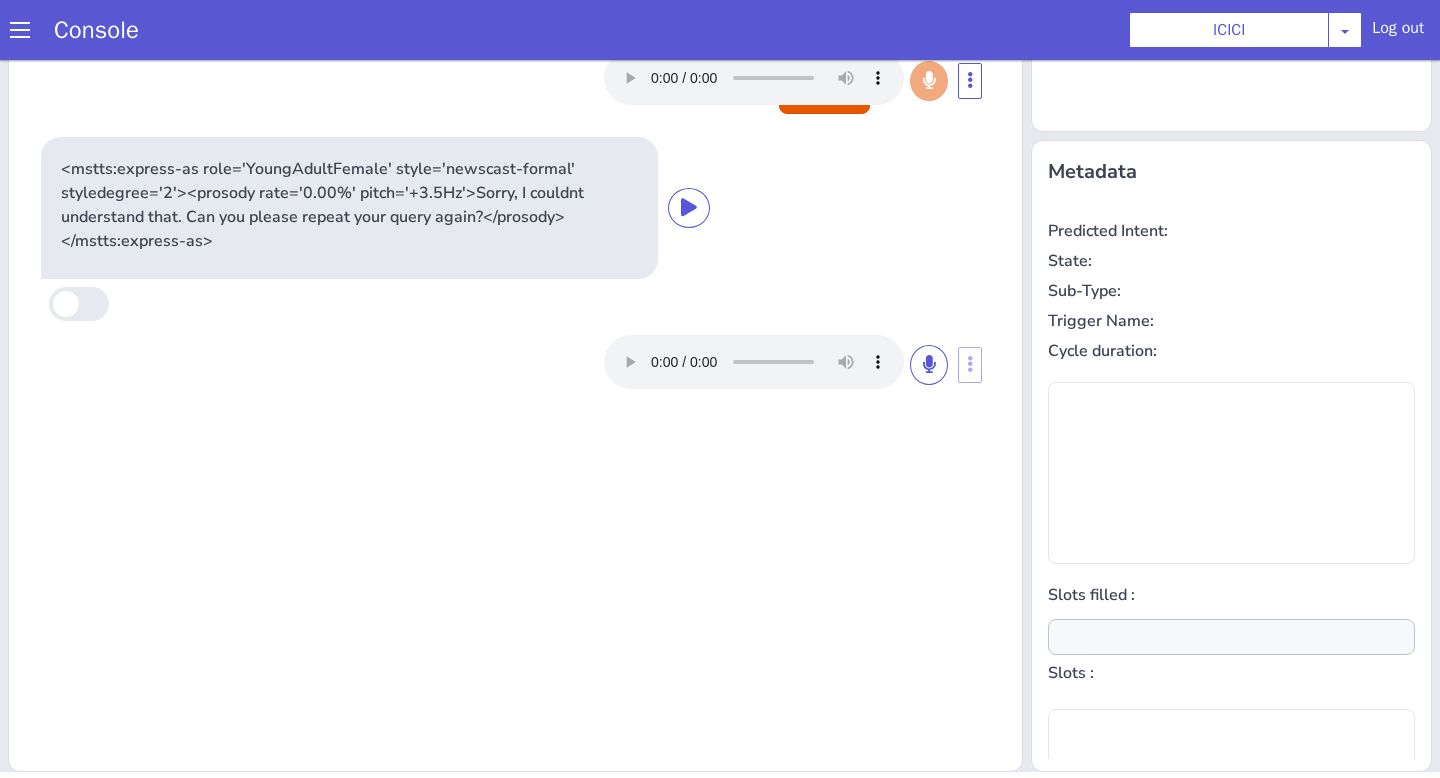 type on "null" 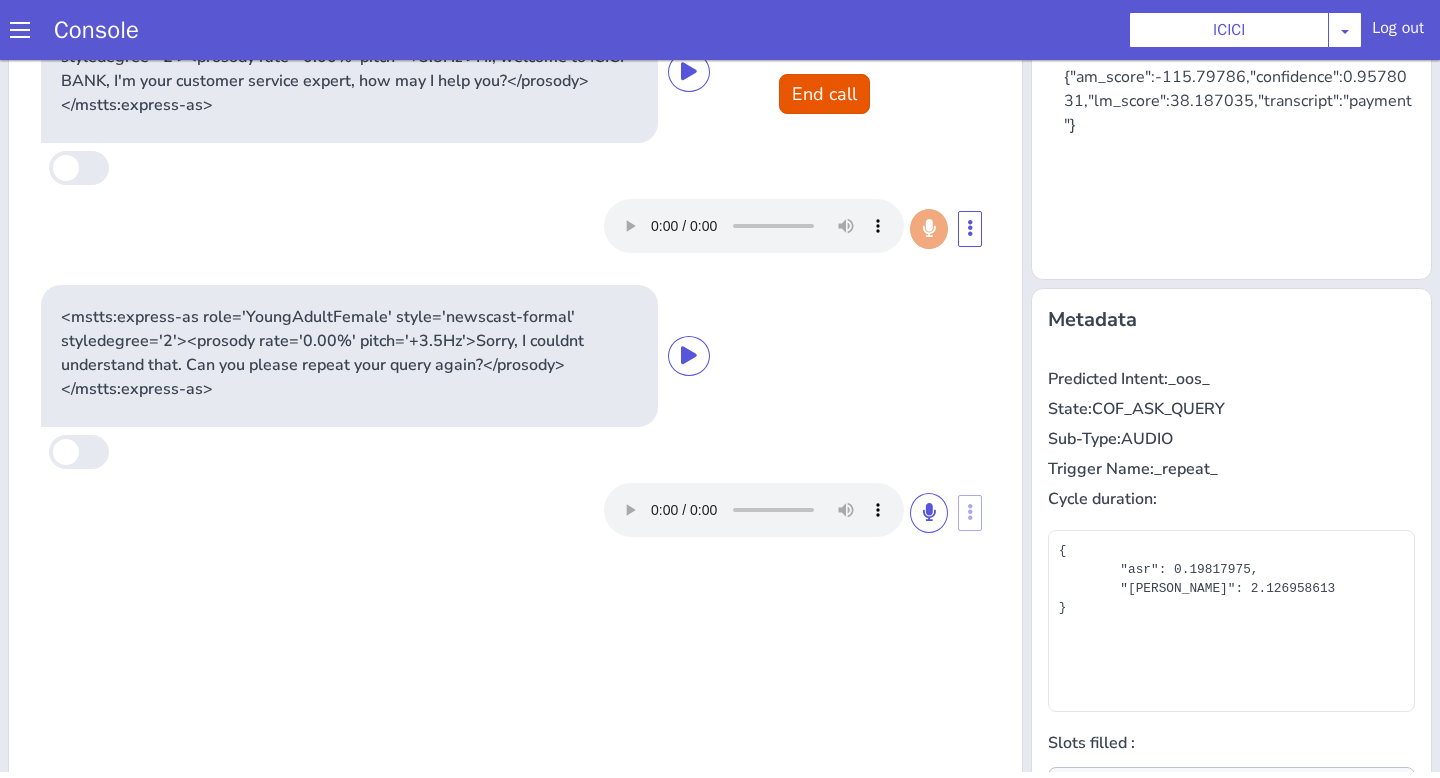 scroll, scrollTop: 0, scrollLeft: 0, axis: both 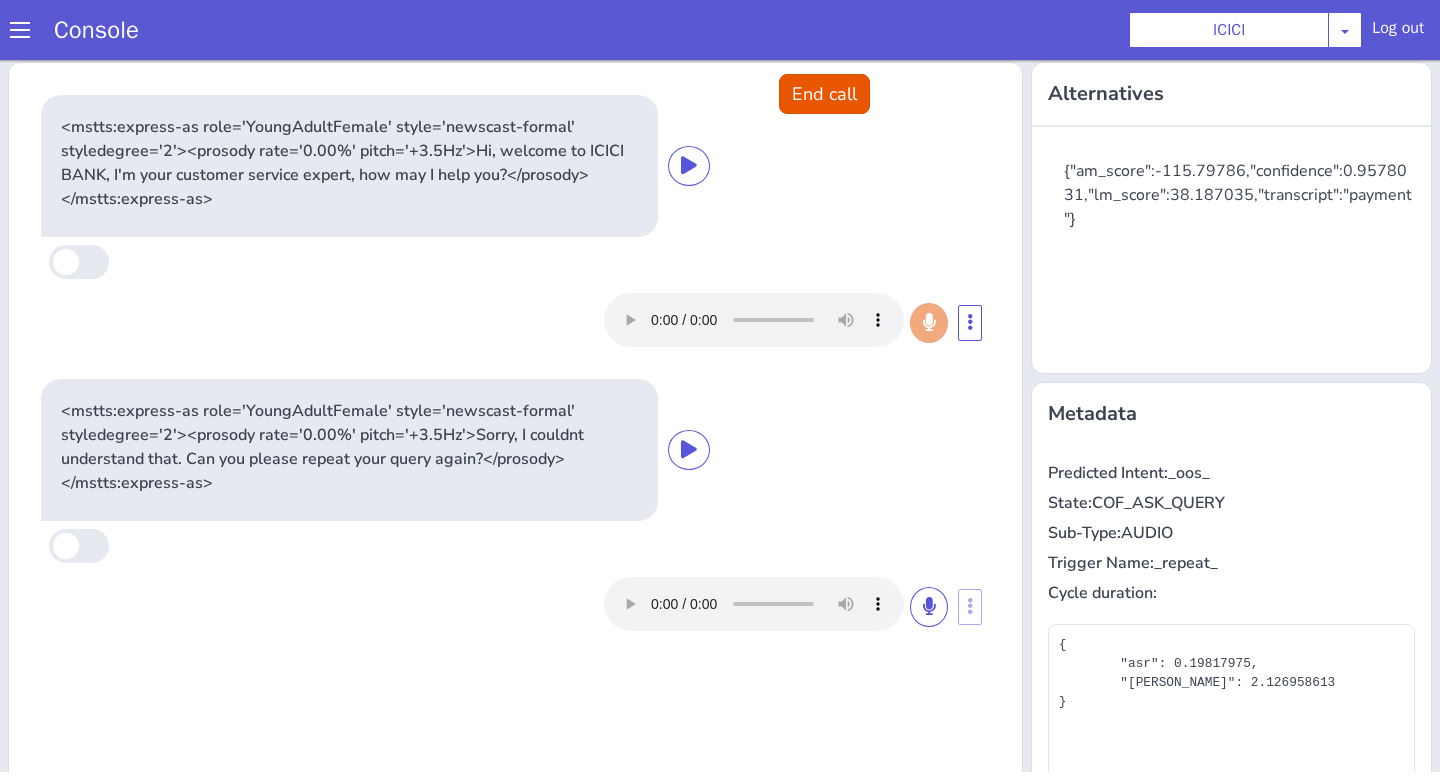 click on "<mstts:express-as role='YoungAdultFemale' style='newscast-formal' styledegree='2'><prosody rate='0.00%' pitch='+3.5Hz'>Hi, welcome to ICICI BANK, I'm your customer service expert, how may I help you?</prosody></mstts:express-as>" at bounding box center [515, 166] 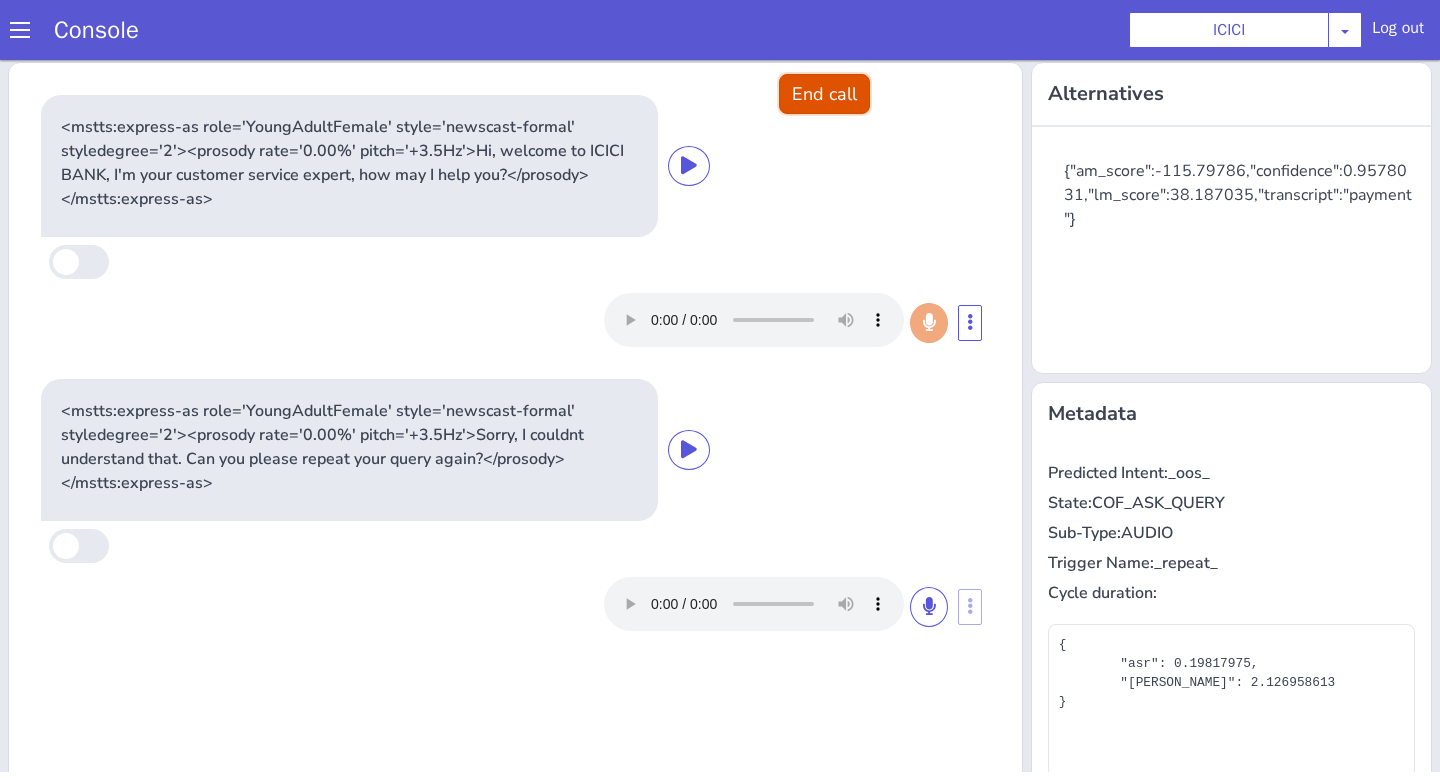 click on "End call" at bounding box center [824, 94] 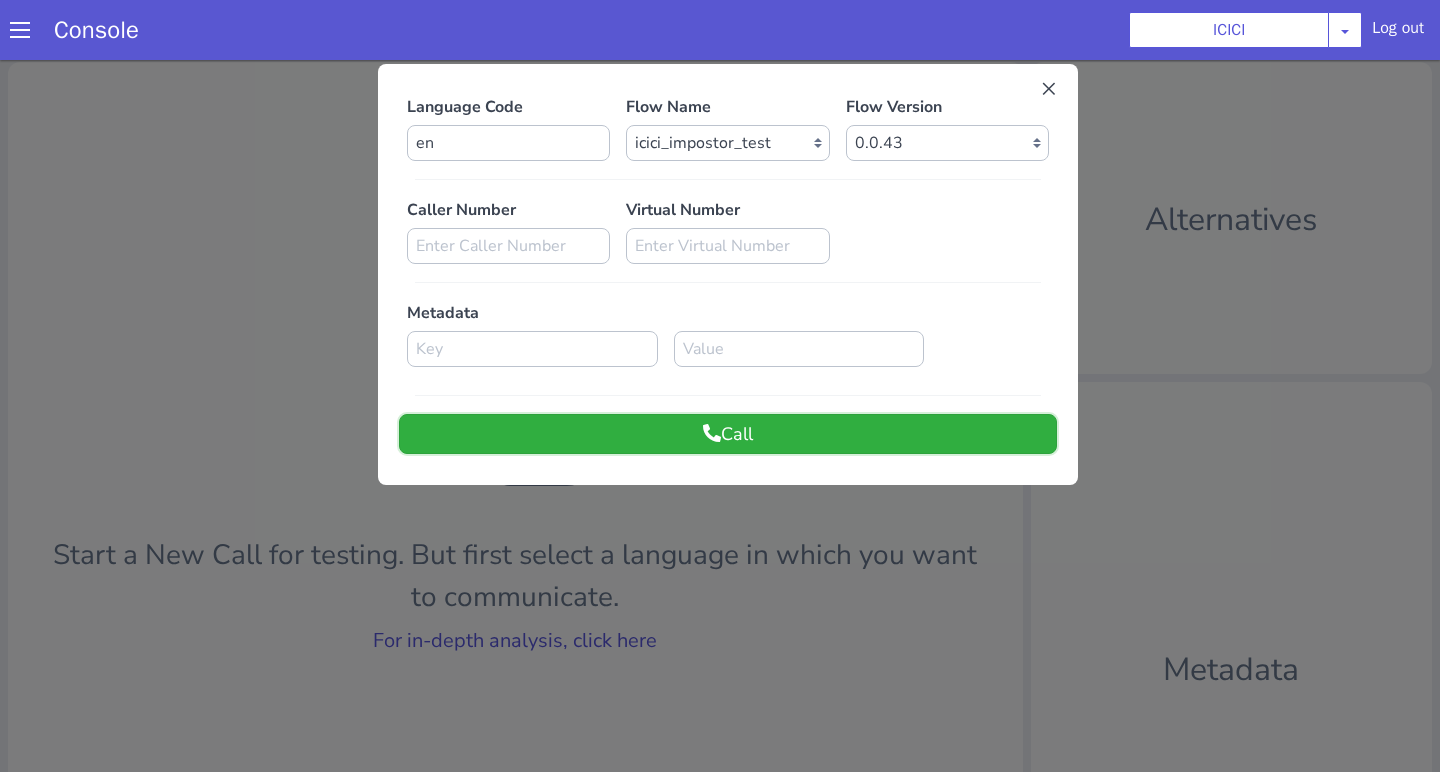 click on "Call" at bounding box center [728, 434] 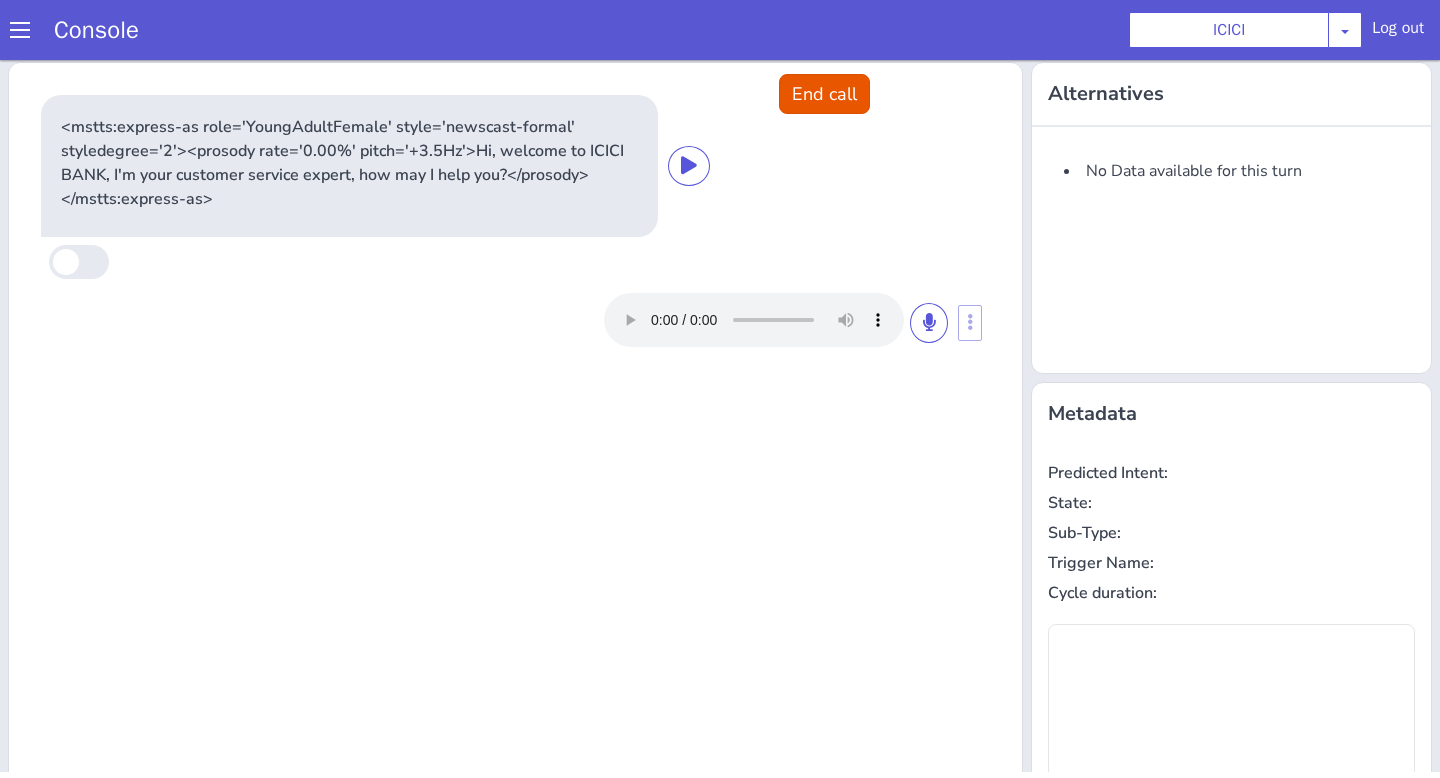 click at bounding box center [776, 320] 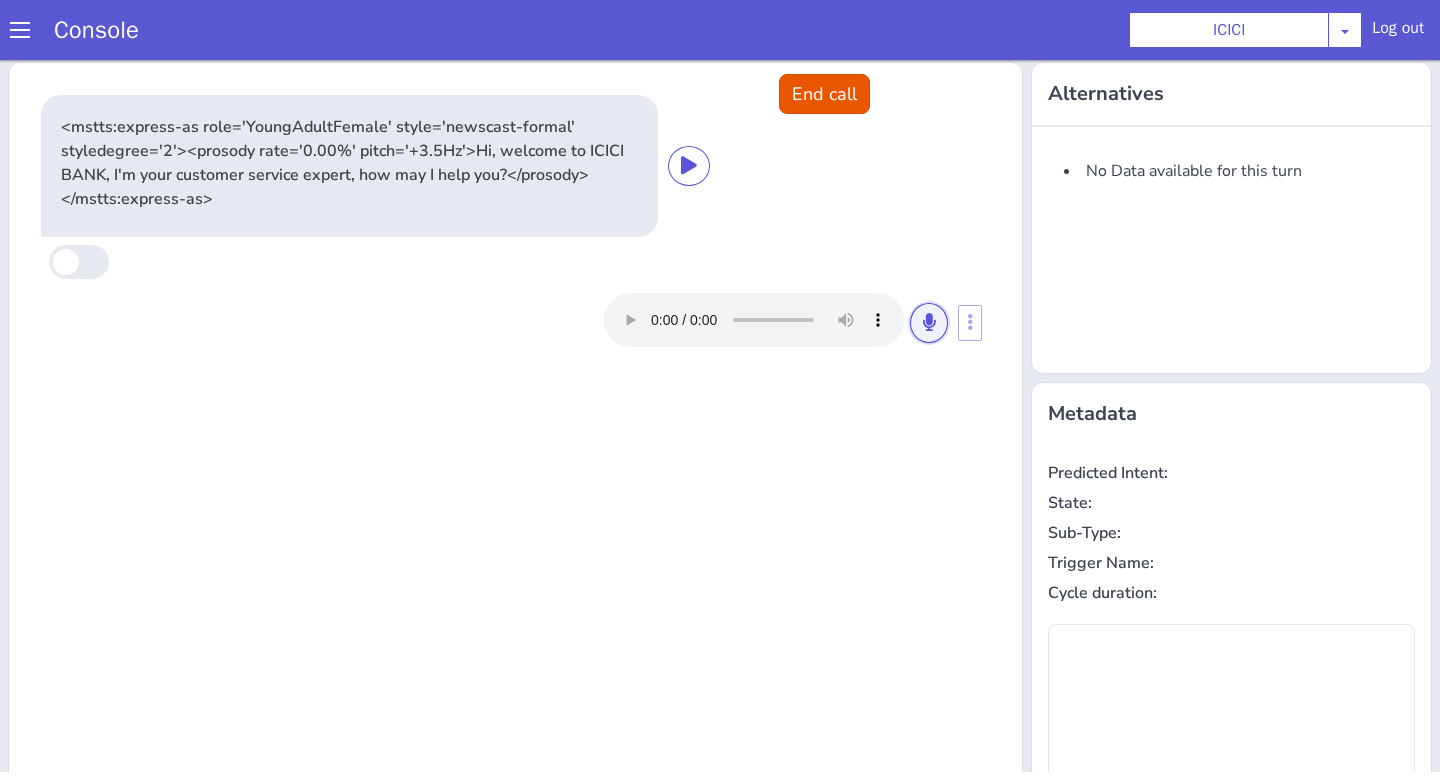 click at bounding box center [929, 323] 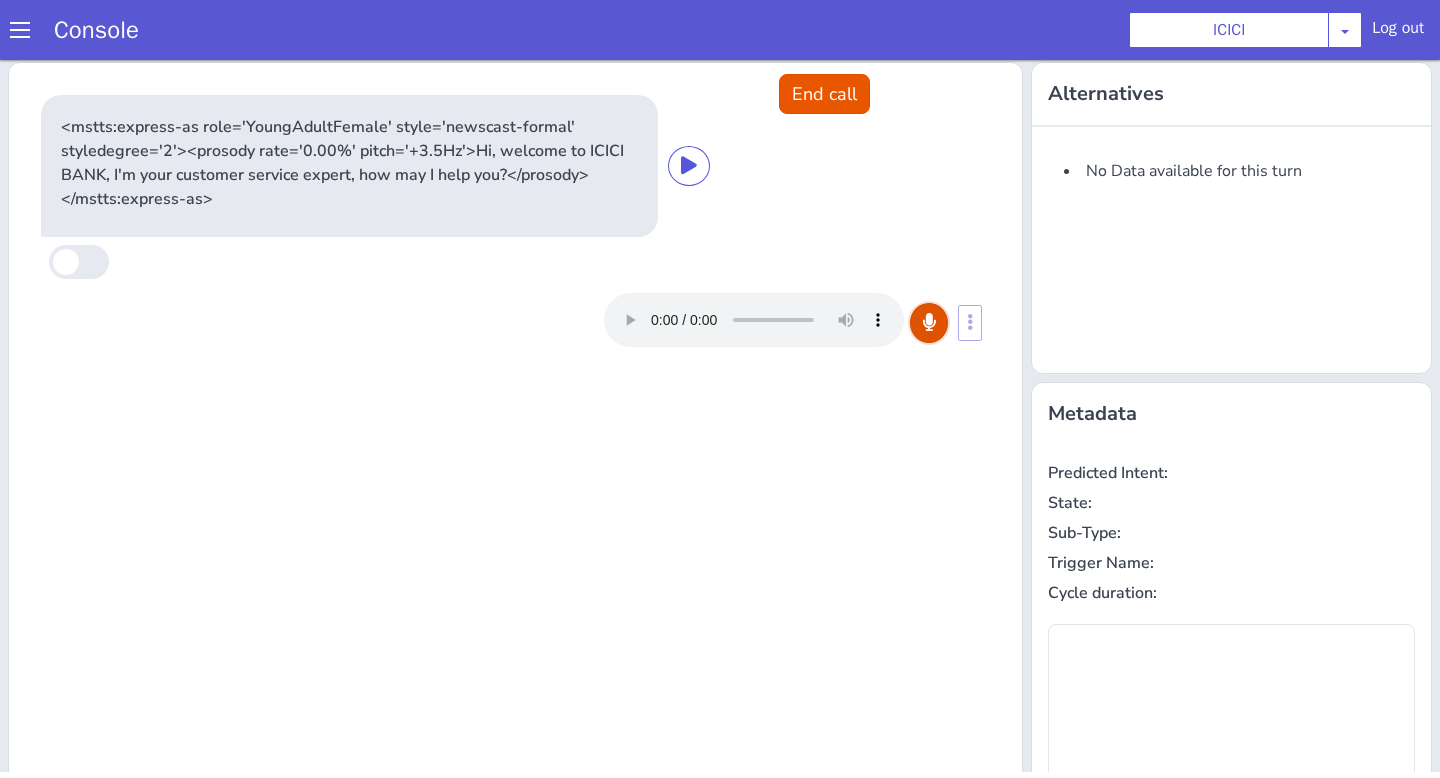 click at bounding box center [929, 323] 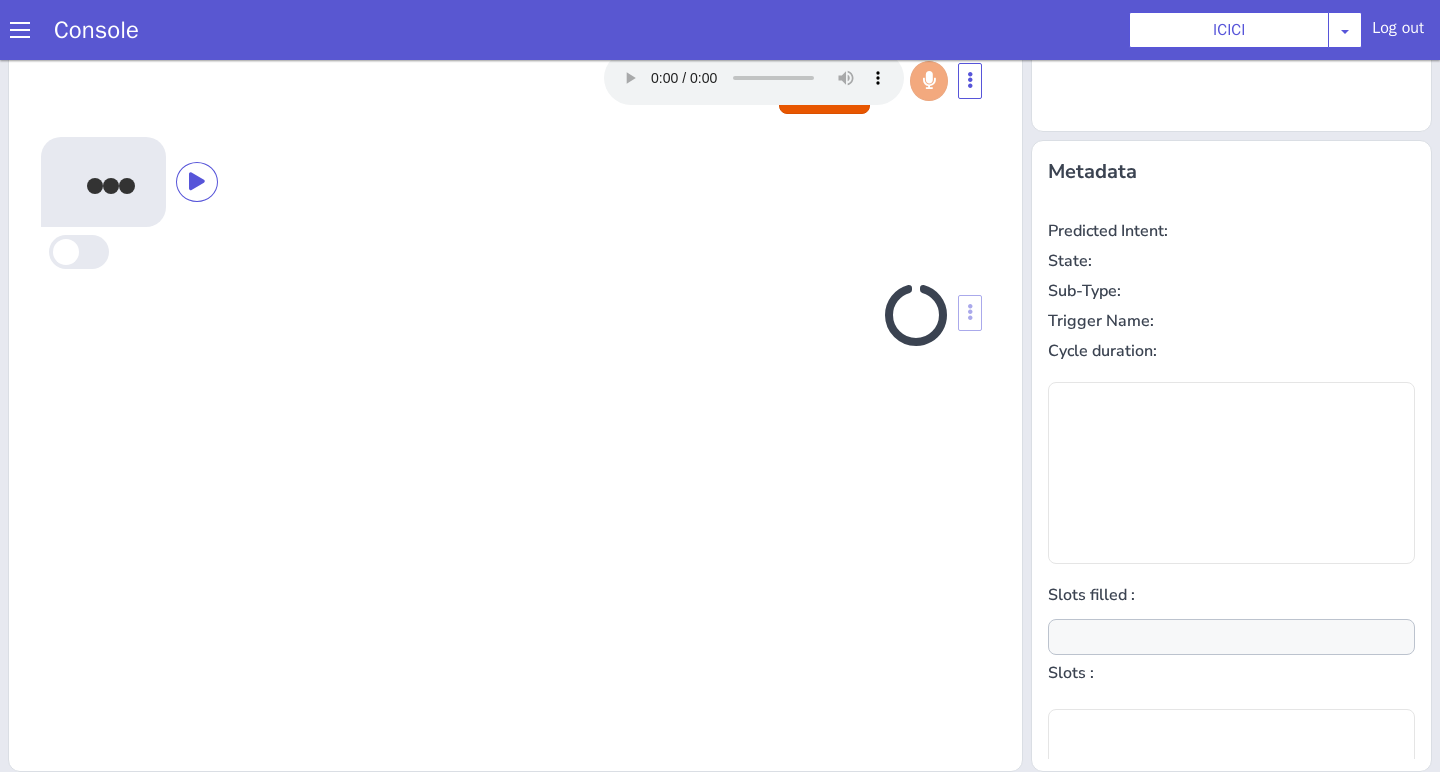 scroll, scrollTop: 0, scrollLeft: 0, axis: both 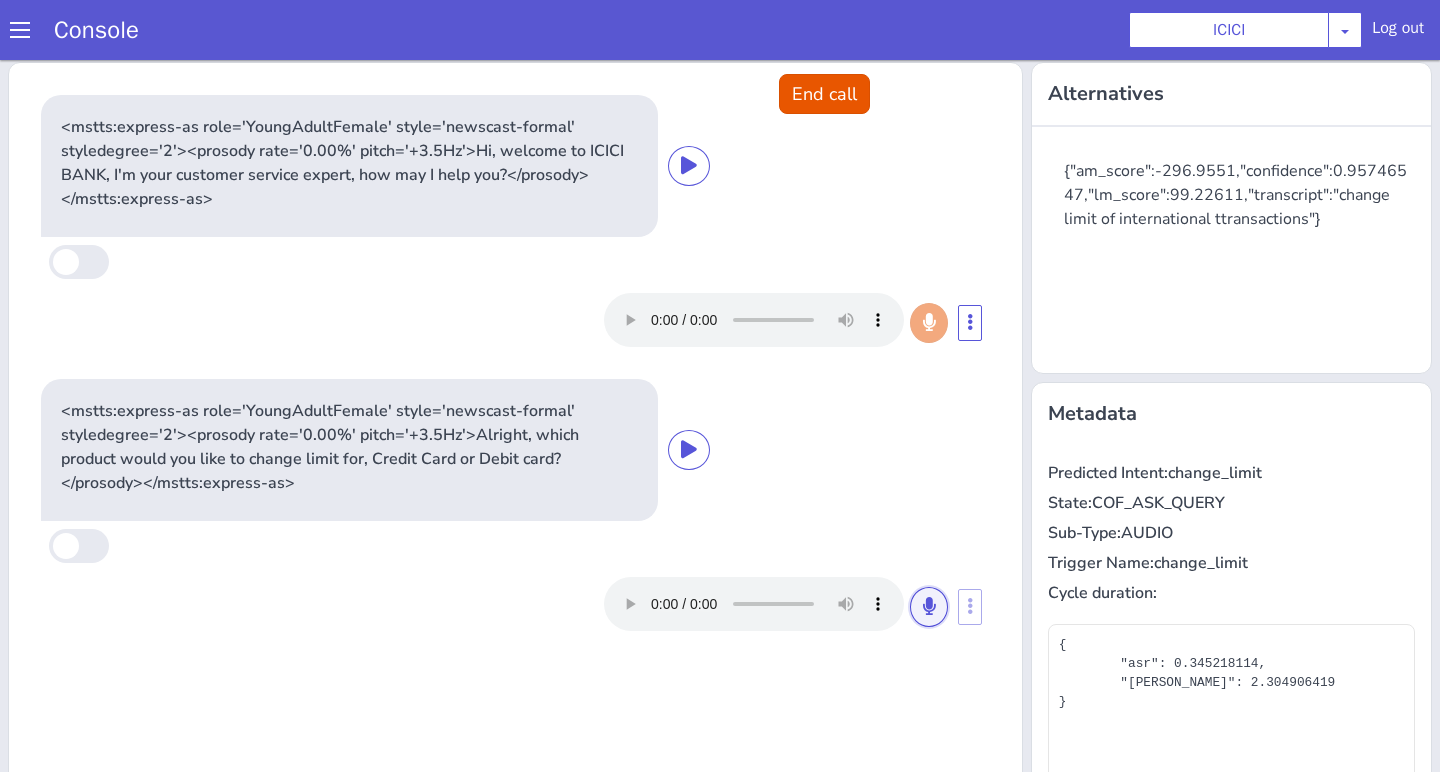 click at bounding box center [929, 606] 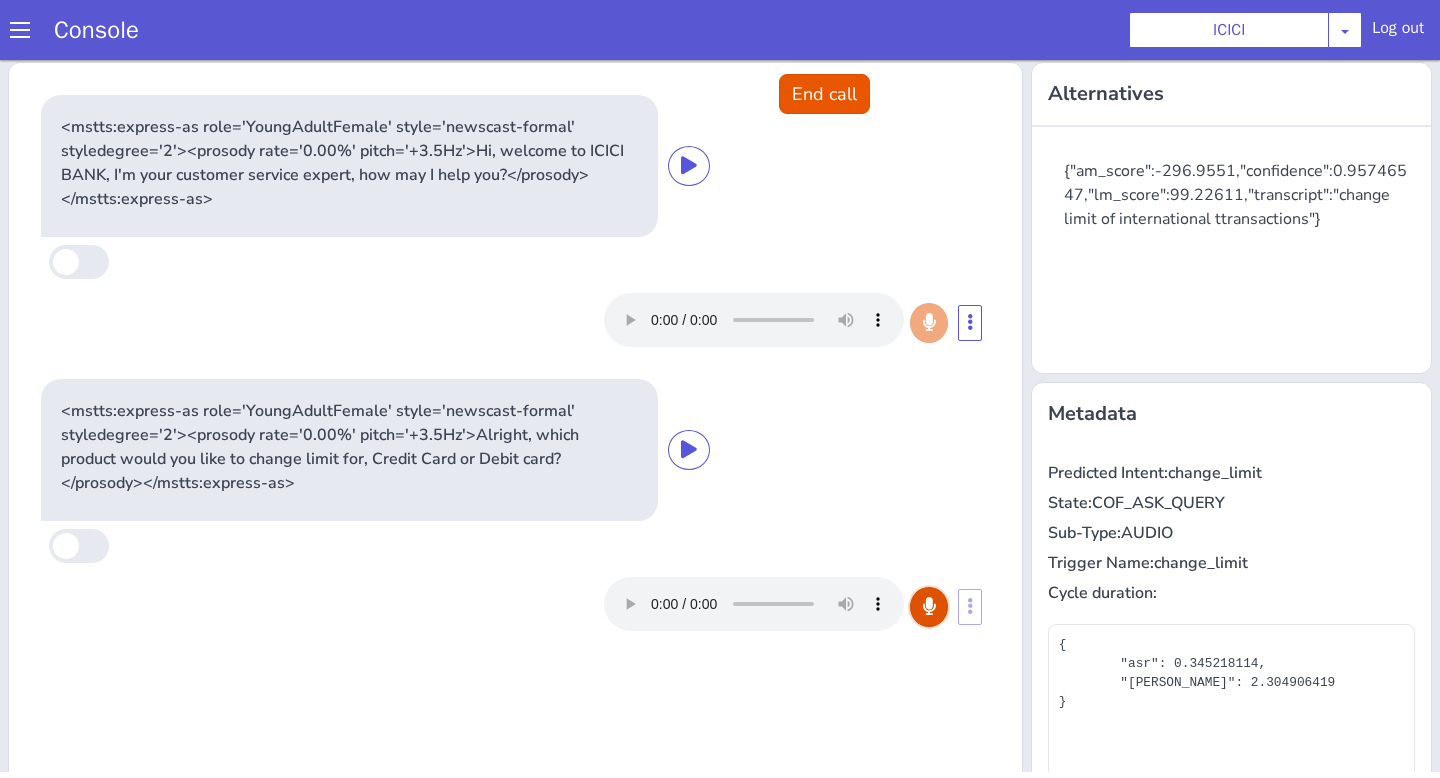 click at bounding box center (929, 606) 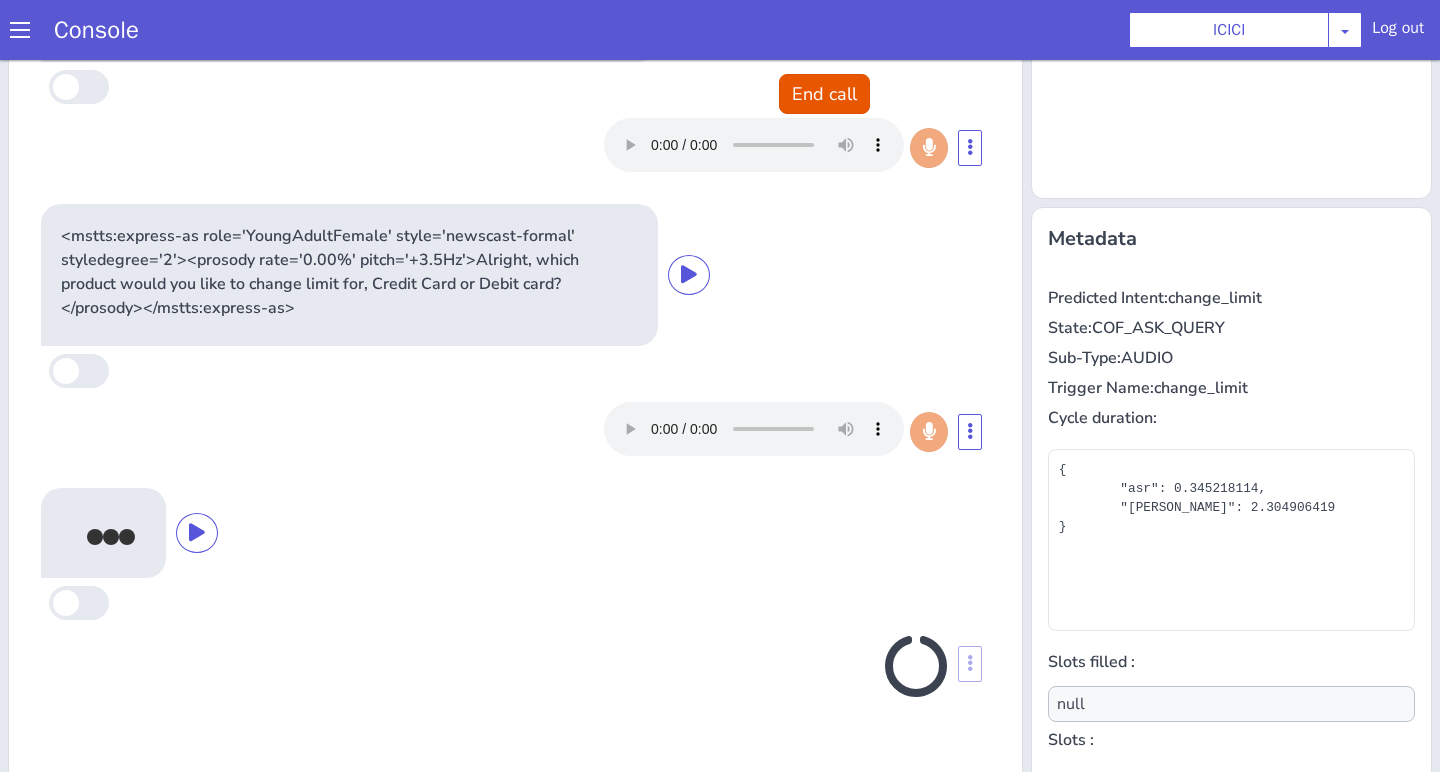 scroll, scrollTop: 242, scrollLeft: 0, axis: vertical 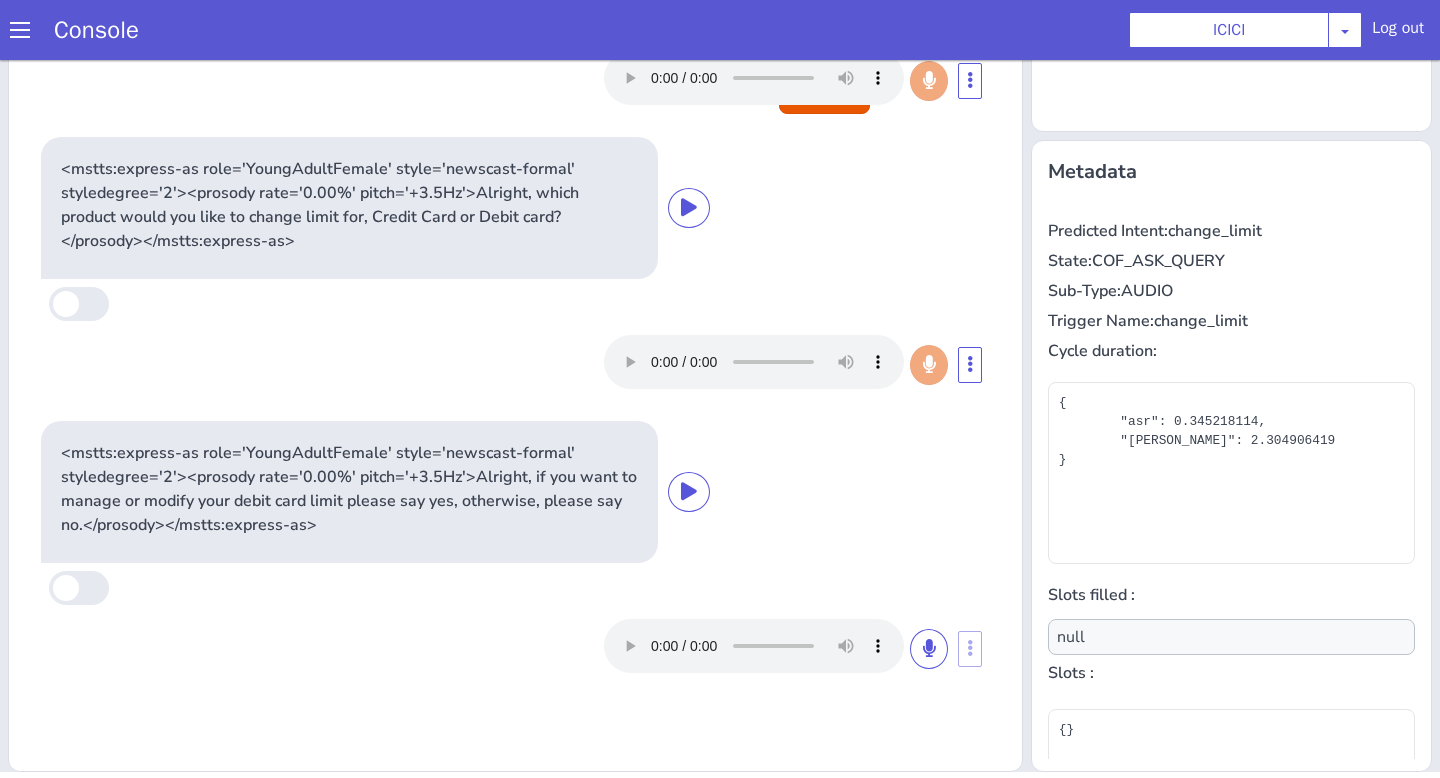 type on "product" 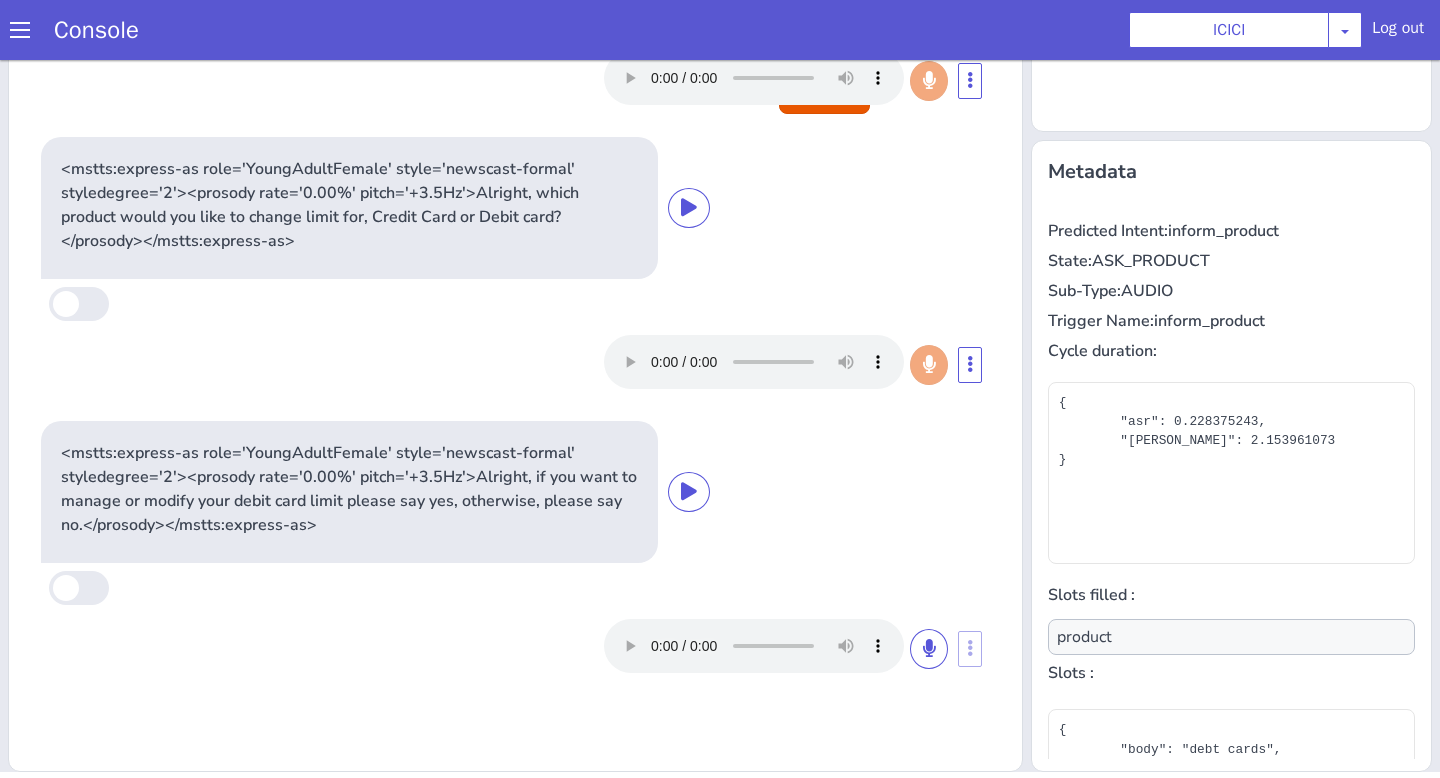 click on "<mstts:express-as role='YoungAdultFemale' style='newscast-formal' styledegree='2'><prosody rate='0.00%' pitch='+3.5Hz'>Hi, welcome to ICICI BANK, I'm your customer service expert, how may I help you?</prosody></mstts:express-as>" at bounding box center [515, -17] 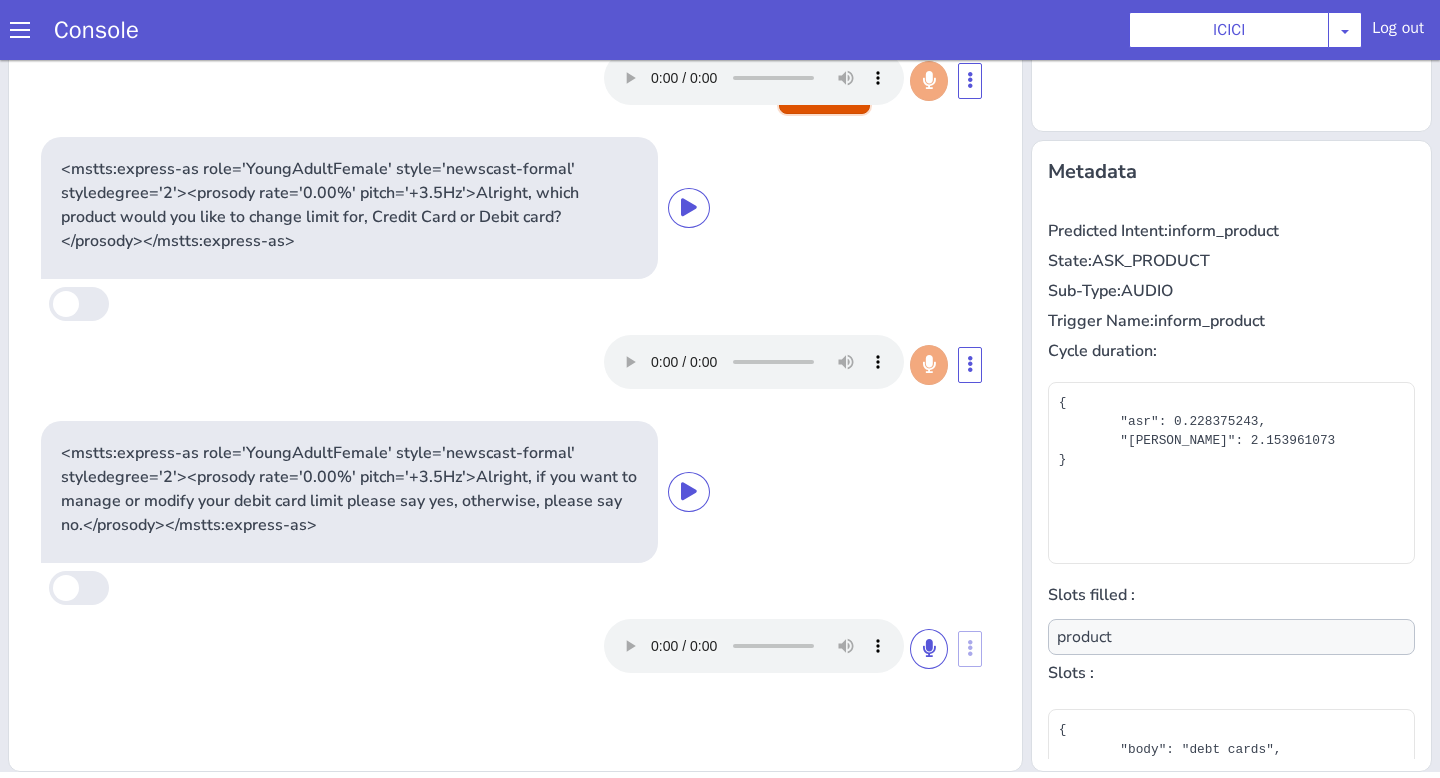 click on "End call" at bounding box center (824, 94) 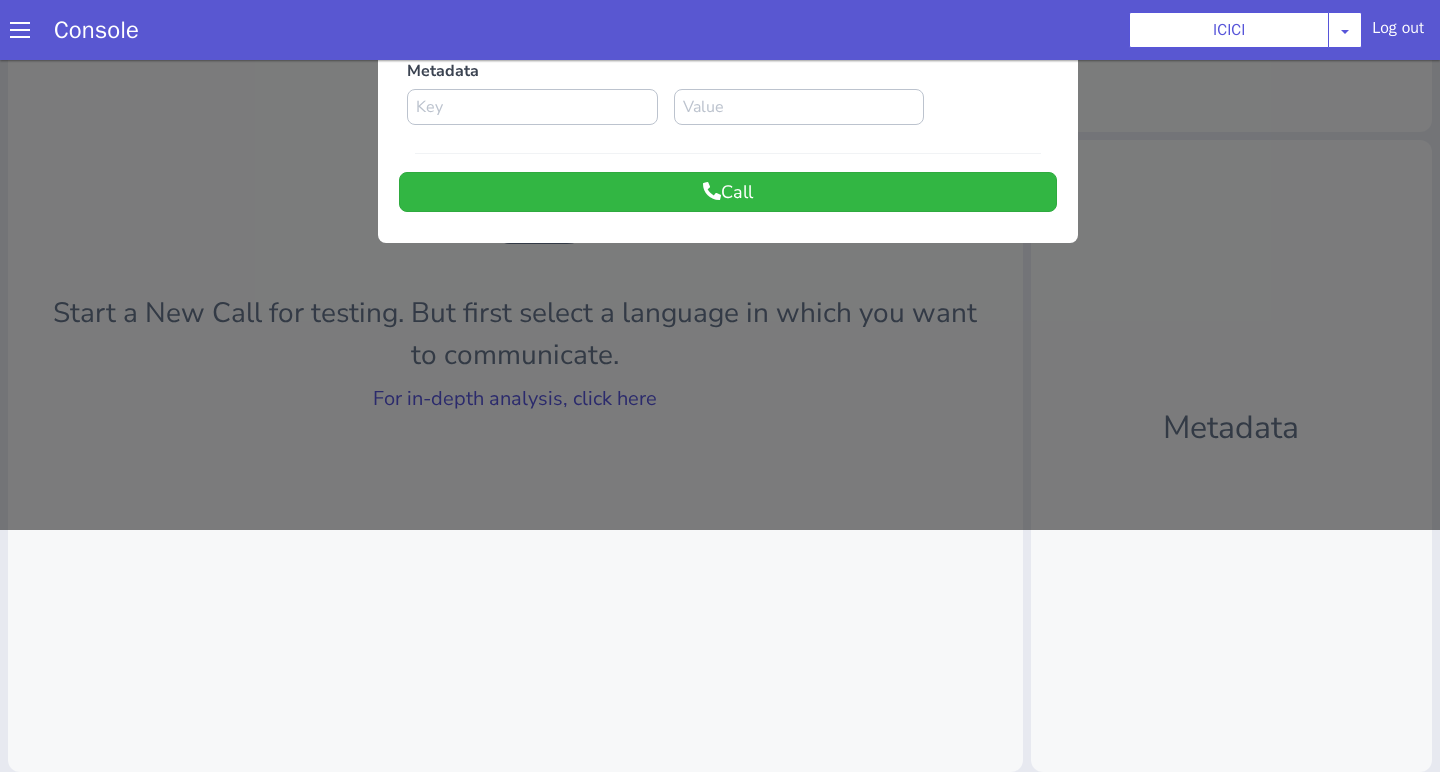 click at bounding box center (720, 171) 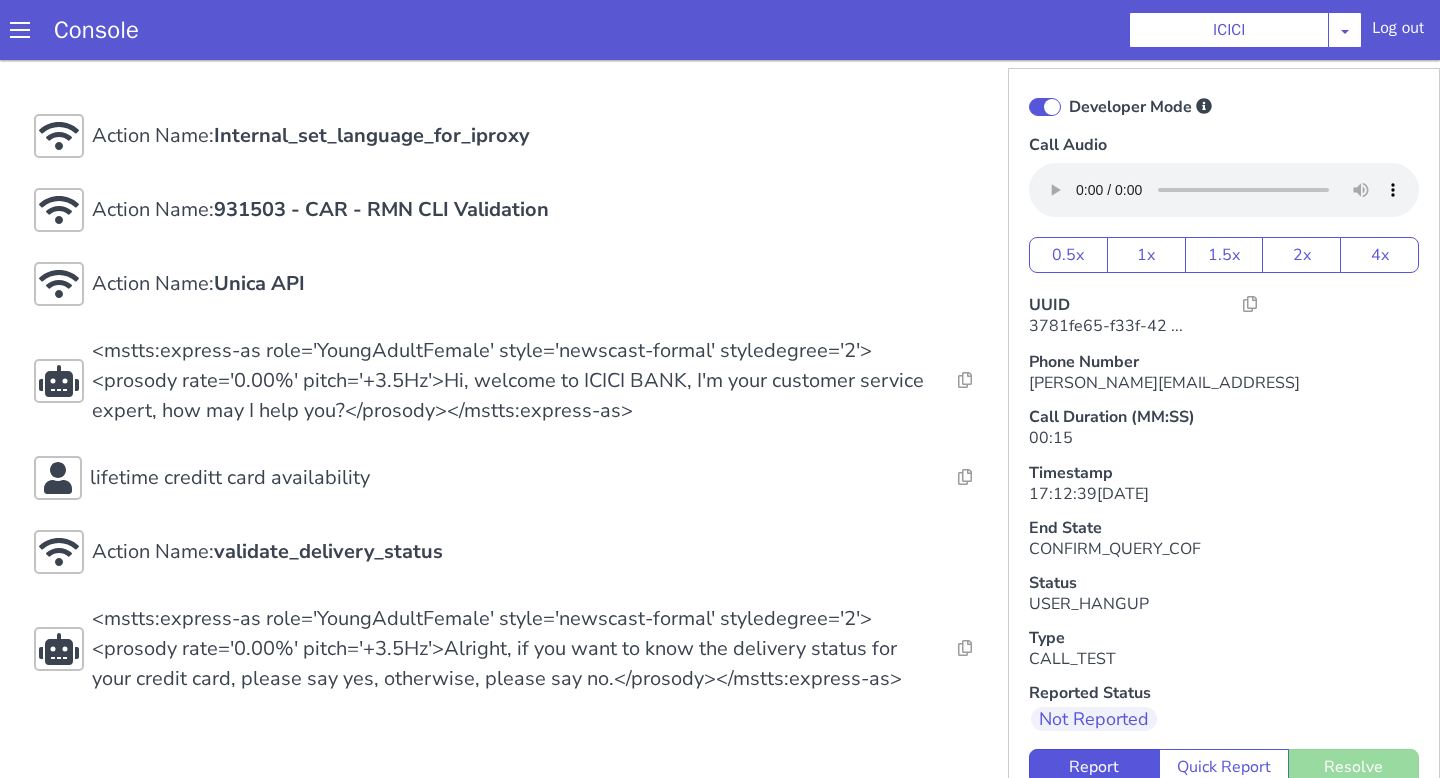 scroll, scrollTop: 8, scrollLeft: 0, axis: vertical 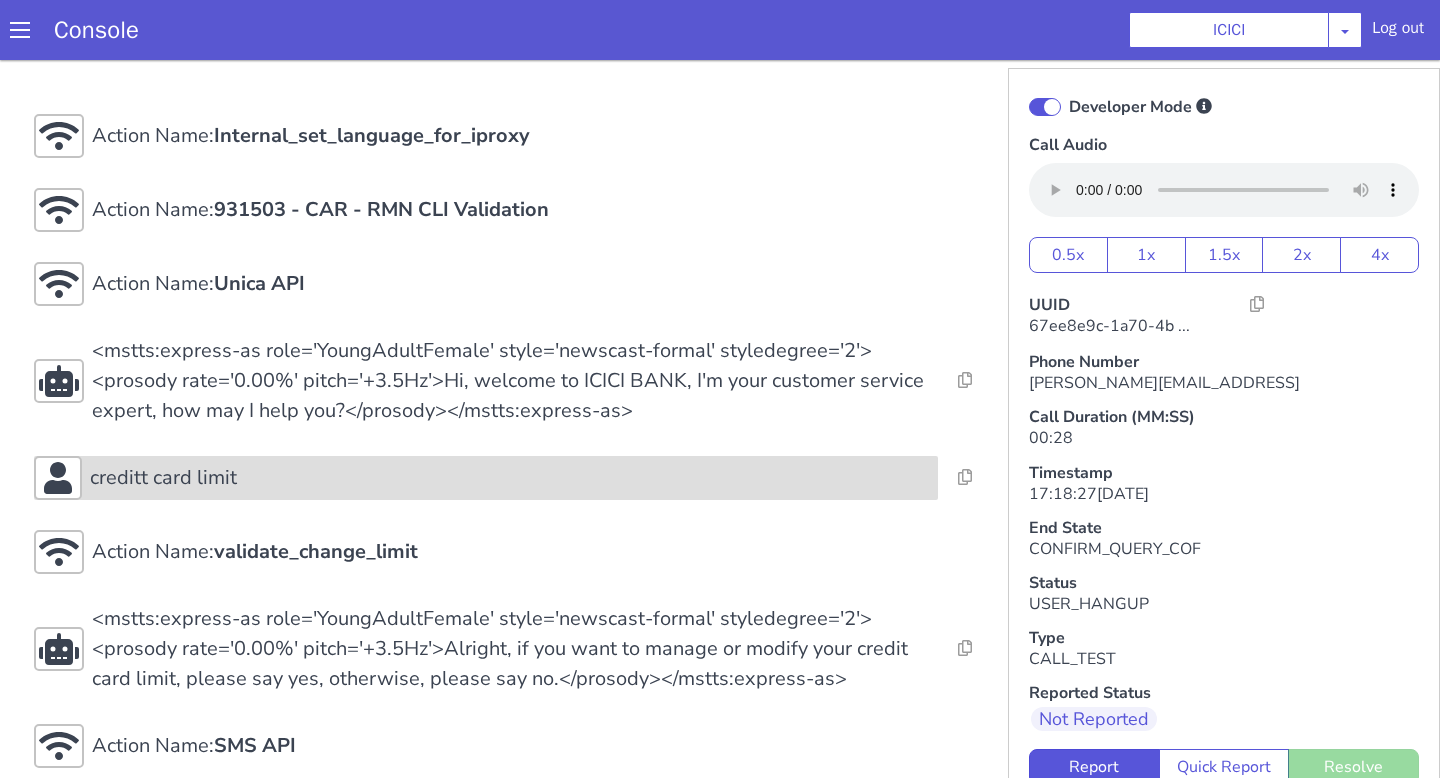 click on "creditt card limit" at bounding box center (510, 478) 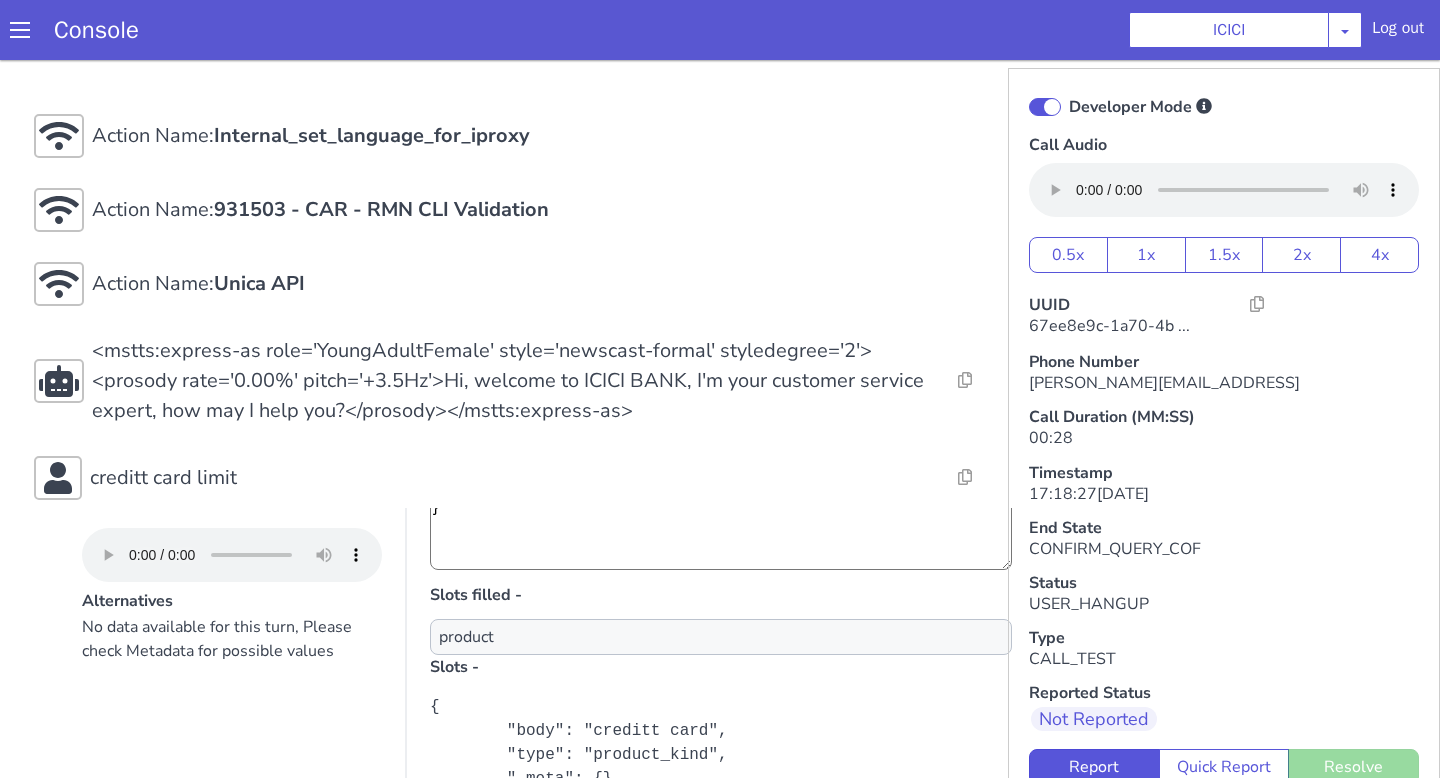scroll, scrollTop: 355, scrollLeft: 0, axis: vertical 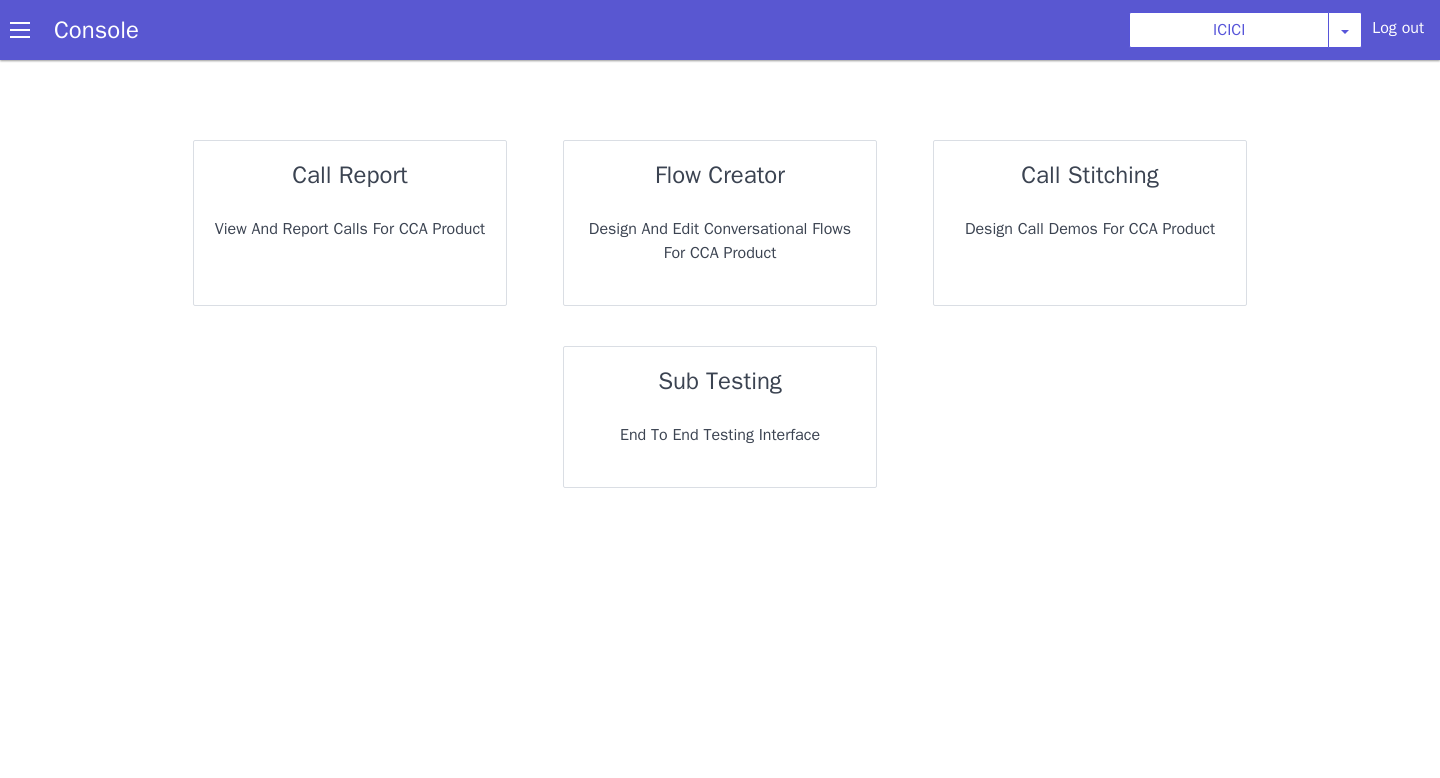 click on "sub testing" at bounding box center [720, 381] 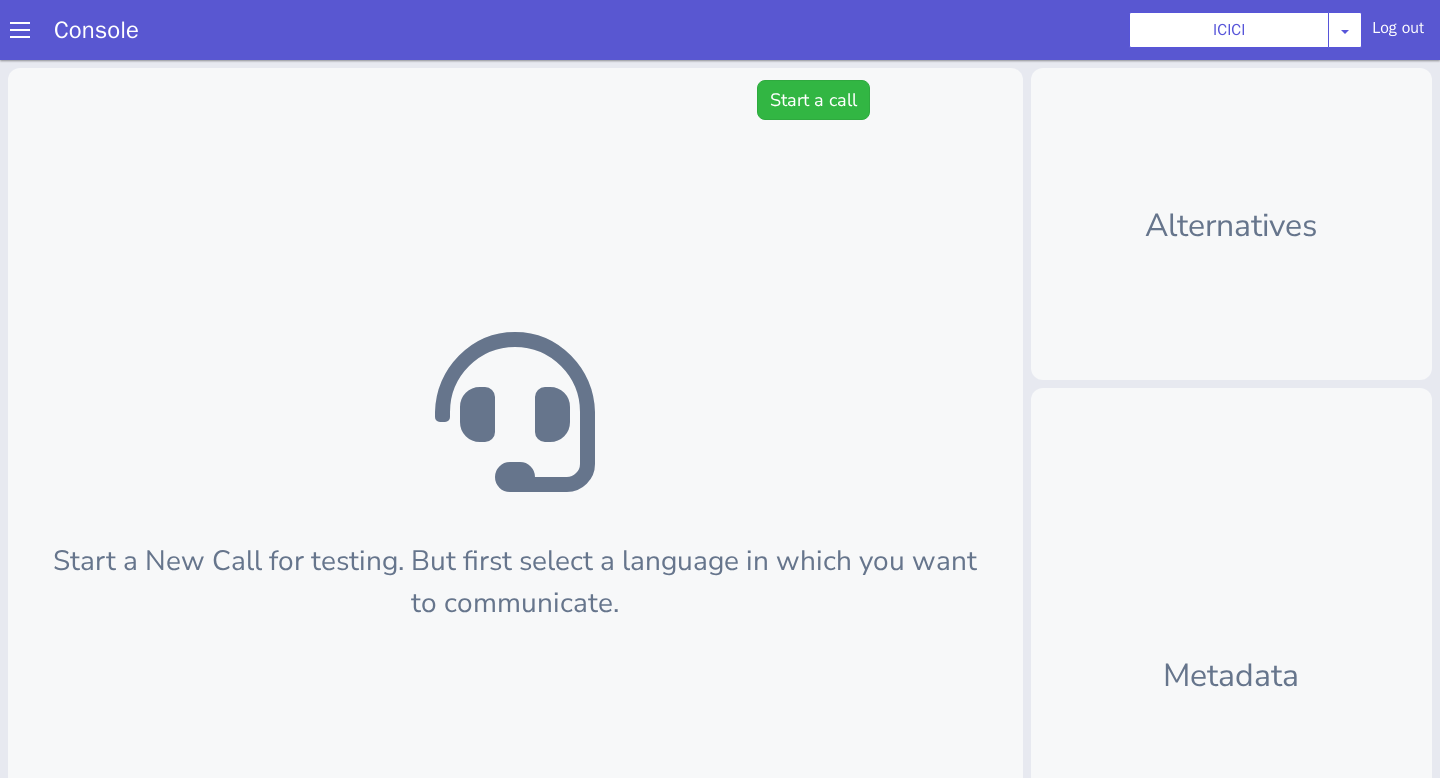 scroll, scrollTop: 6, scrollLeft: 0, axis: vertical 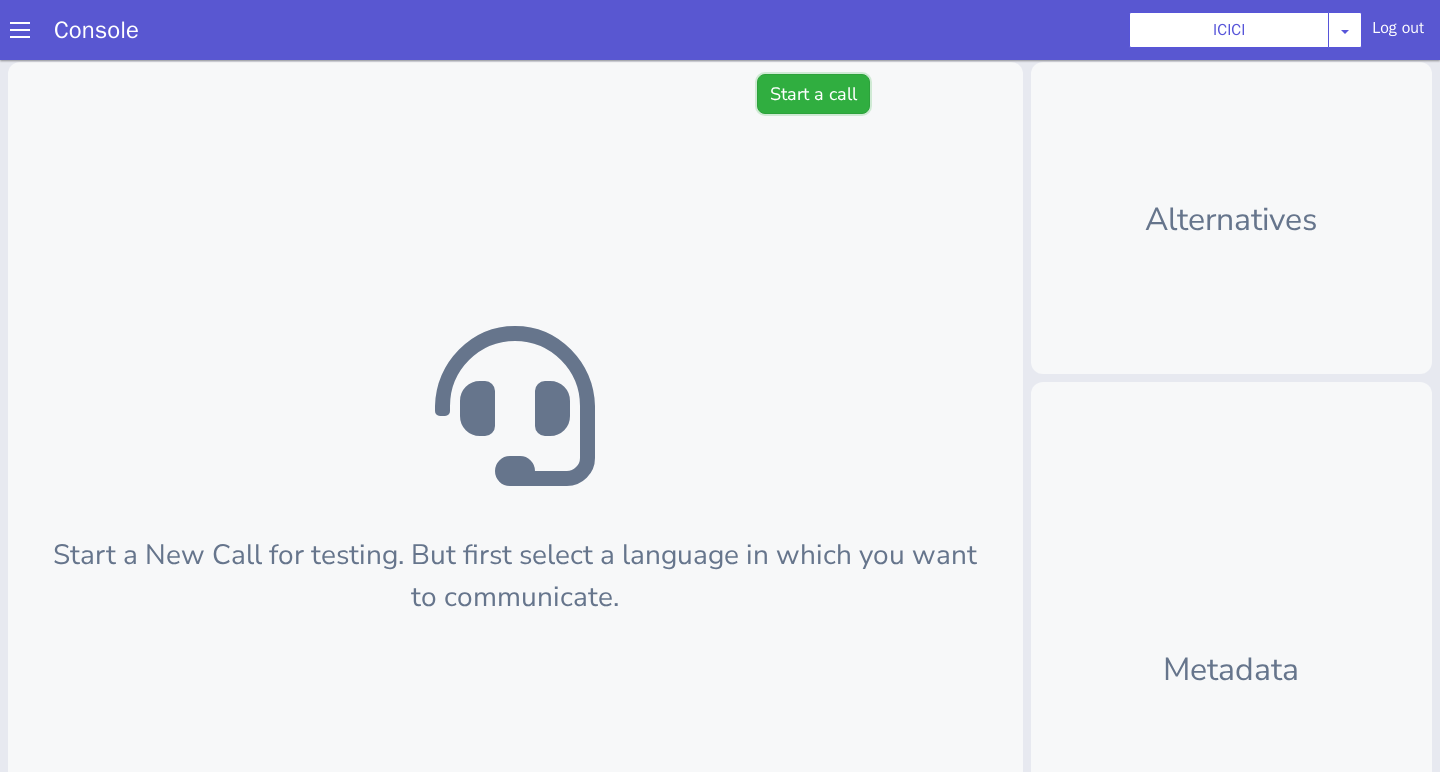click on "Start a call" at bounding box center [813, 94] 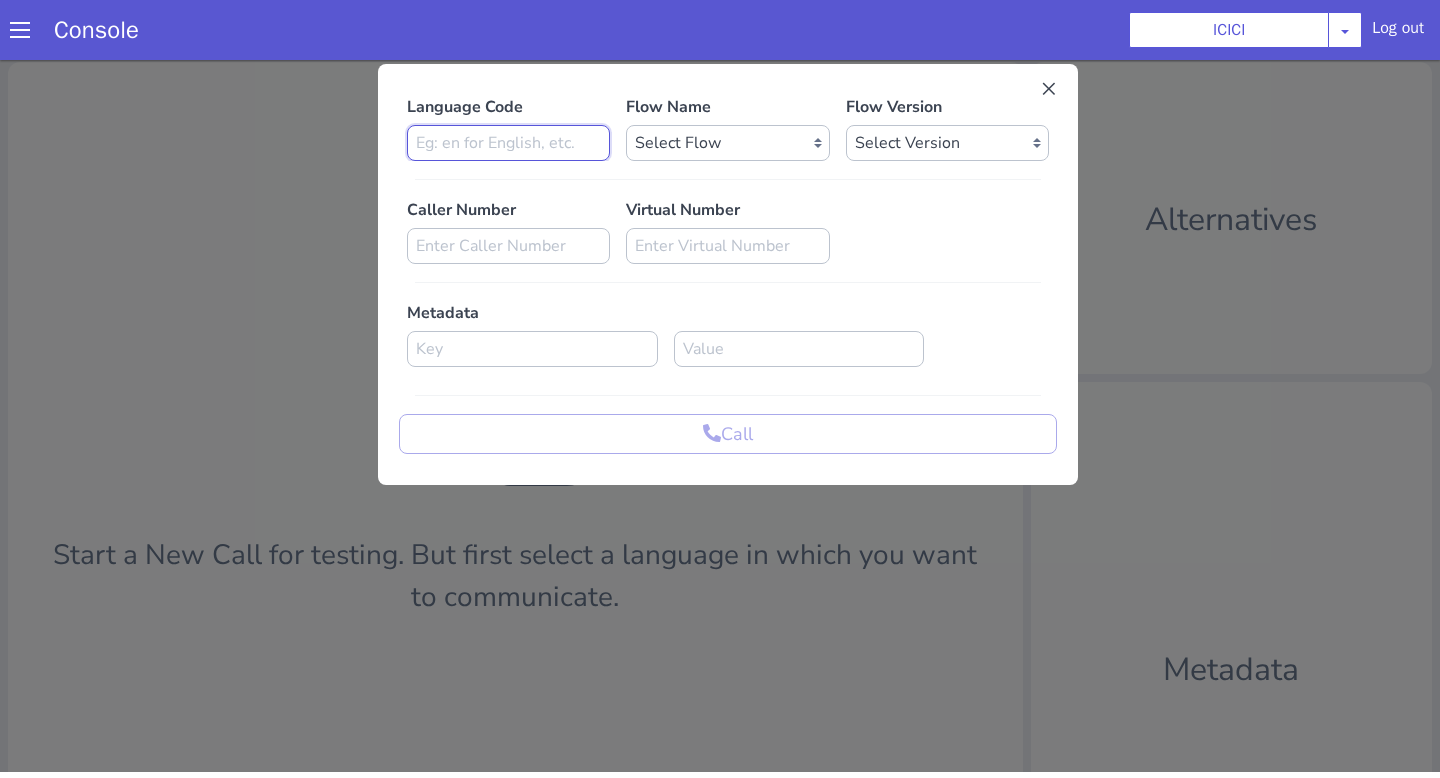 click at bounding box center (508, 143) 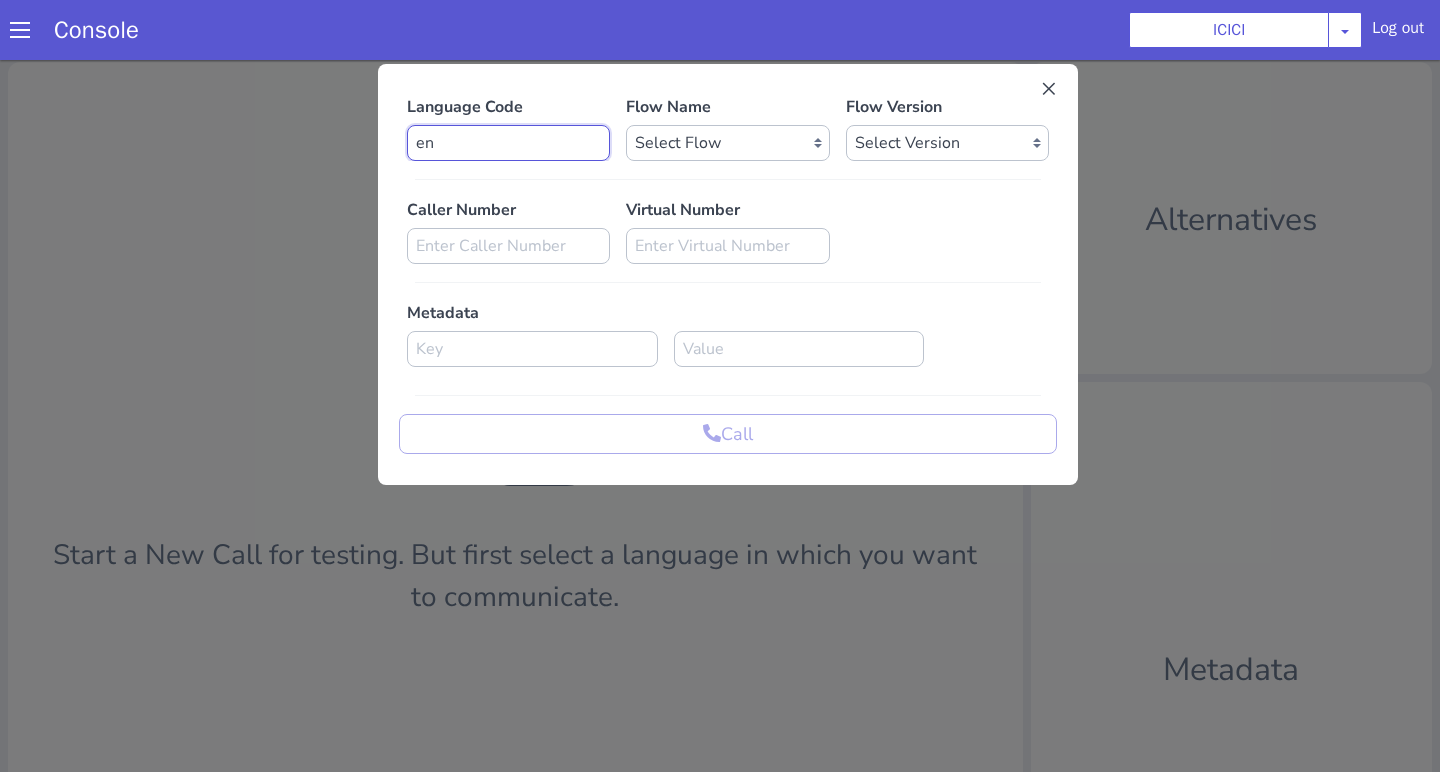 type on "en" 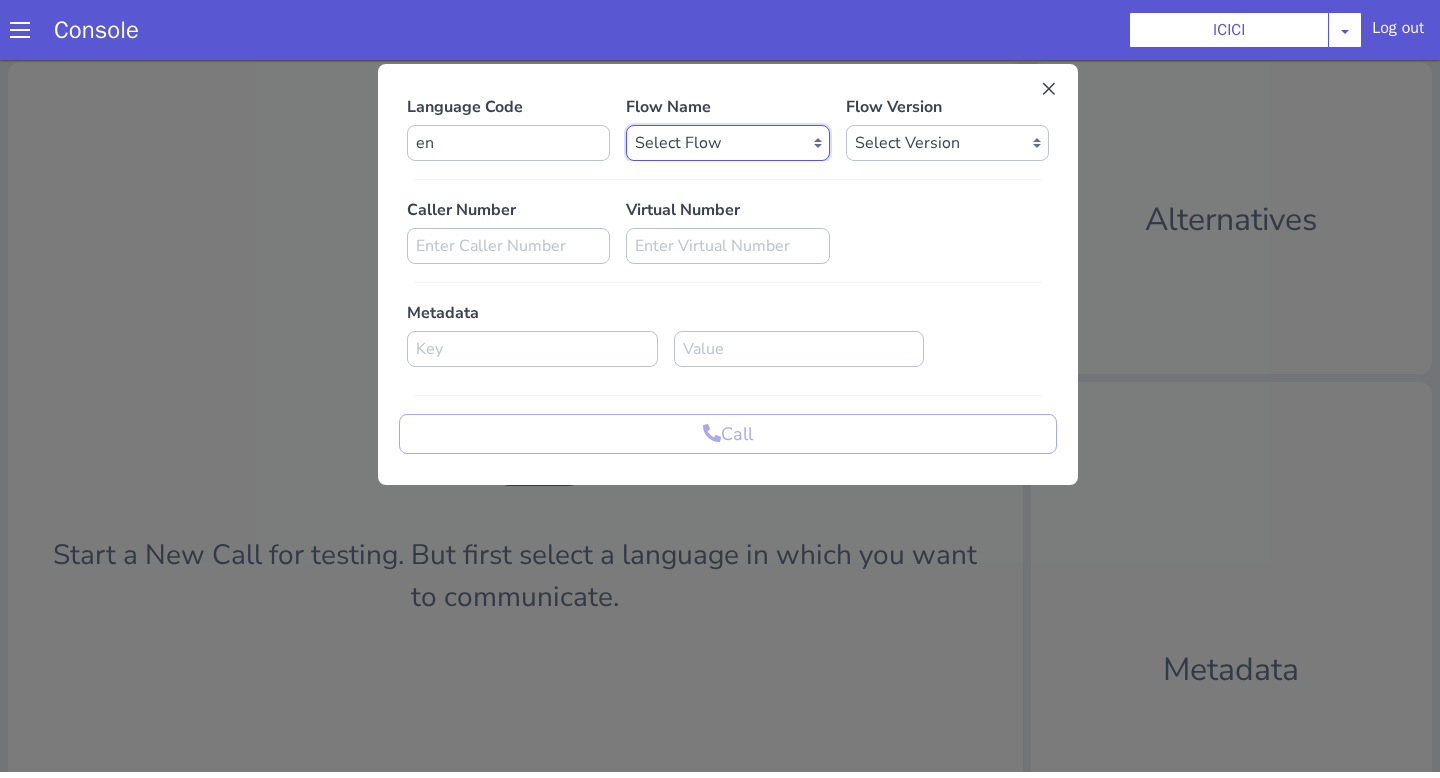 click on "Select Flow sachin_testing icici_test_import_1 icici_test icici_dummy infra_test ICICI_2 inter_digit_dtmf_wait_test icici ICICI_2.1 icici_incident_reporting Dummy_testcase icici_impostor_test icici_dtmf_patience_test DTMF_patience_test_bot icici_bot_2.0 (dropped) icici_cdbc_modification icici_migration phase_5 icici_lic_ipo icici_temp icici_outbound icici_poc_sip_trunking icici_prod_sync_temp icici_CC_limit_enhancement icici_farmer_bot icici_farmer_bot_hindi icici_hi icici_dialogy" at bounding box center (727, 143) 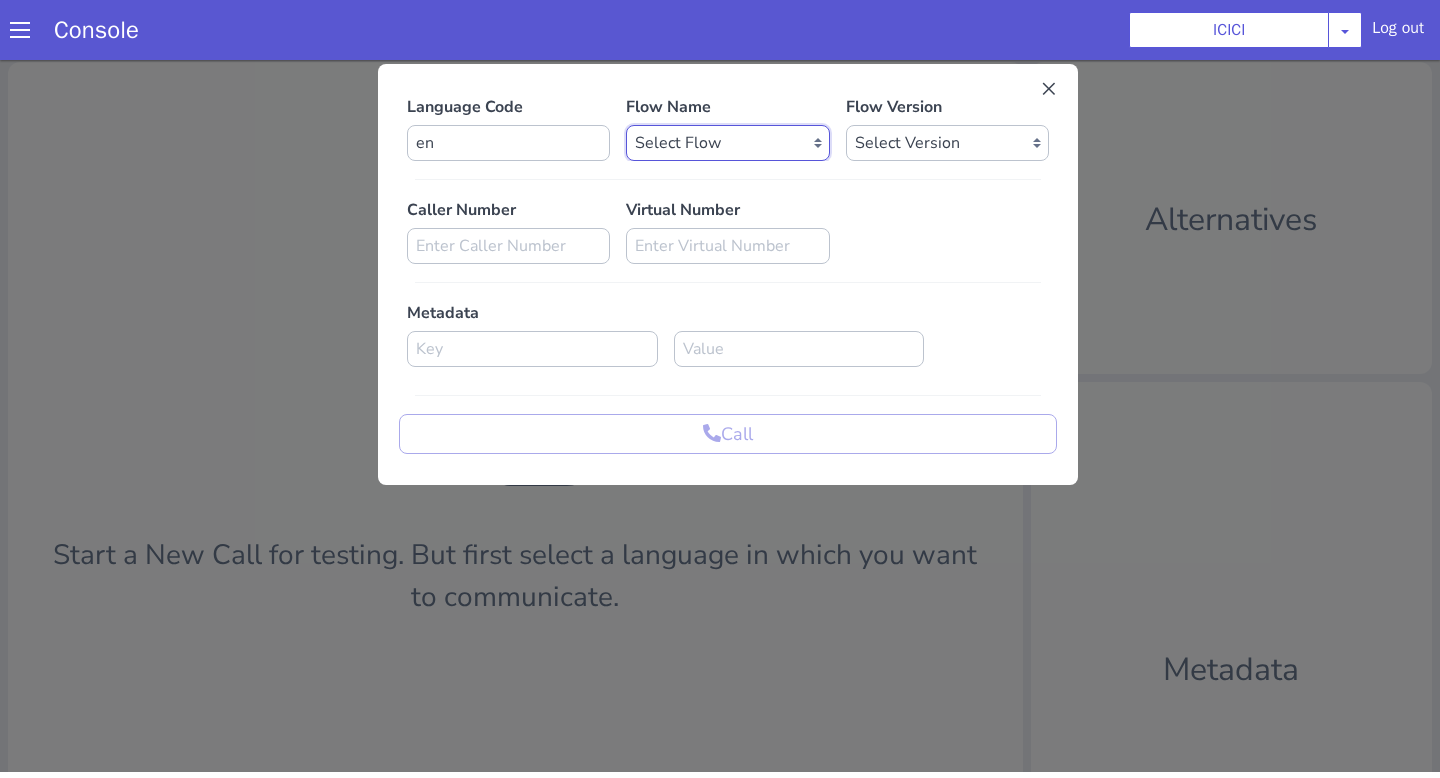 select on "b03a4faf-32c3-4c7e-b817-7f3662e43ade" 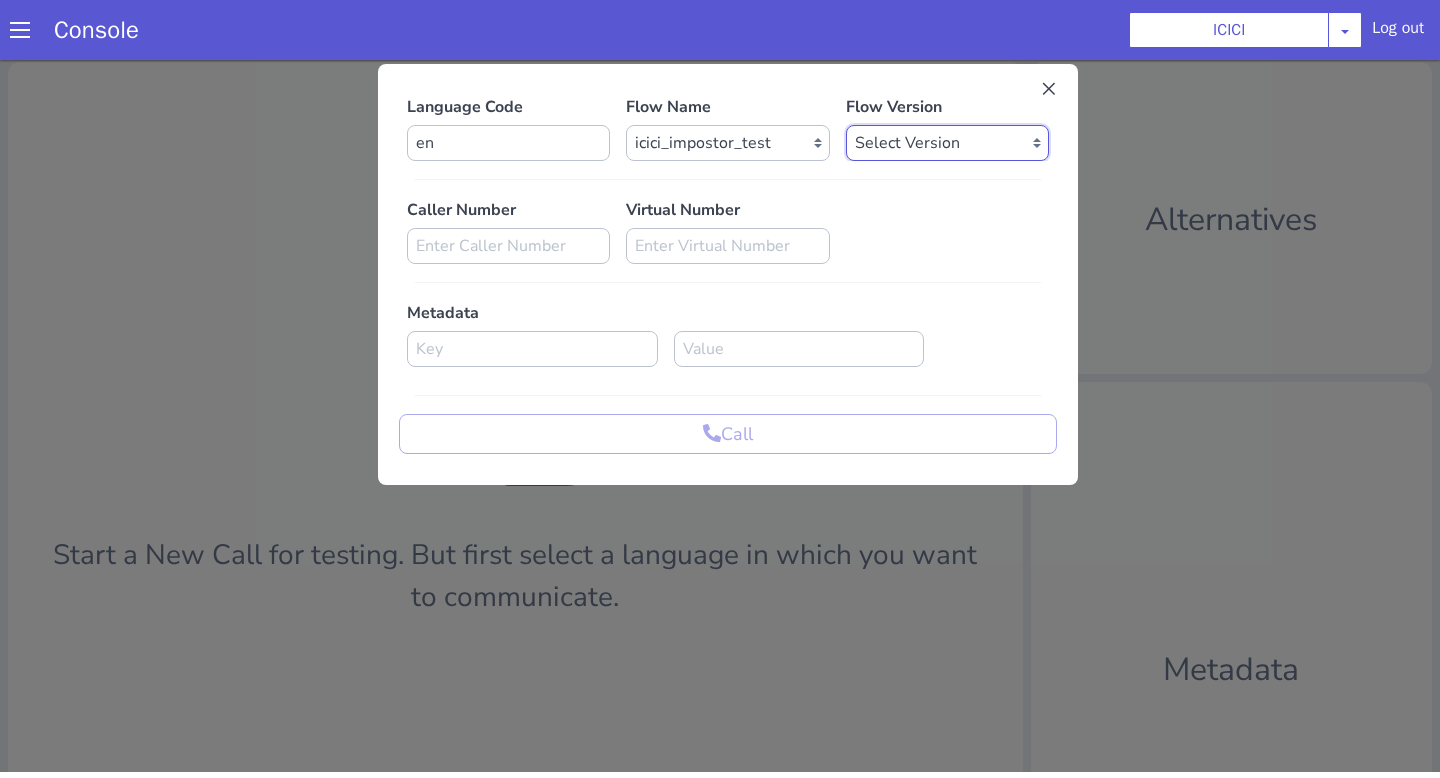 click on "Select Version 0.0.43 0.0.42 0.0.41 0.0.40 0.0.39 0.0.38 0.0.37 0.0.36 0.0.35 0.0.34 0.0.33 0.0.32 0.0.31 0.0.30 0.0.29 0.0.28 0.0.27 0.0.26 0.0.25 0.0.24 0.0.23 0.0.22 0.0.21 0.0.20 0.0.19 0.0.18 0.0.17 0.0.16 0.0.15 0.0.14 0.0.13 0.0.12 0.0.11 0.0.10 0.0.9 0.0.8 0.0.7 0.0.6 0.0.5 0.0.4 0.0.3 0.0.2 0.0.1" at bounding box center [947, 143] 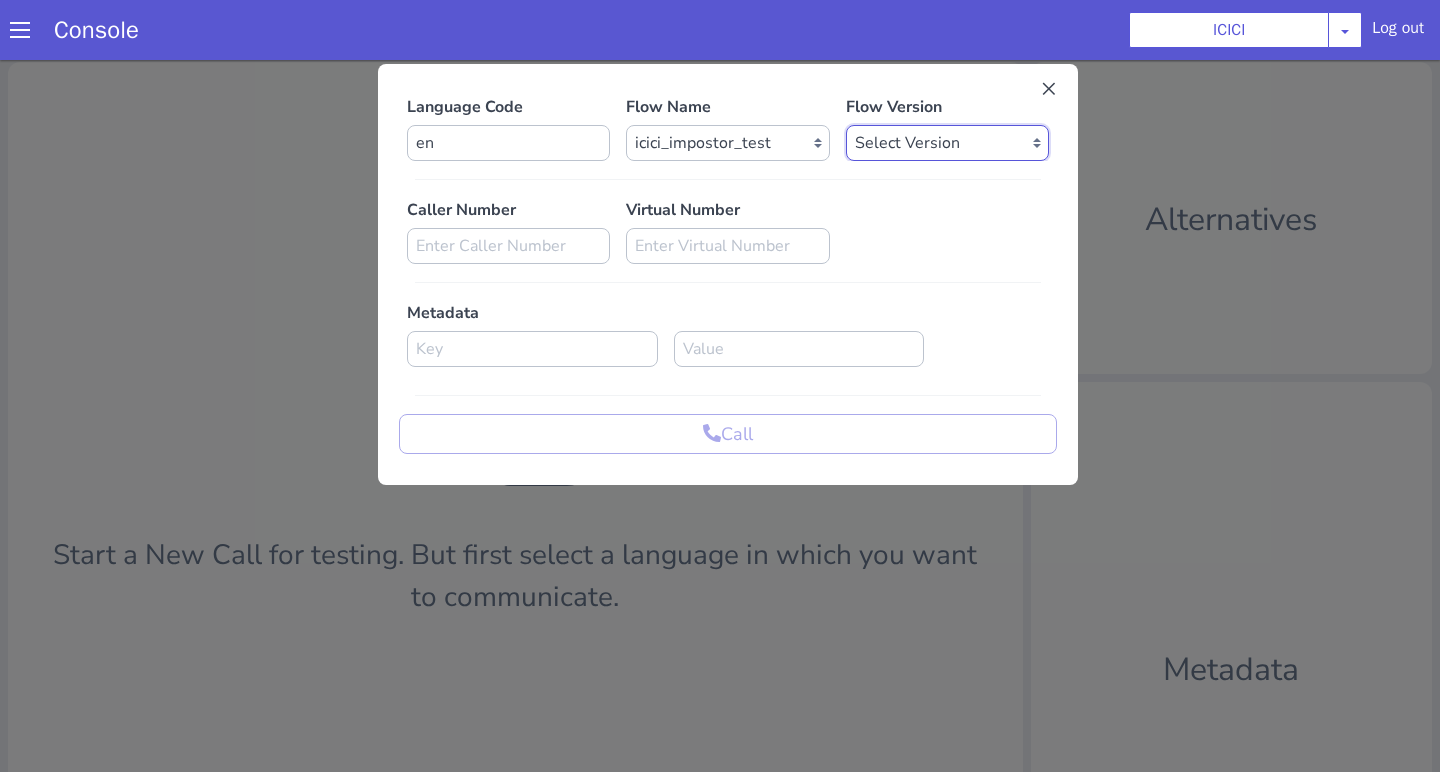 select on "0.0.43" 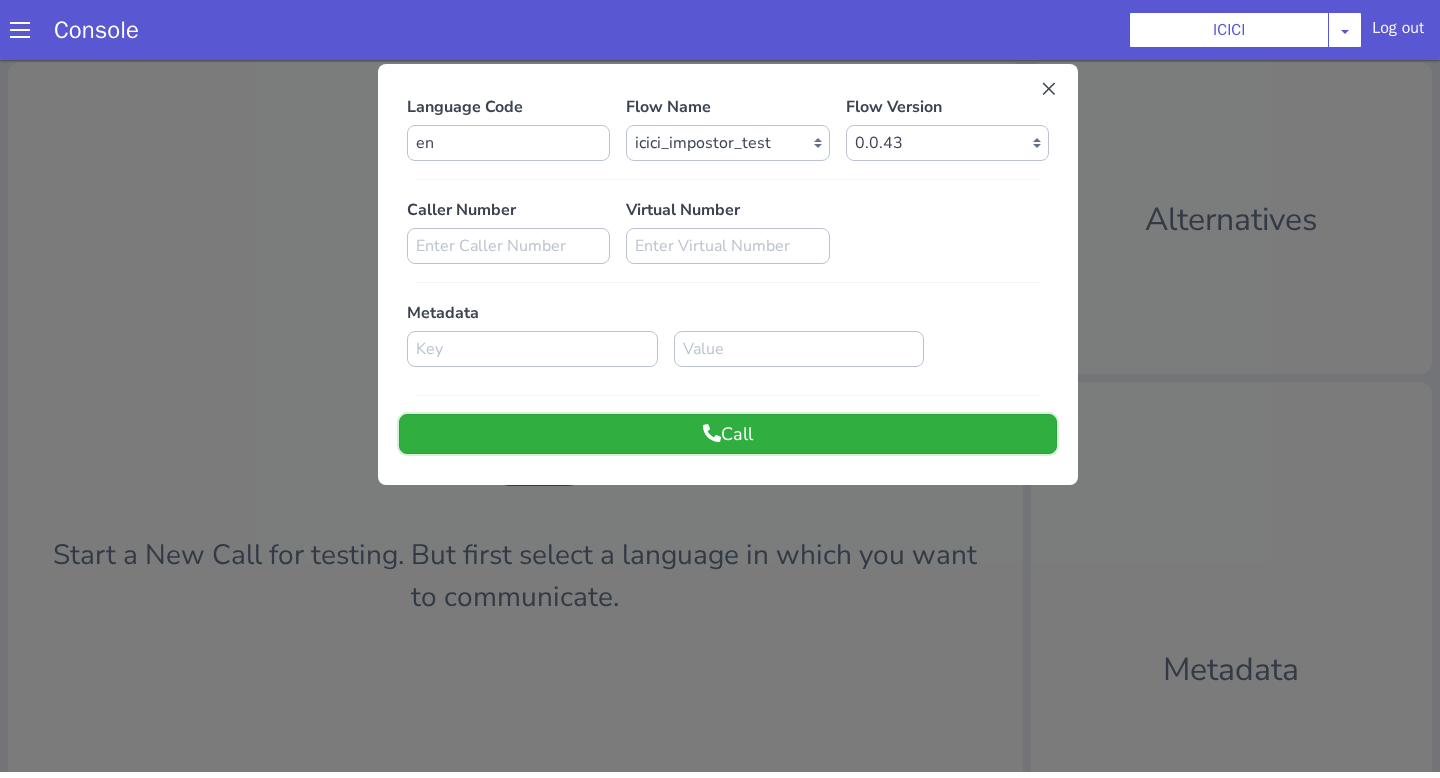 click on "Call" at bounding box center [728, 434] 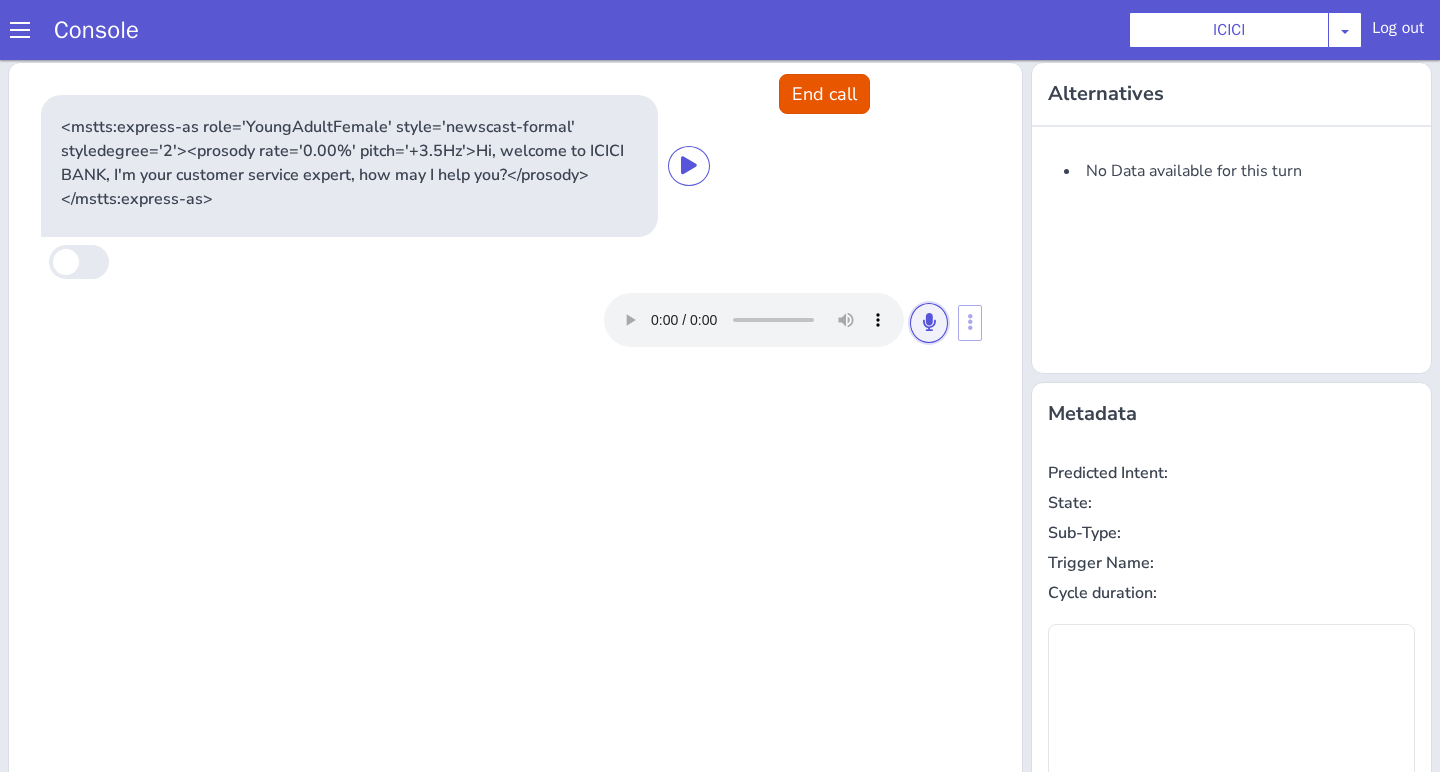 click at bounding box center (929, 322) 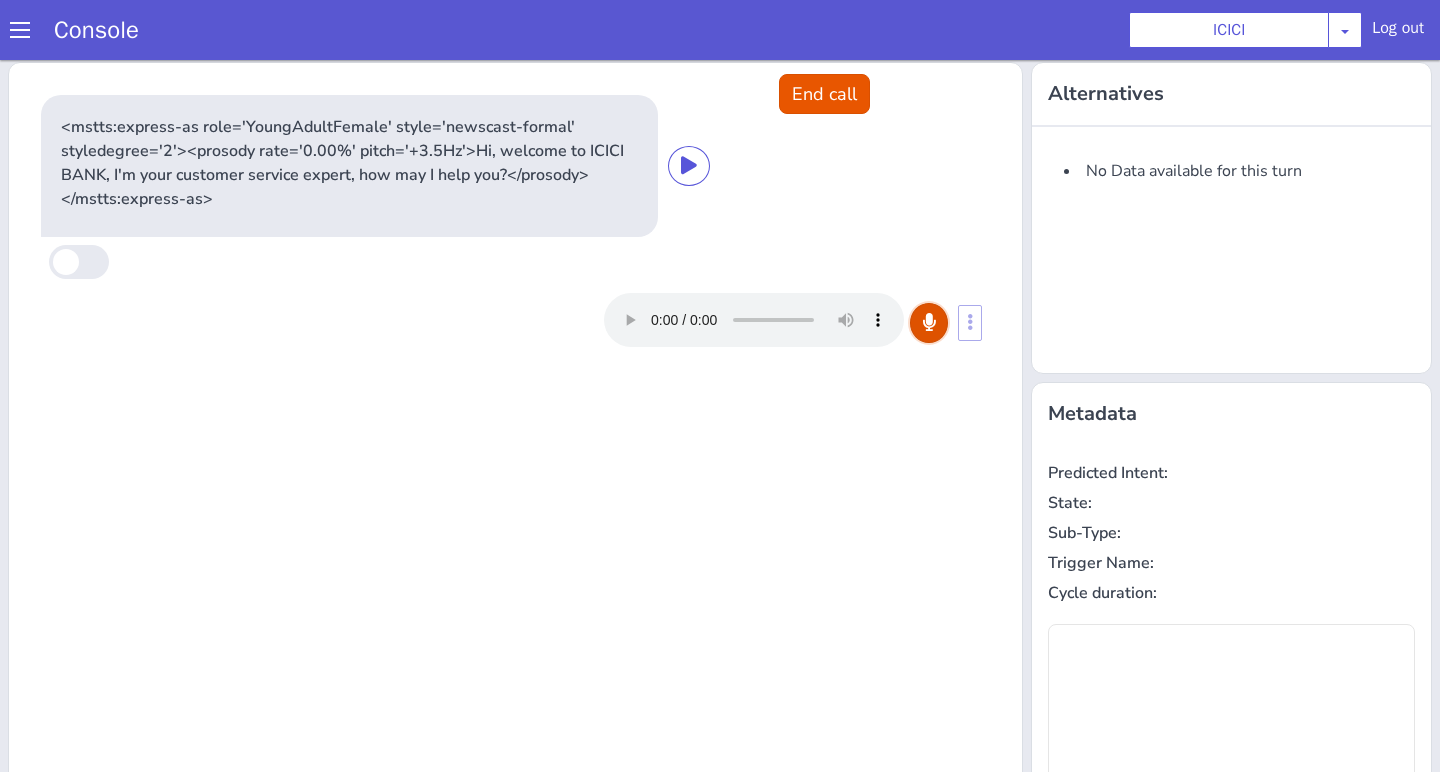 click at bounding box center [929, 322] 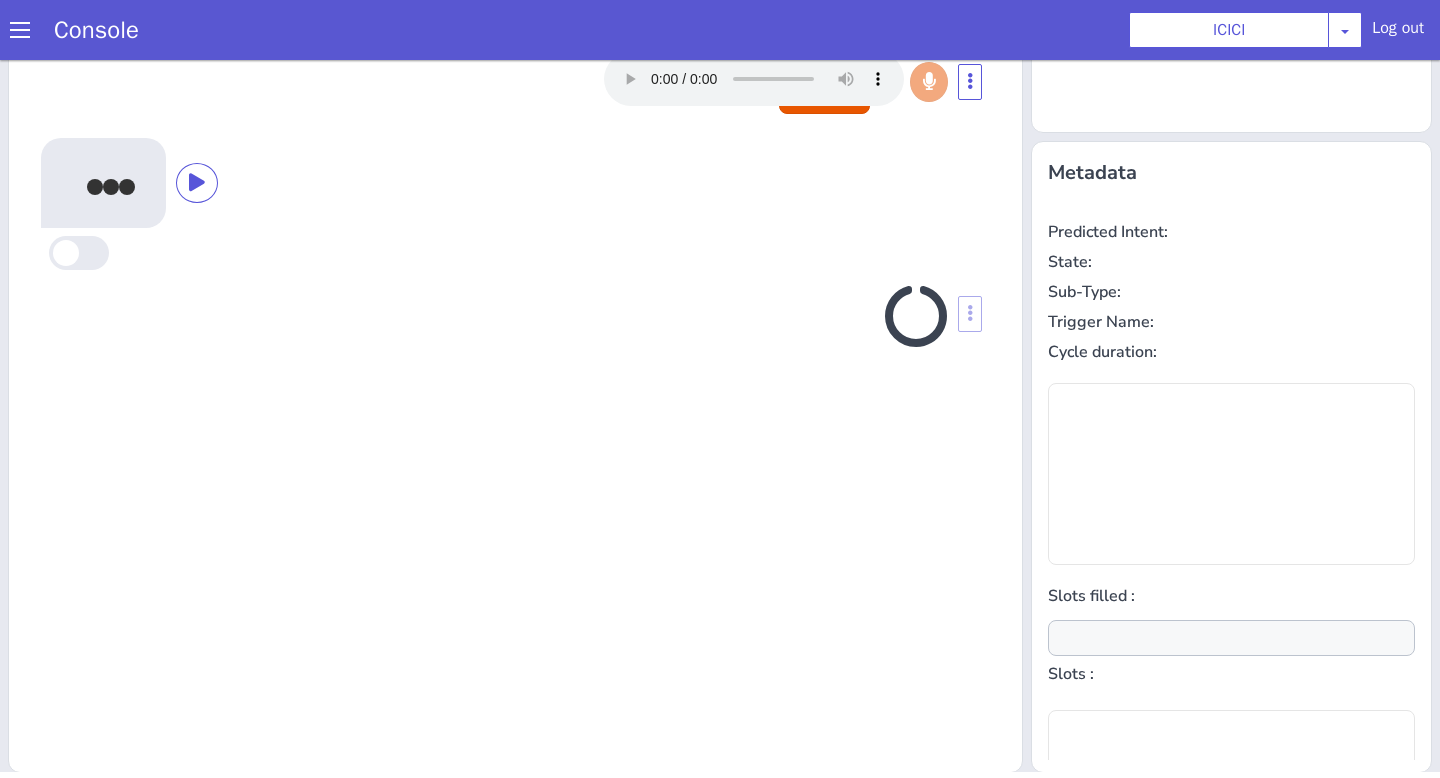 scroll, scrollTop: 242, scrollLeft: 0, axis: vertical 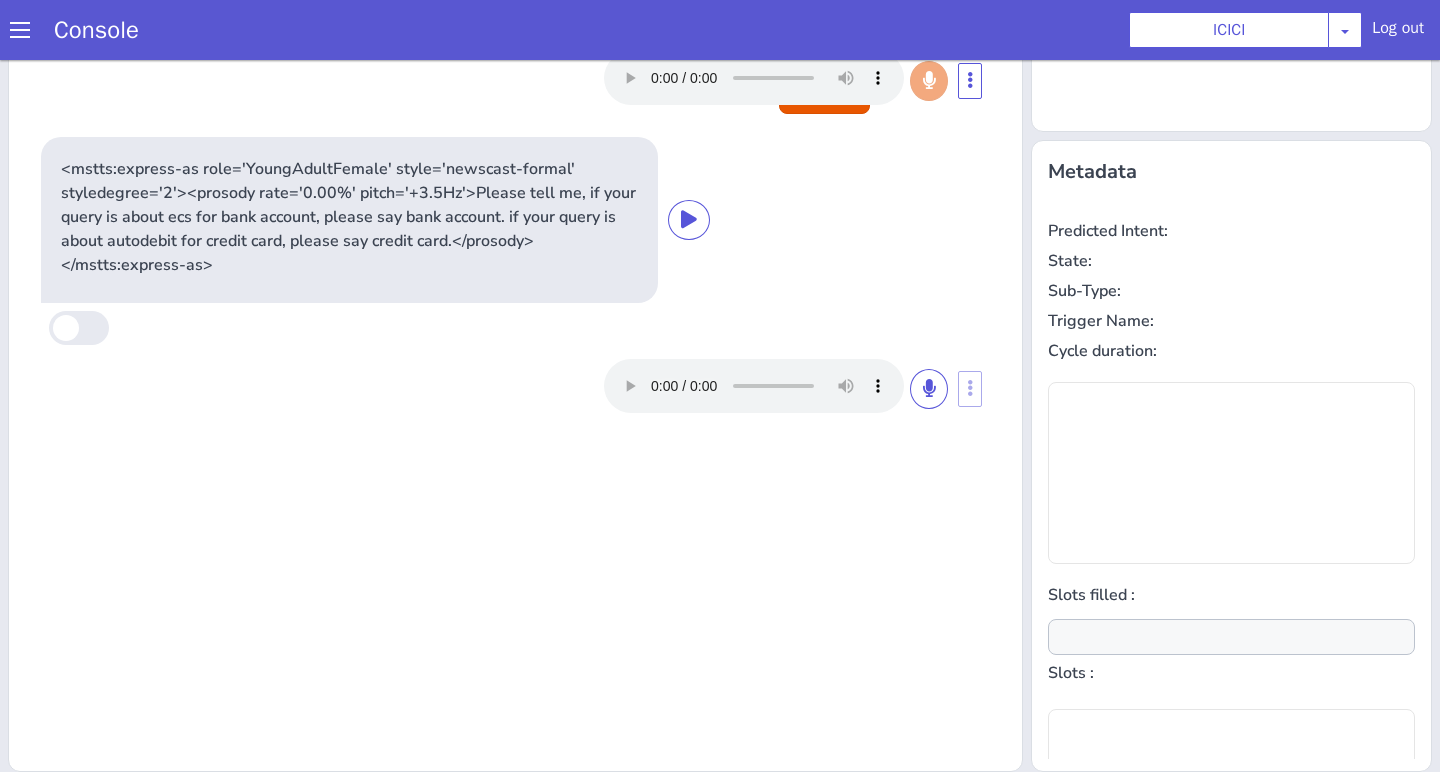 type on "null" 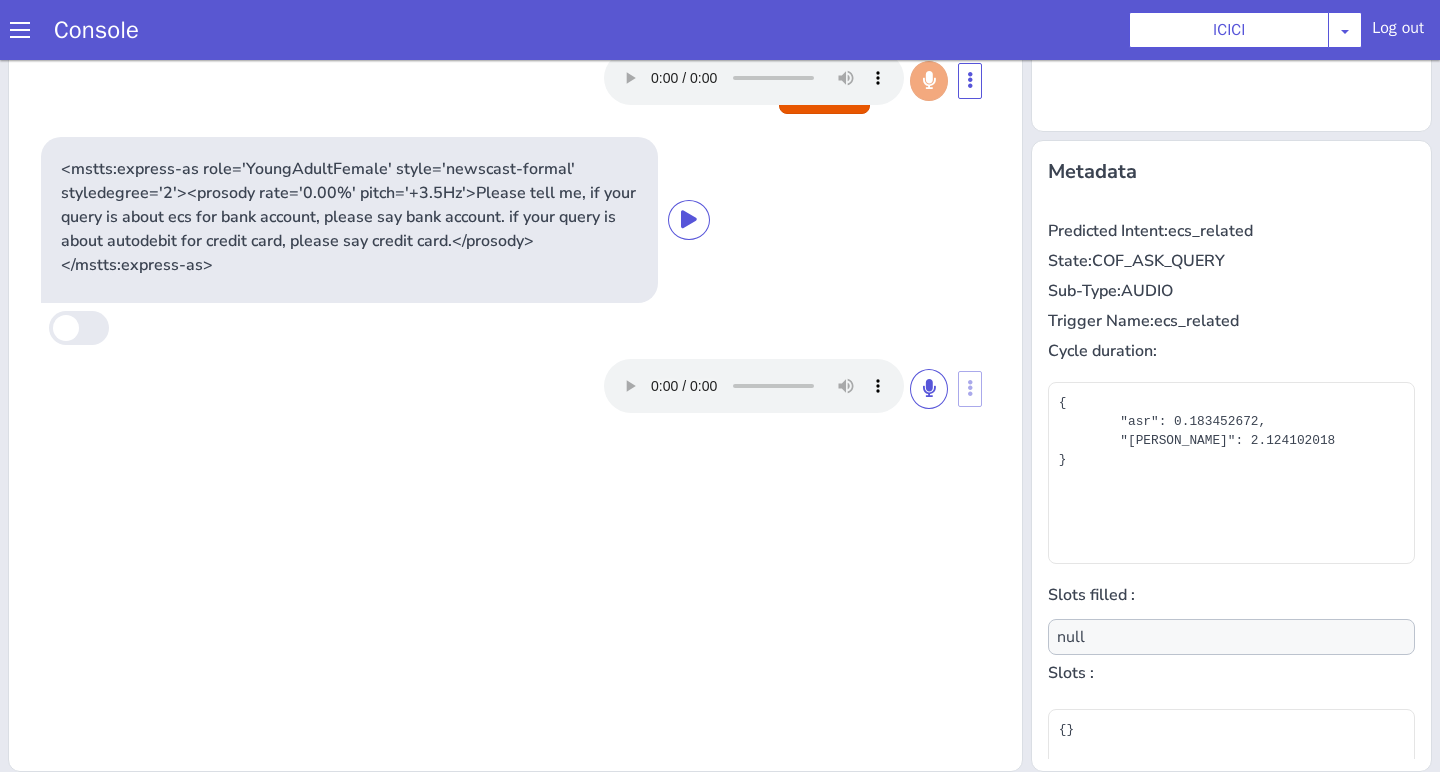 scroll, scrollTop: 191, scrollLeft: 0, axis: vertical 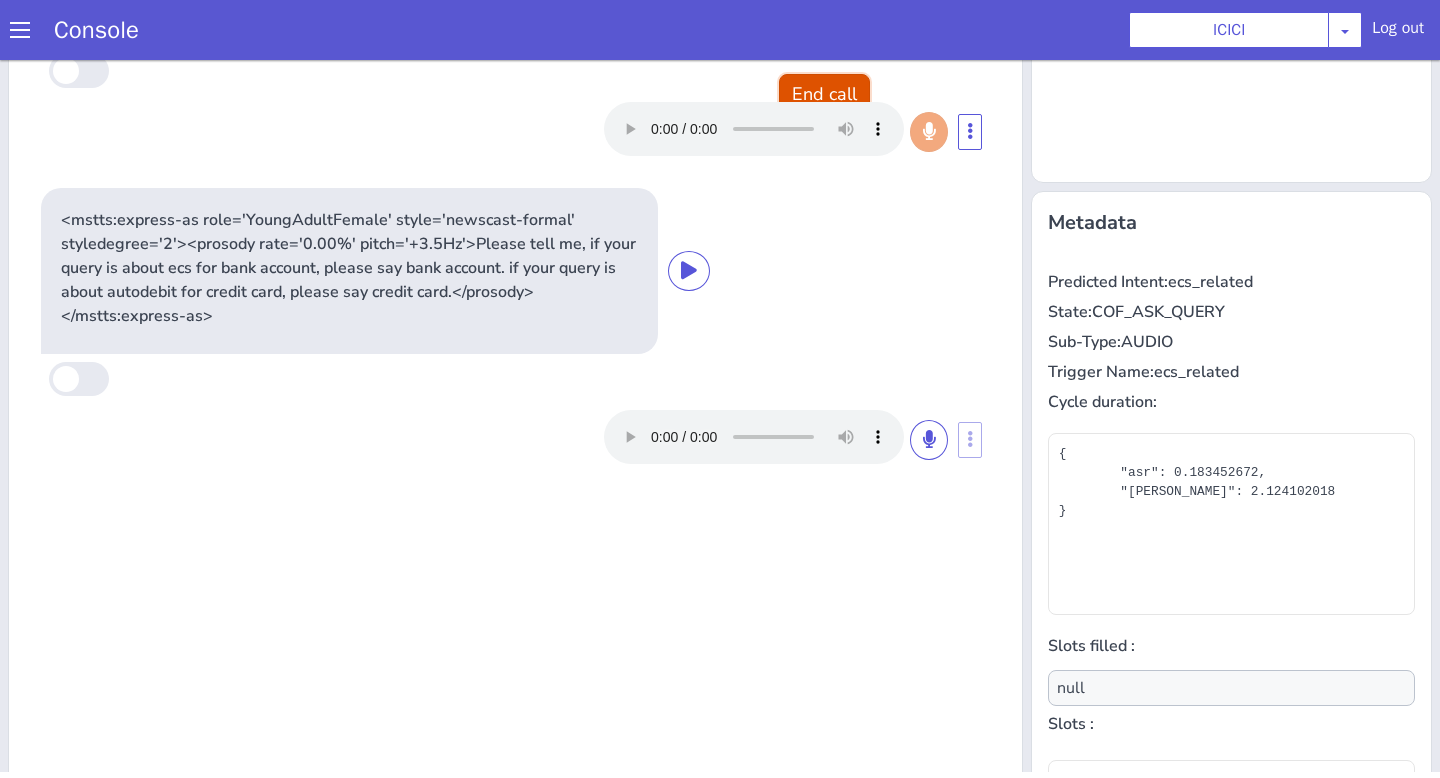 click on "End call" at bounding box center (824, 94) 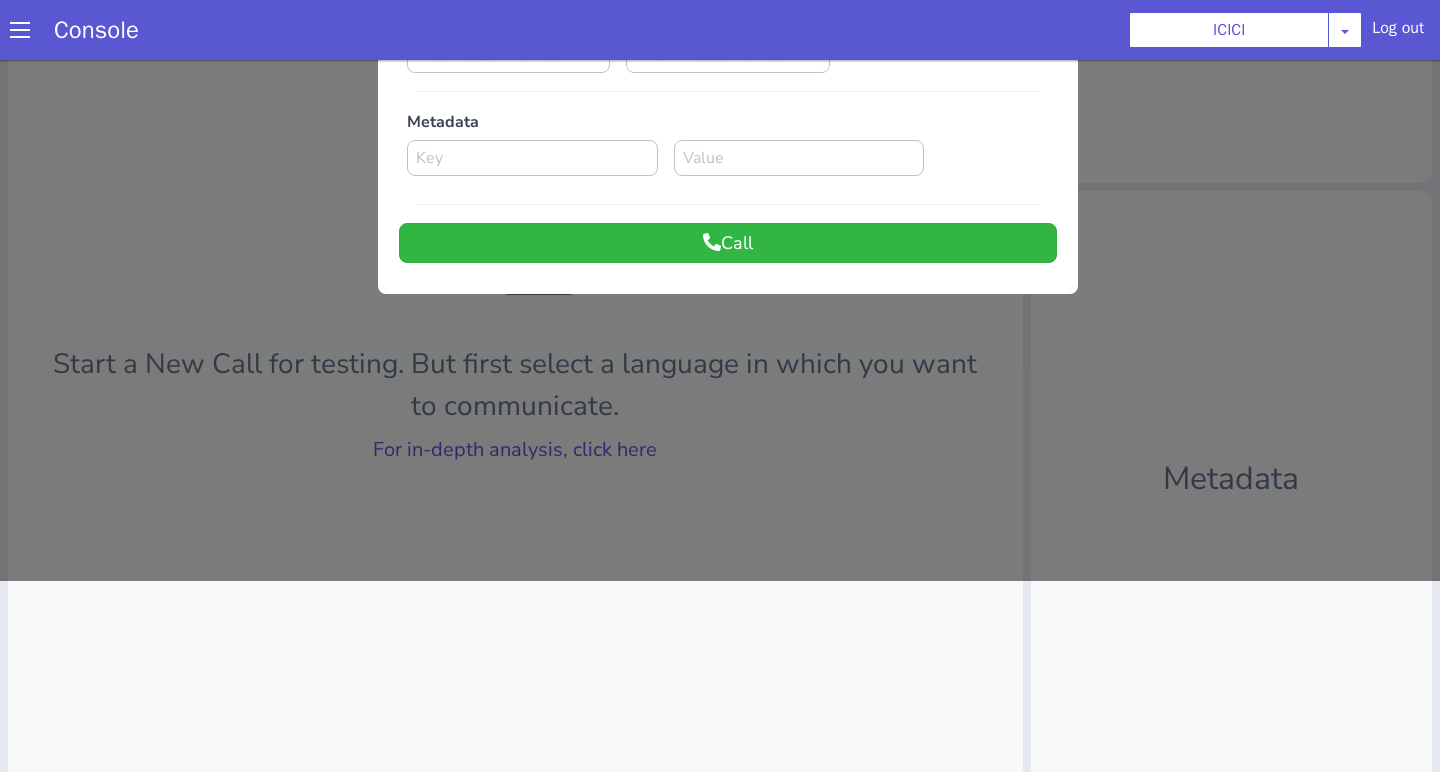 click at bounding box center [720, 222] 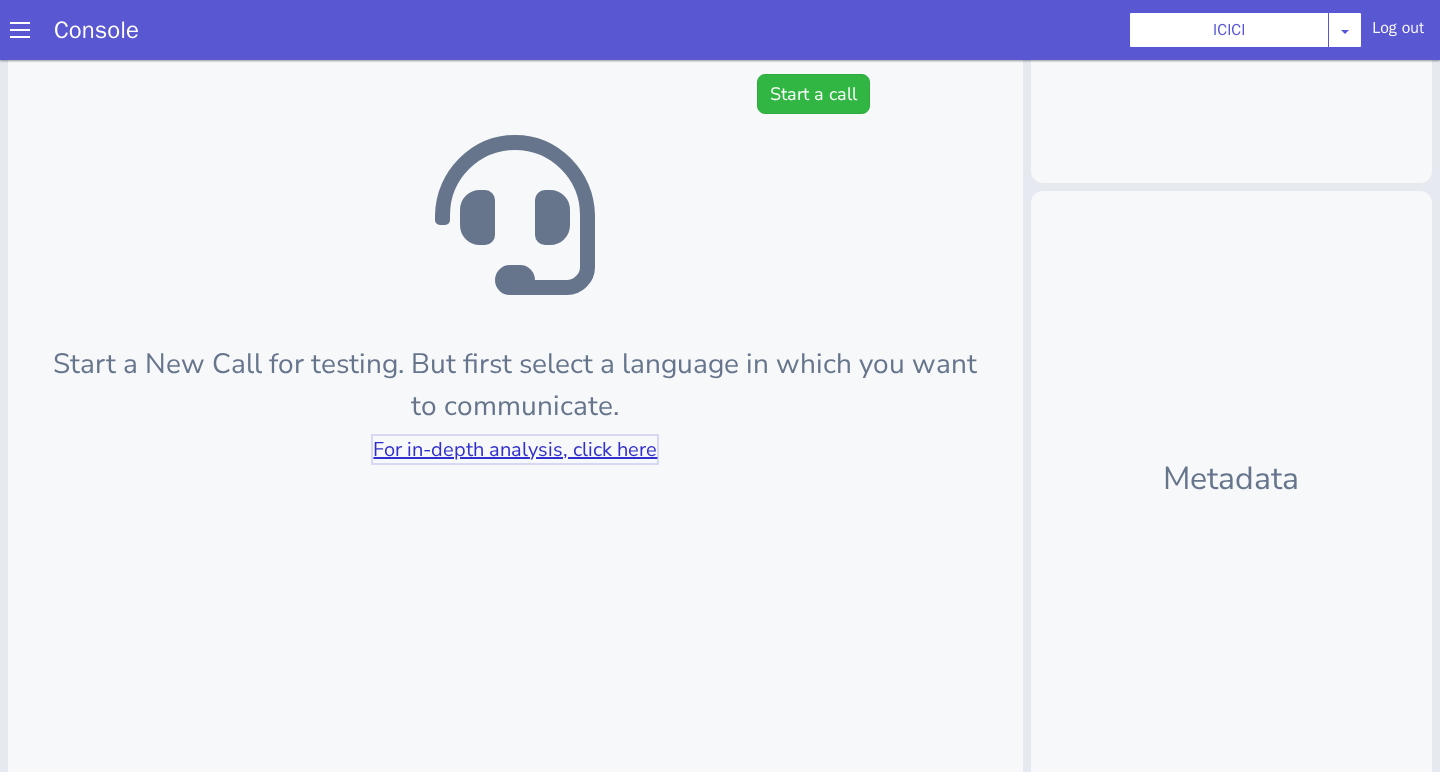 click on "For in-depth analysis, click here" at bounding box center (515, 449) 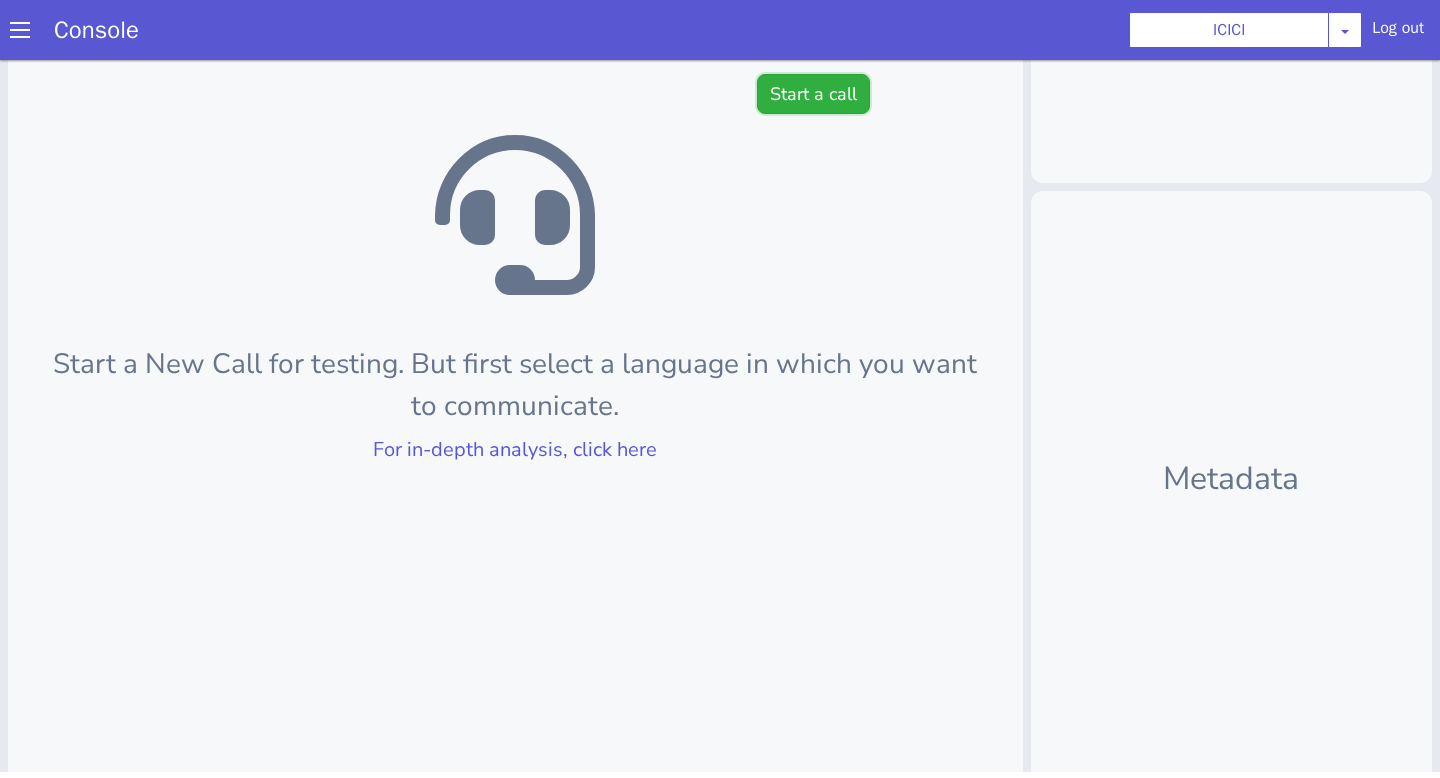 click on "Start a call" at bounding box center [813, 94] 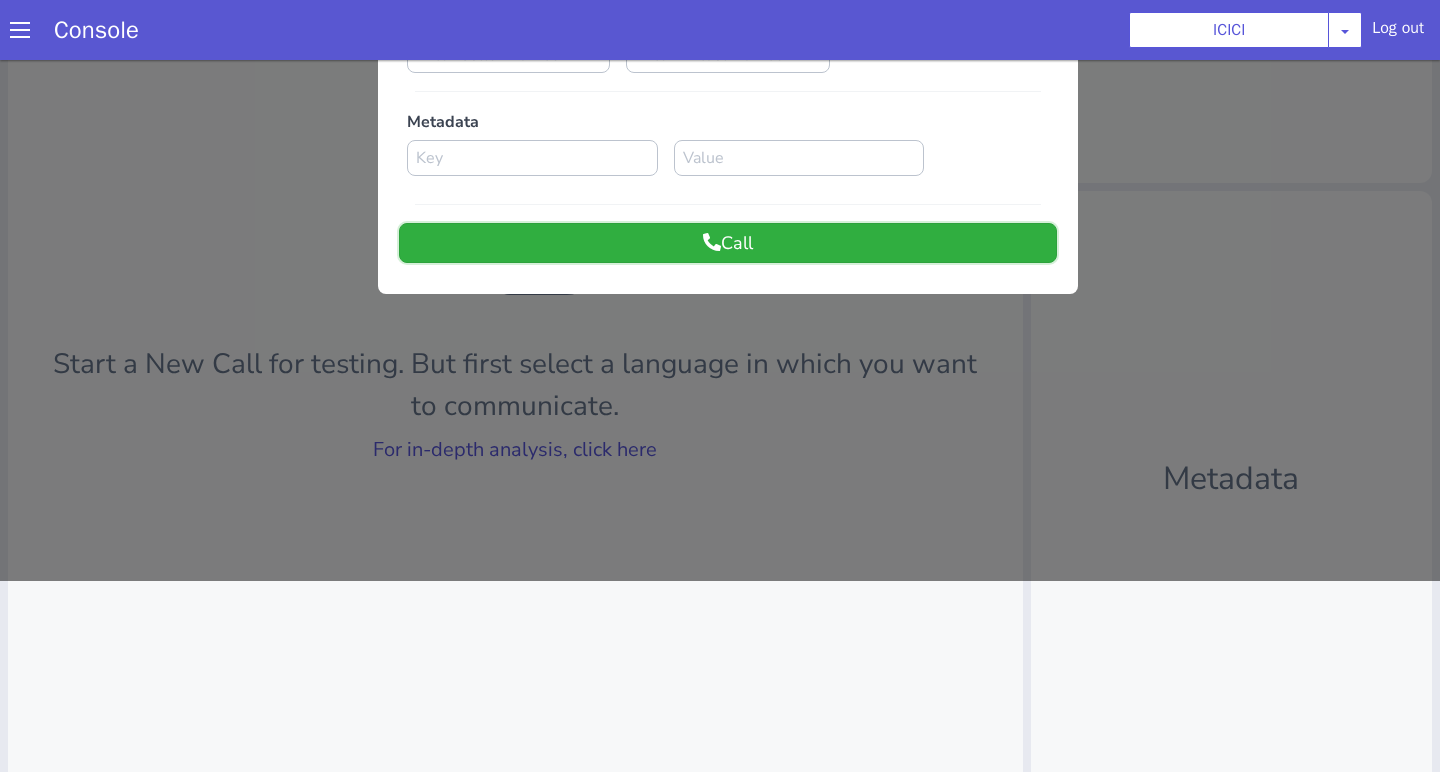 click on "Call" at bounding box center [728, 243] 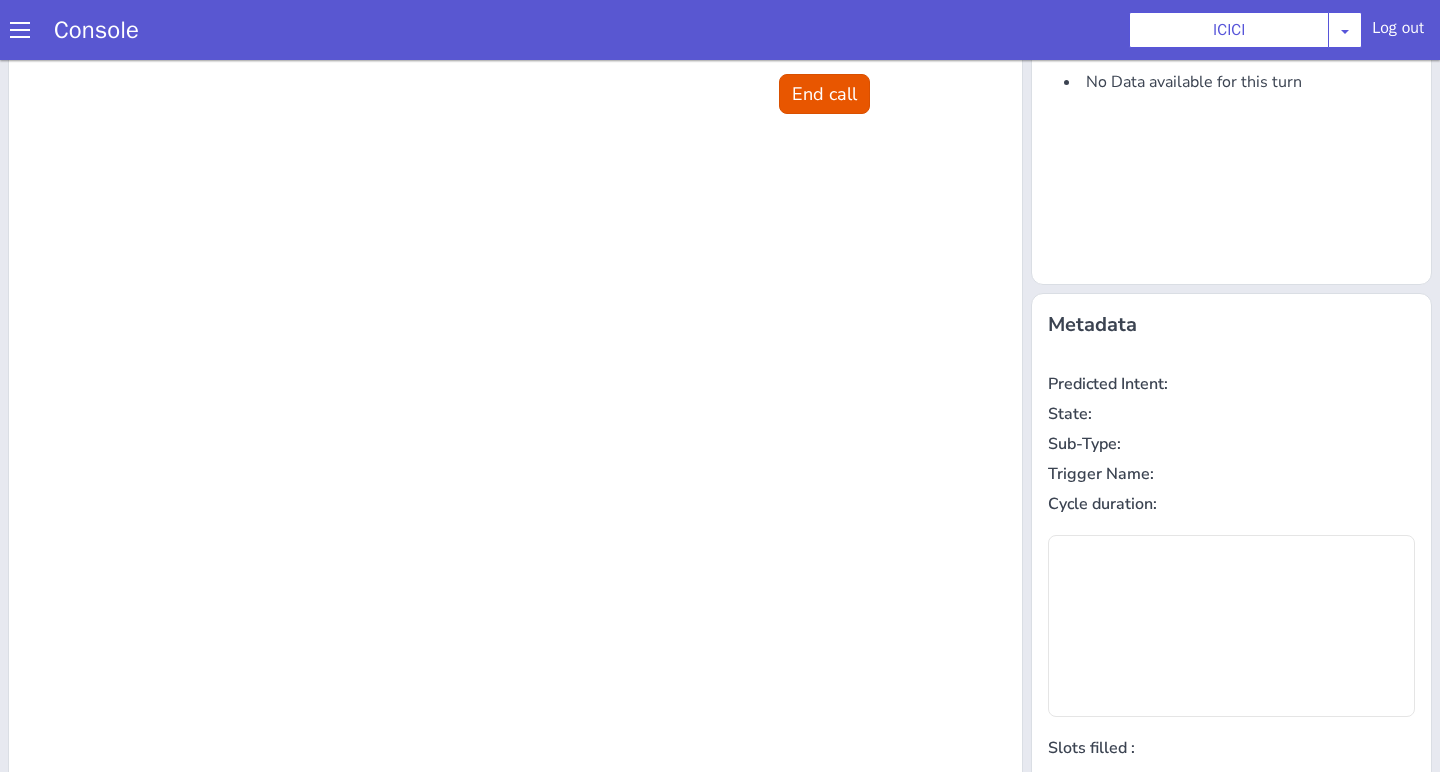 scroll, scrollTop: 0, scrollLeft: 0, axis: both 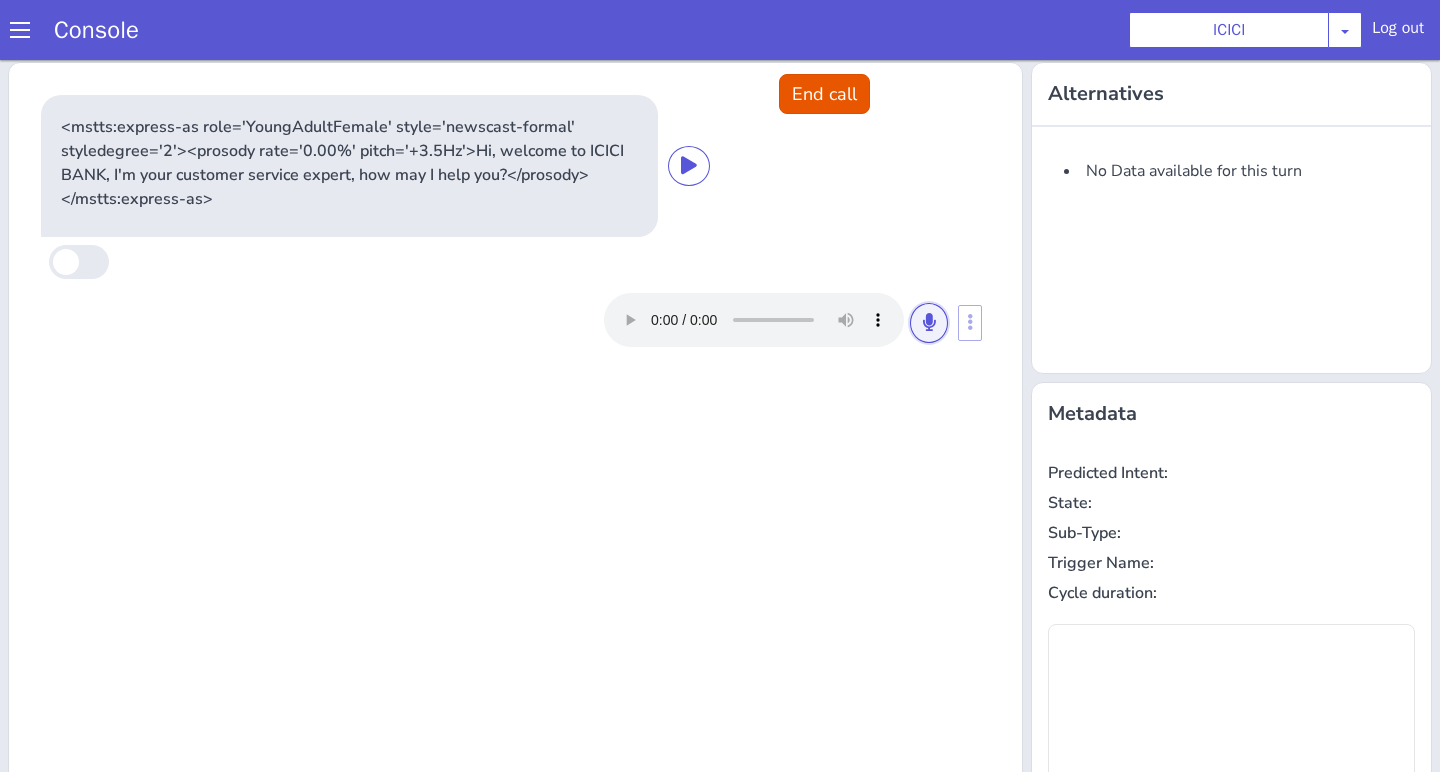 click at bounding box center [929, 323] 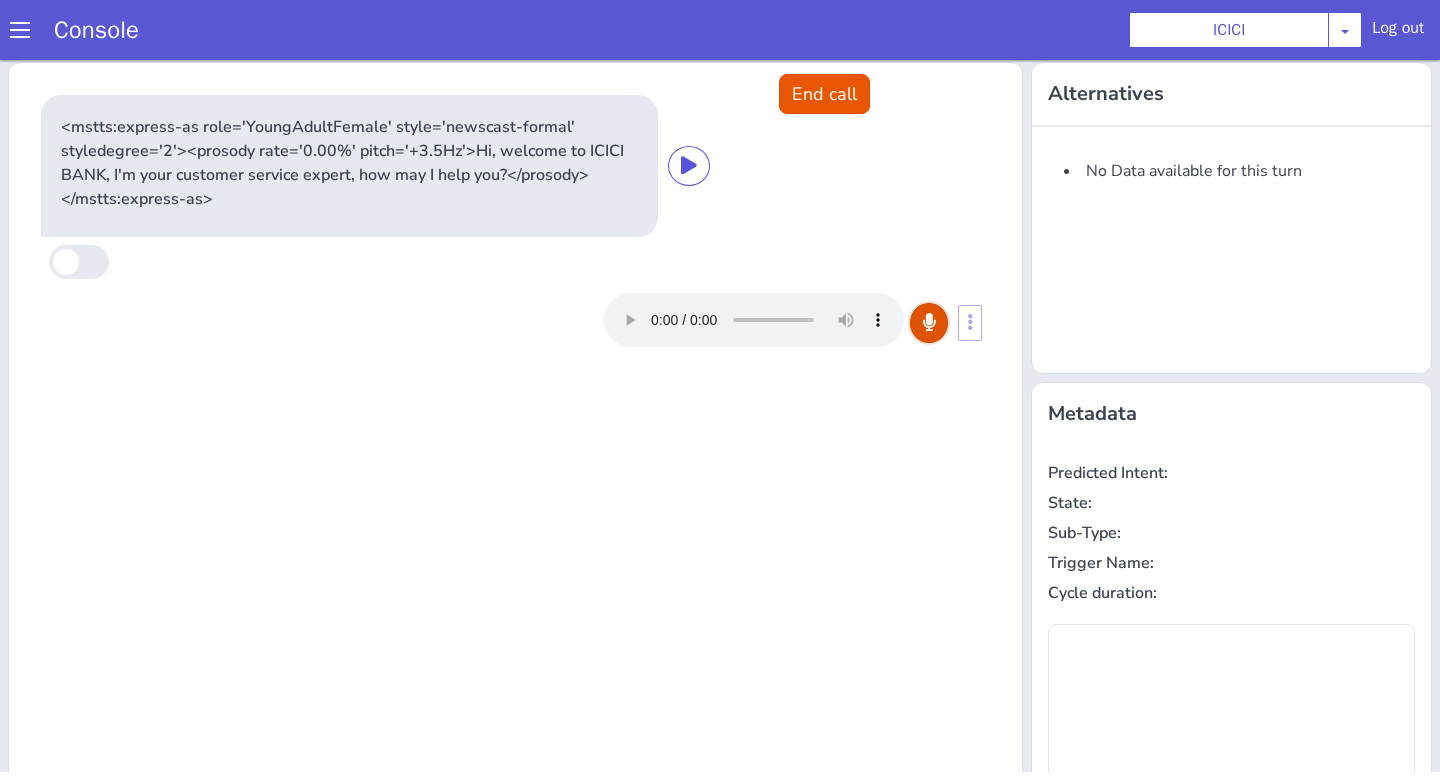 click at bounding box center (929, 323) 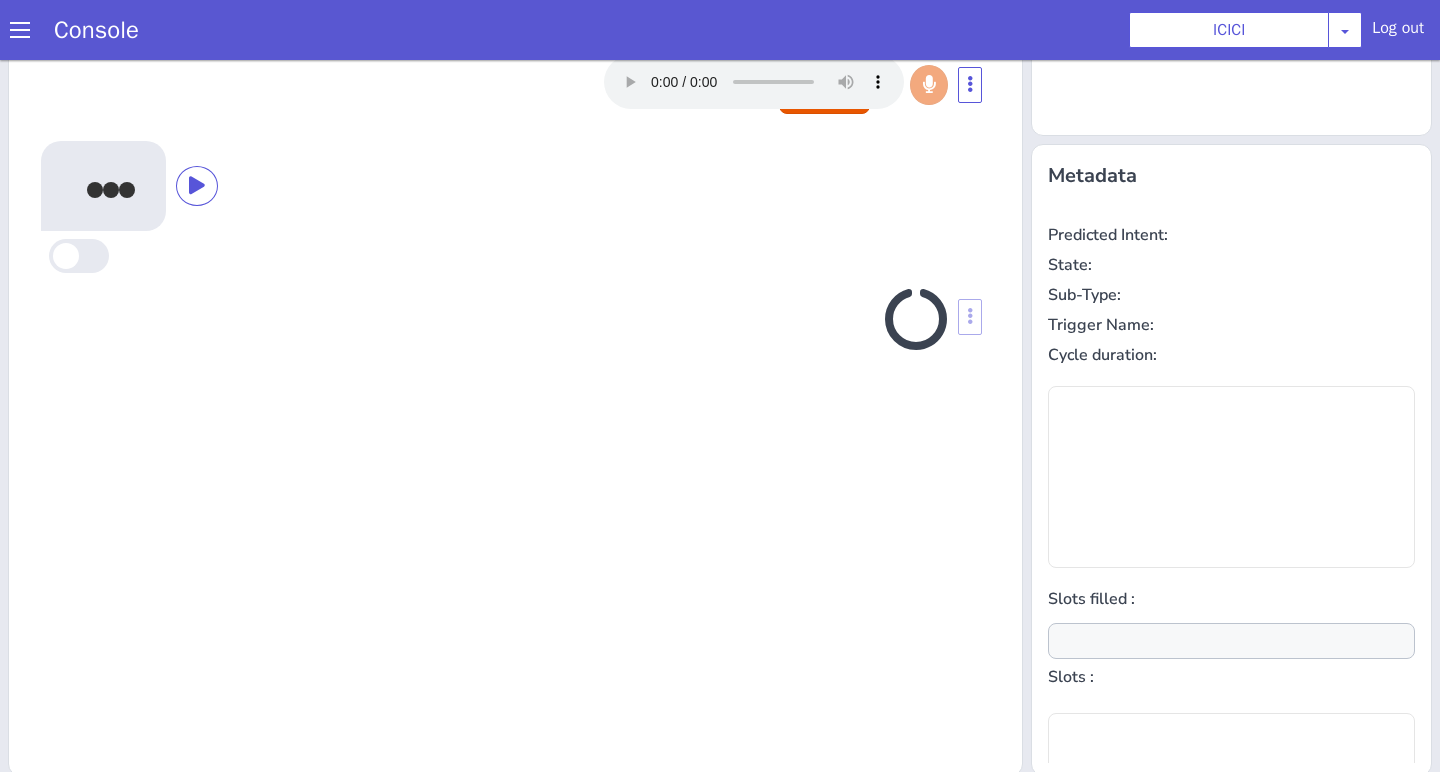 scroll, scrollTop: 242, scrollLeft: 0, axis: vertical 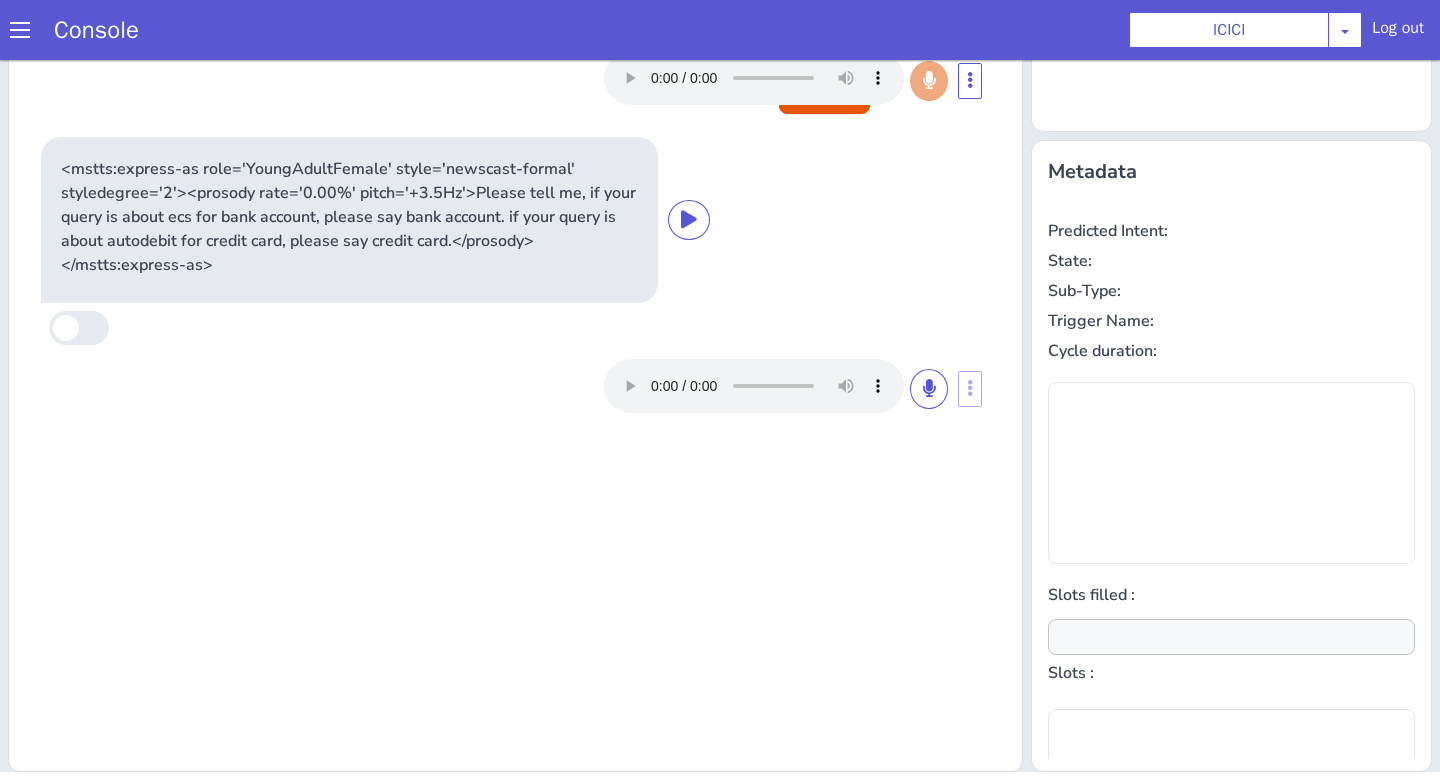 type on "null" 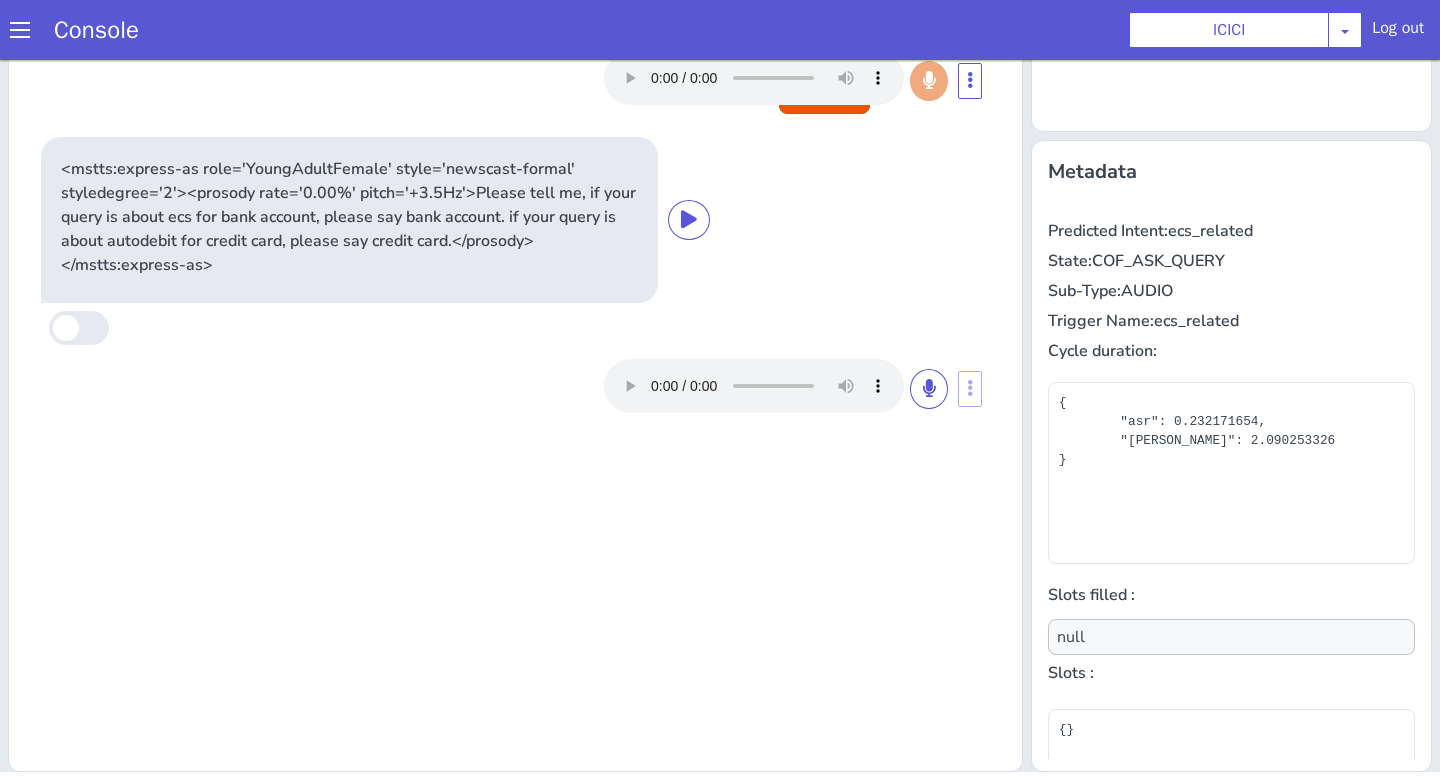 scroll, scrollTop: 241, scrollLeft: 0, axis: vertical 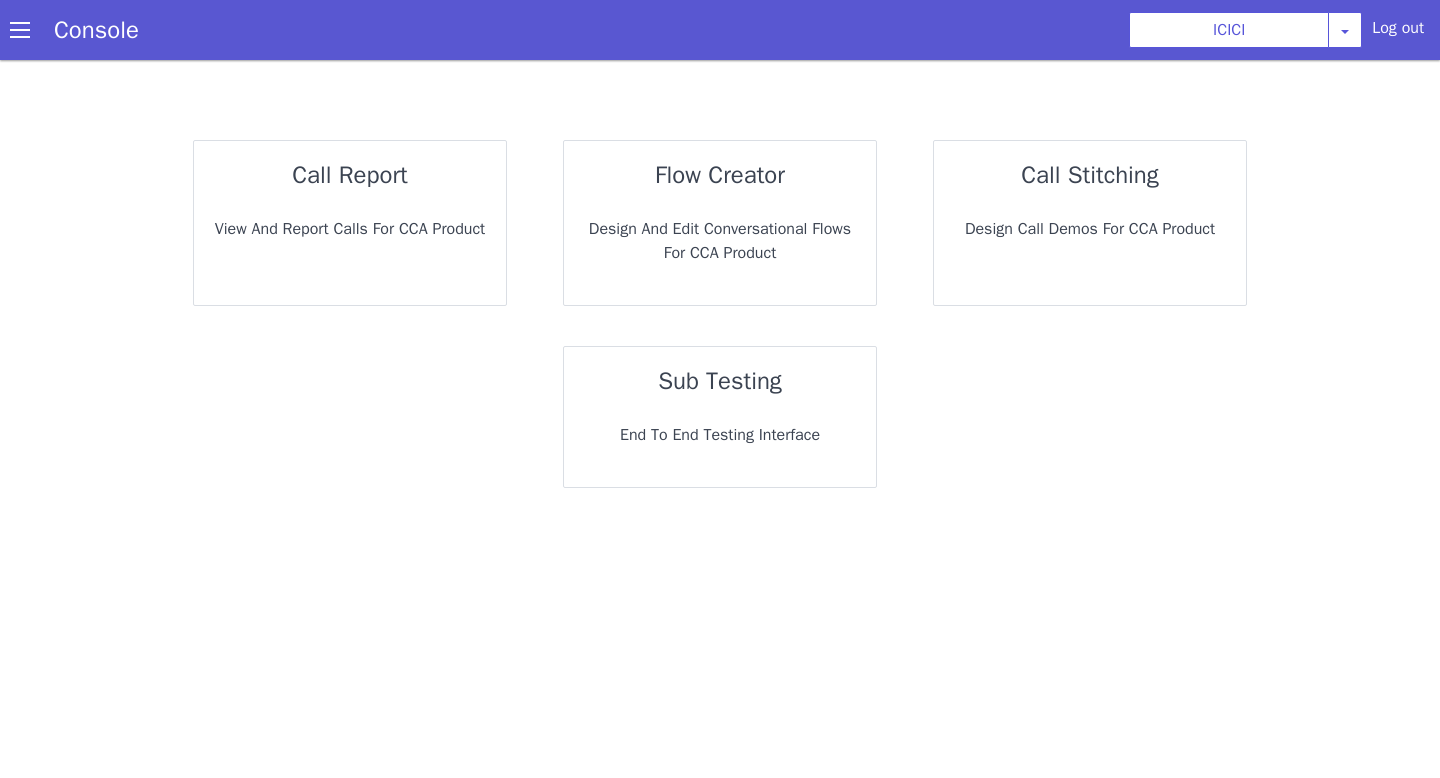 click on "call report View and report calls for CCA Product flow creator Design and Edit Conversational flows for CCA Product call stitching Design call demos for CCA Product sub testing End to End Testing Interface" at bounding box center (720, 314) 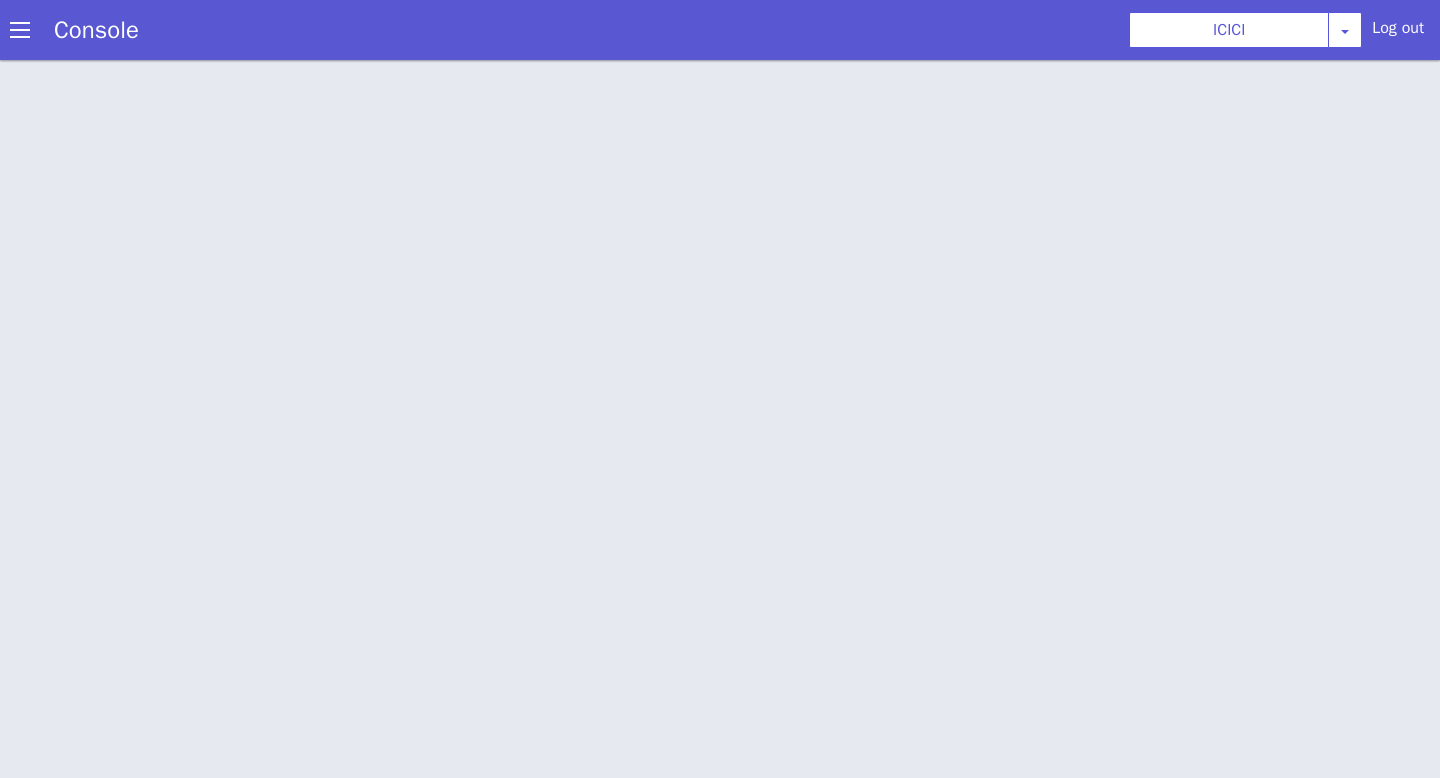 scroll, scrollTop: 6, scrollLeft: 0, axis: vertical 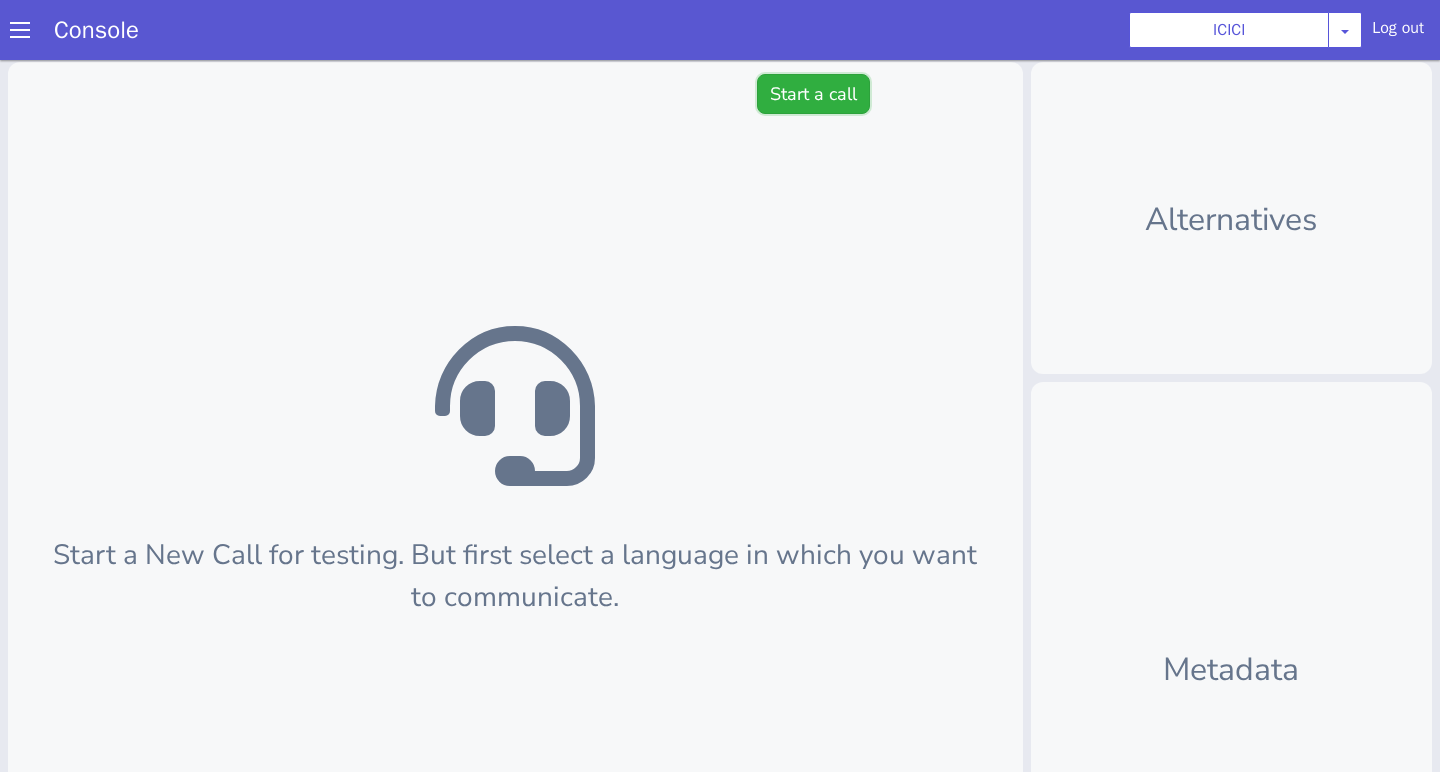 click on "Start a call" at bounding box center [813, 94] 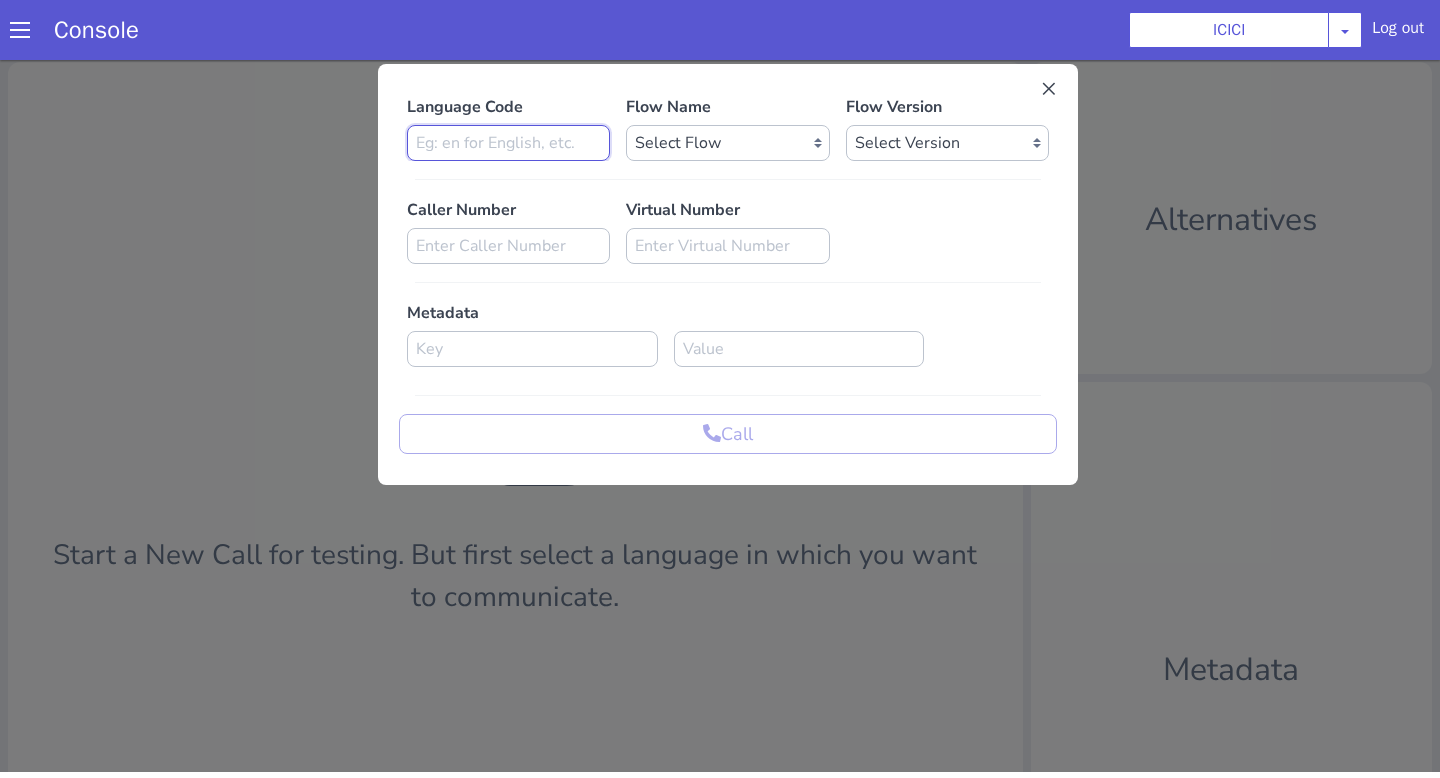 click at bounding box center [508, 143] 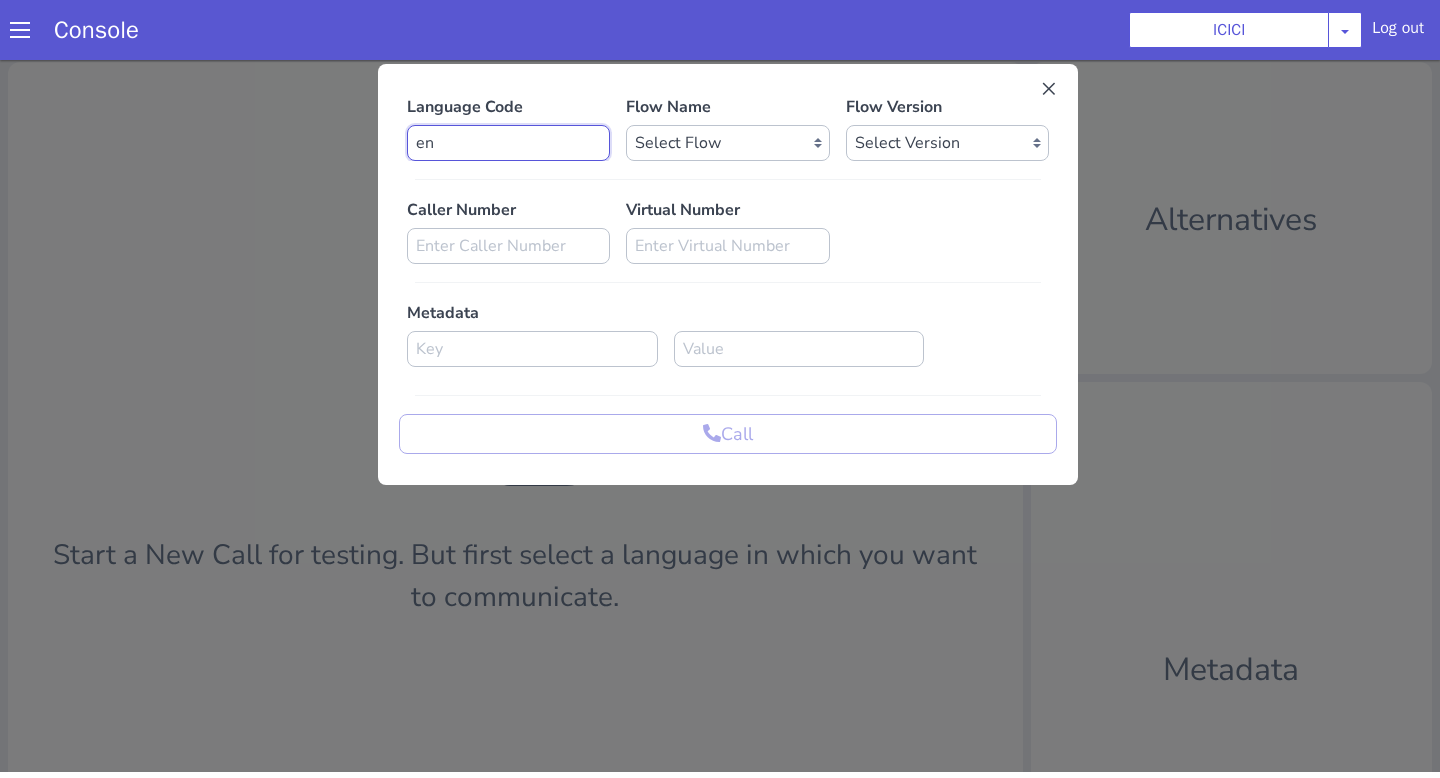 type on "en" 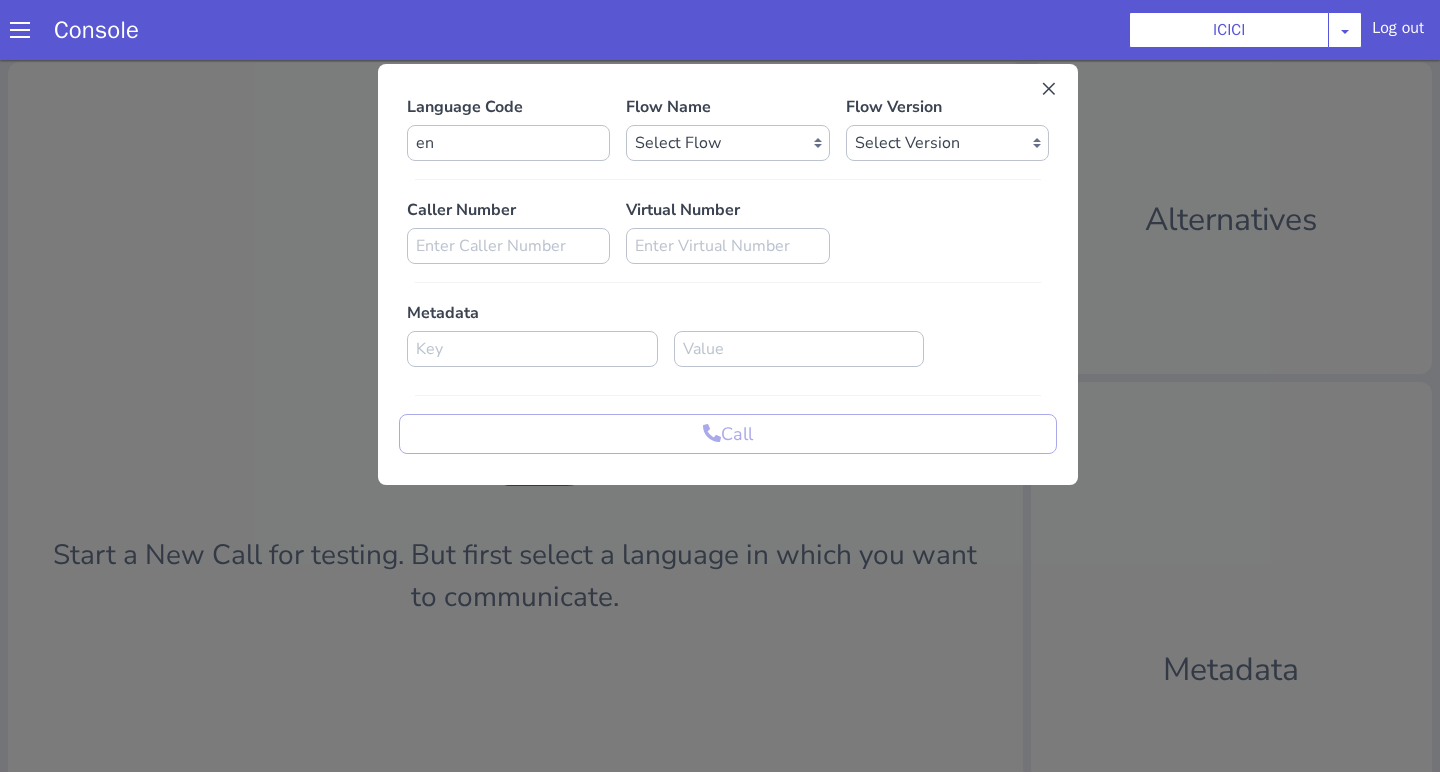 click on "Language Code en Flow Name Select Flow sachin_testing icici_test_import_1 icici_test icici_dummy infra_test ICICI_2 inter_digit_dtmf_wait_test icici ICICI_2.1 icici_incident_reporting Dummy_testcase icici_impostor_test icici_dtmf_patience_test DTMF_patience_test_bot icici_bot_2.0 (dropped) icici_cdbc_modification icici_migration phase_5 icici_lic_ipo icici_temp icici_outbound icici_poc_sip_trunking icici_prod_sync_temp icici_CC_limit_enhancement icici_farmer_bot icici_farmer_bot_hindi icici_hi icici_dialogy Flow Version Select Version Caller Number Virtual Number Metadata  Call" at bounding box center (728, 274) 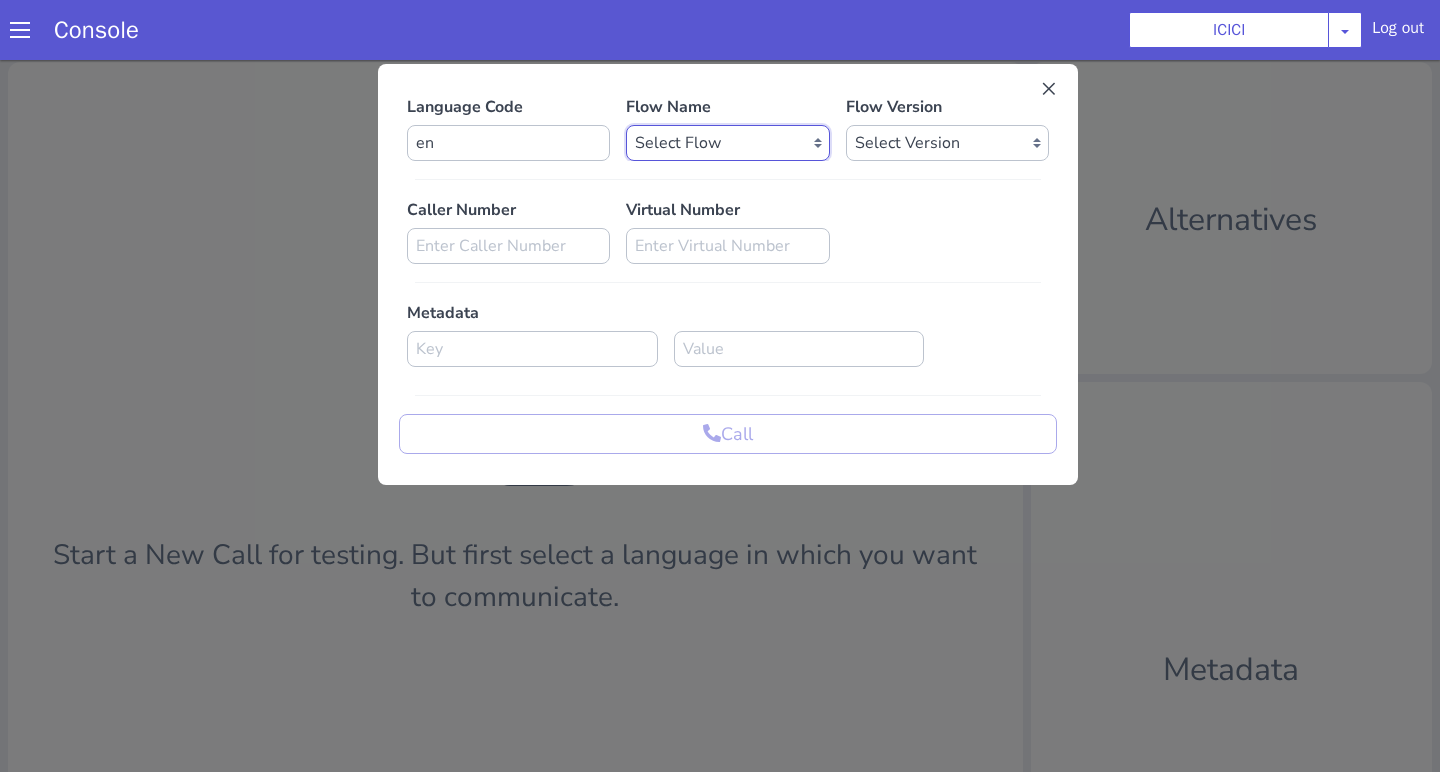 click on "Select Flow sachin_testing icici_test_import_1 icici_test icici_dummy infra_test ICICI_2 inter_digit_dtmf_wait_test icici ICICI_2.1 icici_incident_reporting Dummy_testcase icici_impostor_test icici_dtmf_patience_test DTMF_patience_test_bot icici_bot_2.0 (dropped) icici_cdbc_modification icici_migration phase_5 icici_lic_ipo icici_temp icici_outbound icici_poc_sip_trunking icici_prod_sync_temp icici_CC_limit_enhancement icici_farmer_bot icici_farmer_bot_hindi icici_hi icici_dialogy" at bounding box center [727, 143] 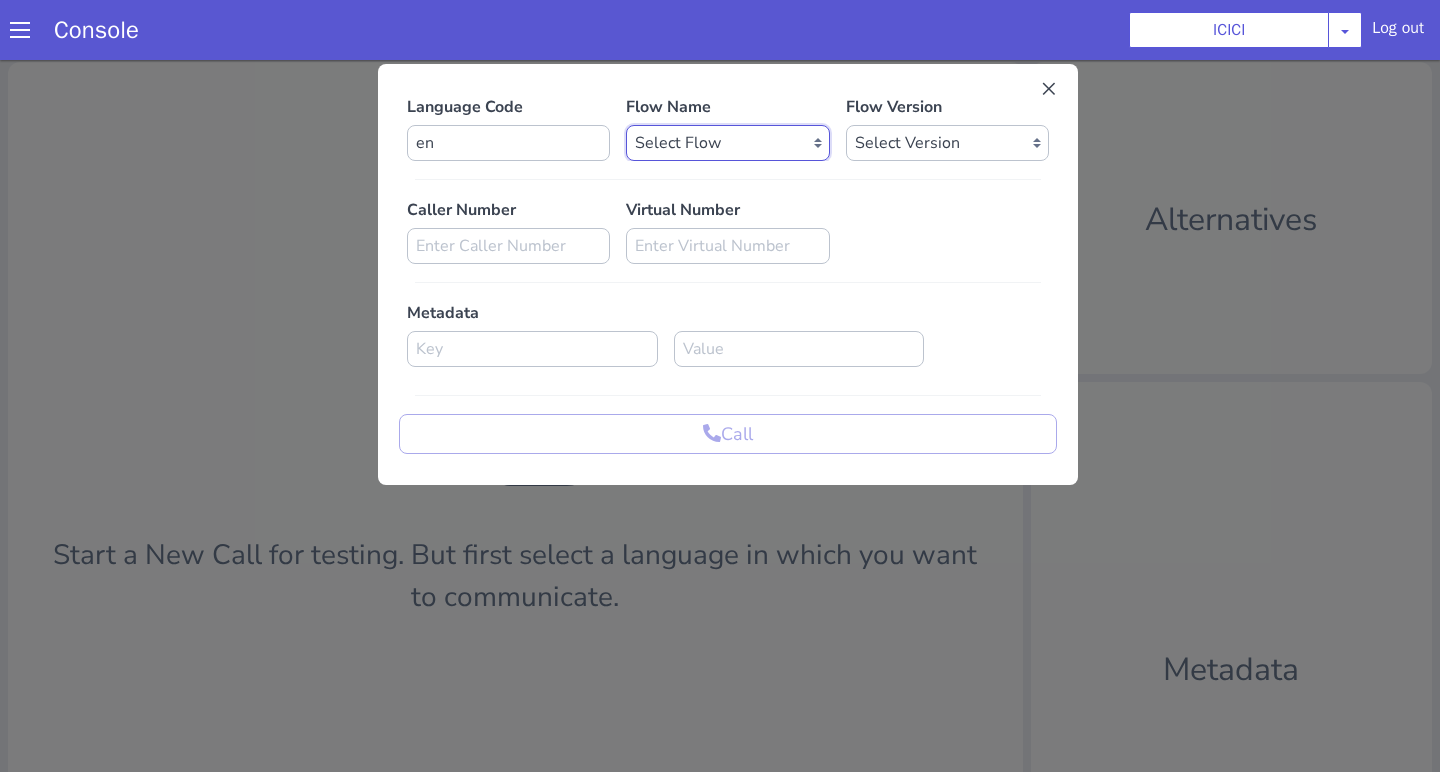 select on "b03a4faf-32c3-4c7e-b817-7f3662e43ade" 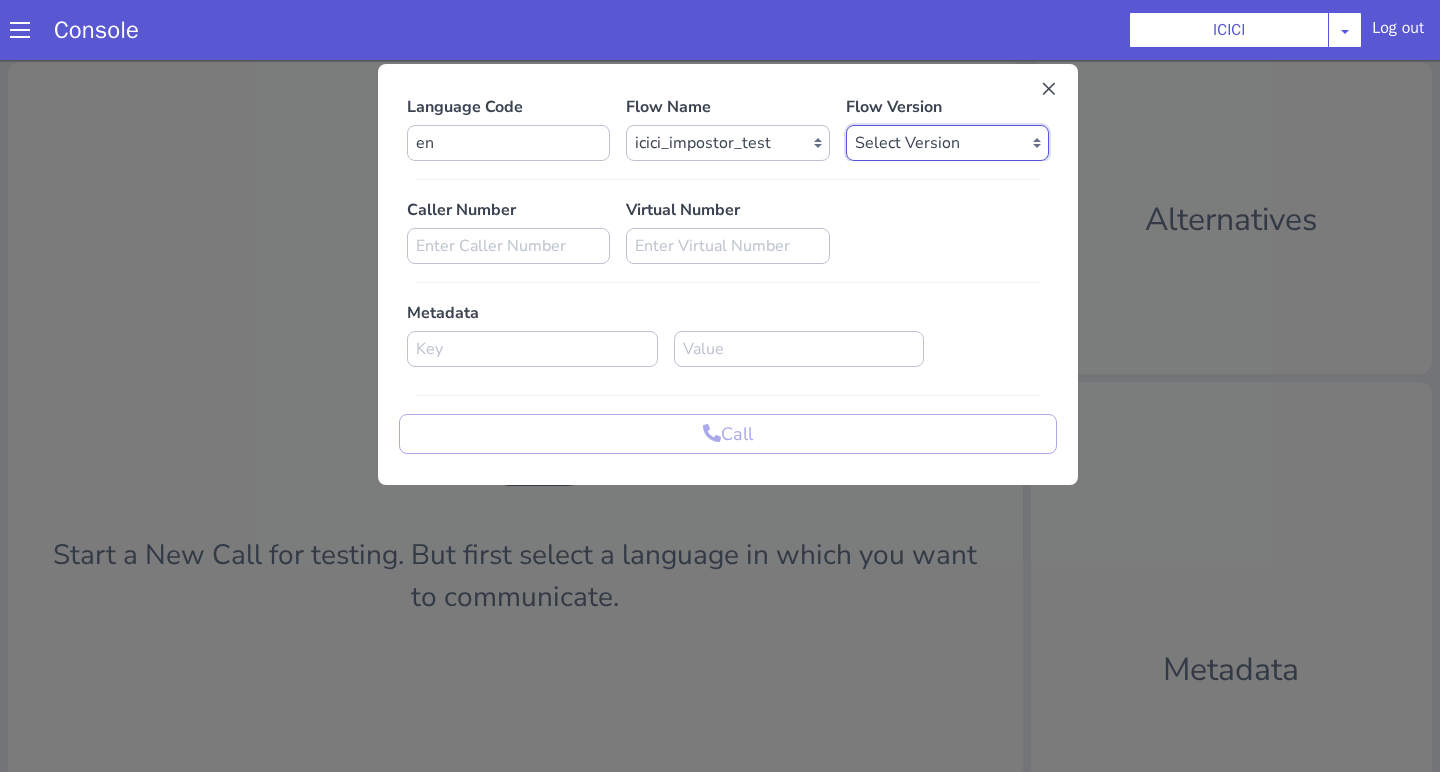 click on "Select Version 0.0.43 0.0.42 0.0.41 0.0.40 0.0.39 0.0.38 0.0.37 0.0.36 0.0.35 0.0.34 0.0.33 0.0.32 0.0.31 0.0.30 0.0.29 0.0.28 0.0.27 0.0.26 0.0.25 0.0.24 0.0.23 0.0.22 0.0.21 0.0.20 0.0.19 0.0.18 0.0.17 0.0.16 0.0.15 0.0.14 0.0.13 0.0.12 0.0.11 0.0.10 0.0.9 0.0.8 0.0.7 0.0.6 0.0.5 0.0.4 0.0.3 0.0.2 0.0.1" at bounding box center [947, 143] 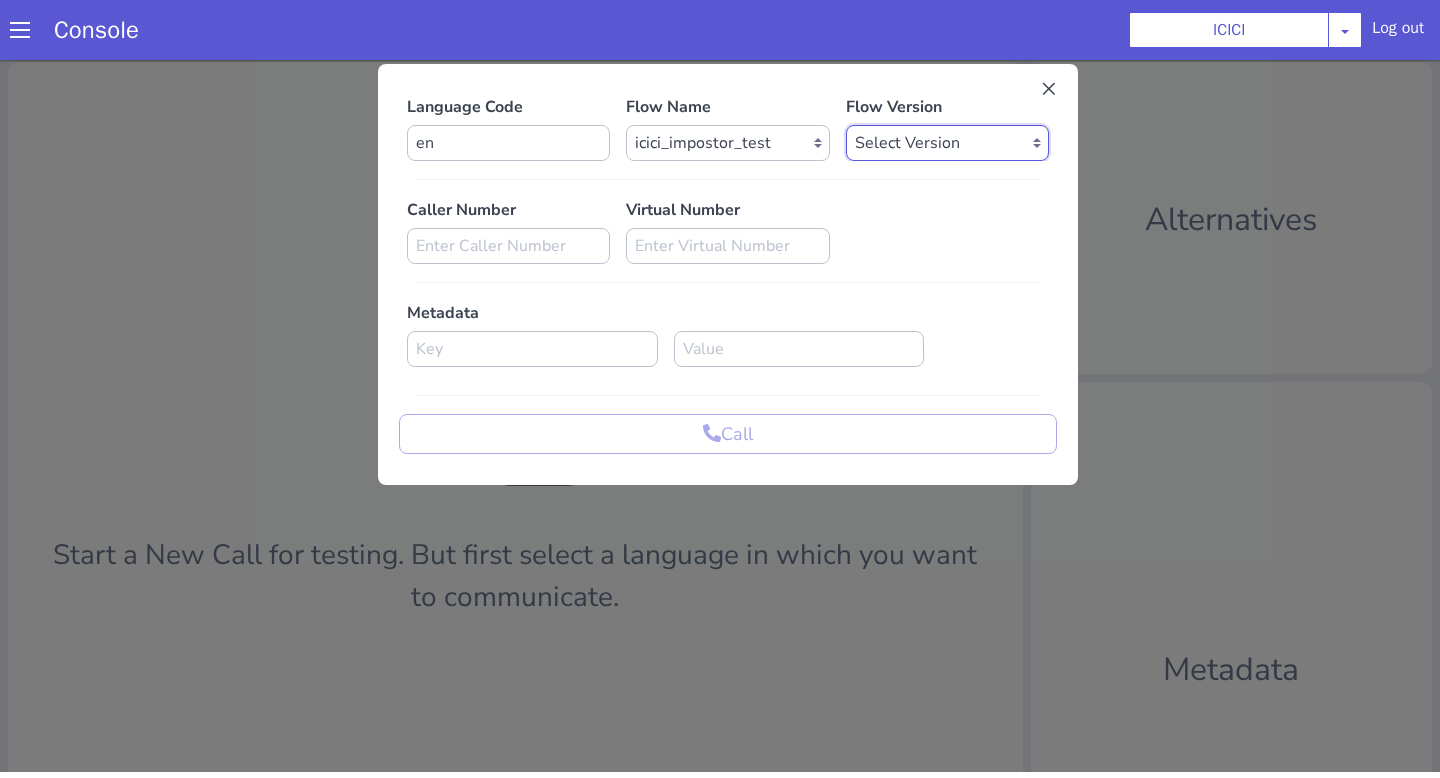 select on "0.0.43" 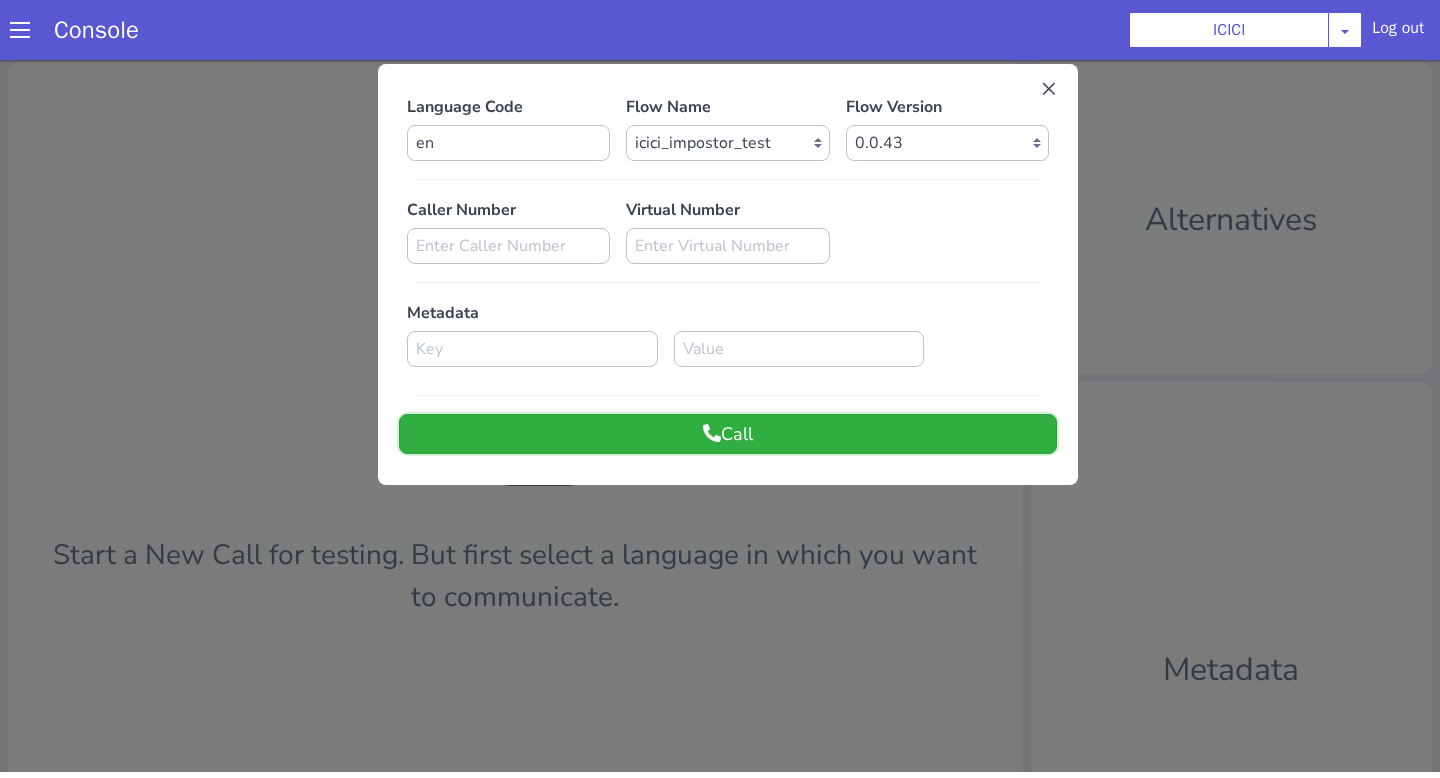 click on "Call" at bounding box center [728, 434] 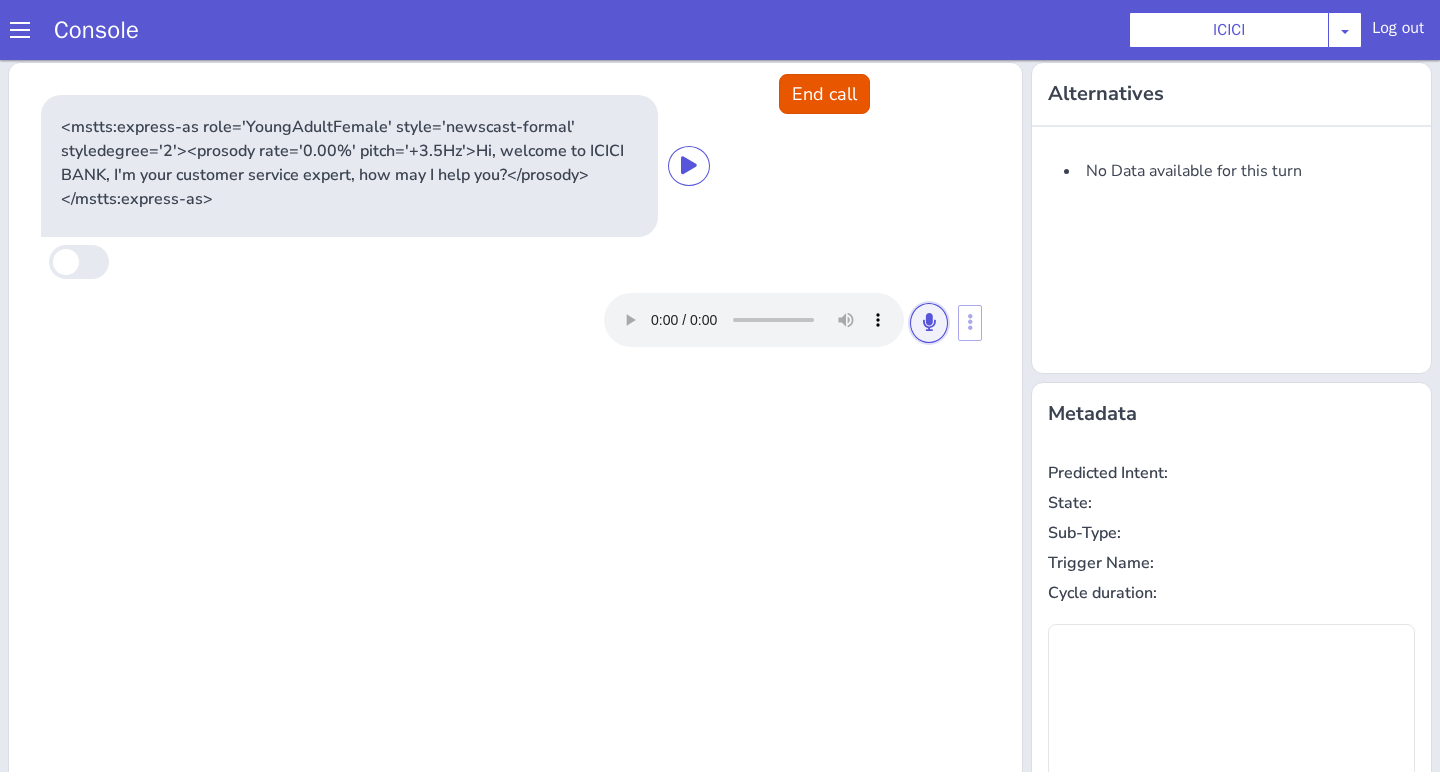 click at bounding box center [929, 322] 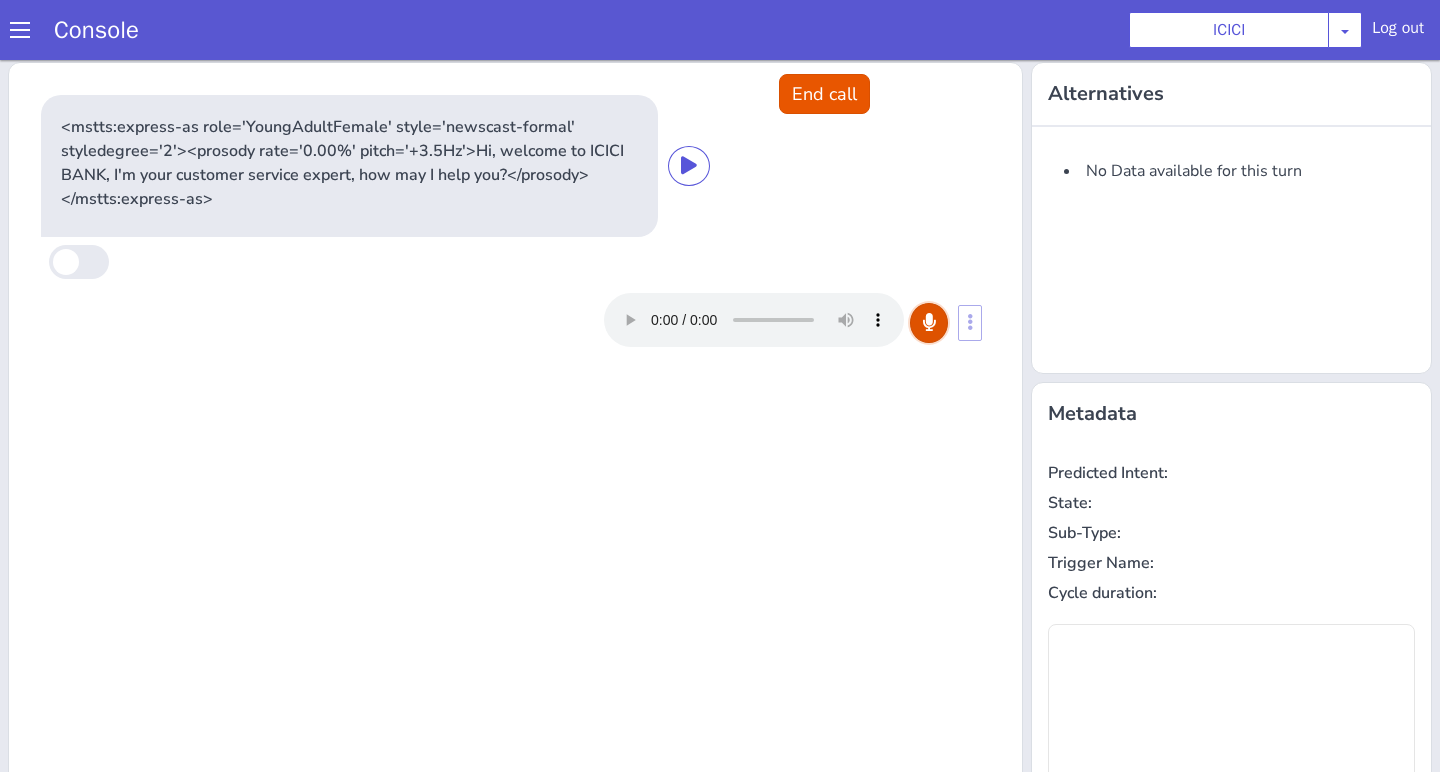 click at bounding box center (929, 322) 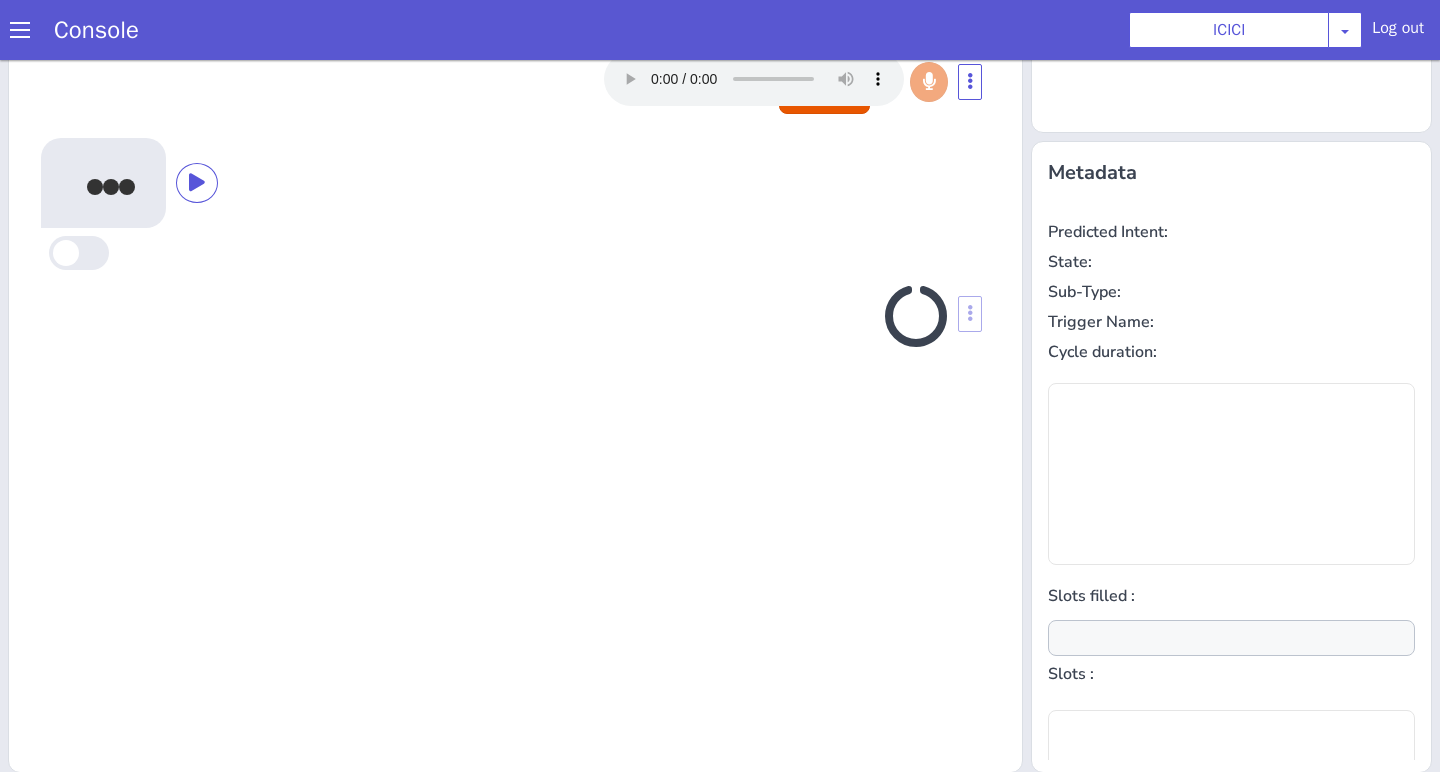 scroll, scrollTop: 242, scrollLeft: 0, axis: vertical 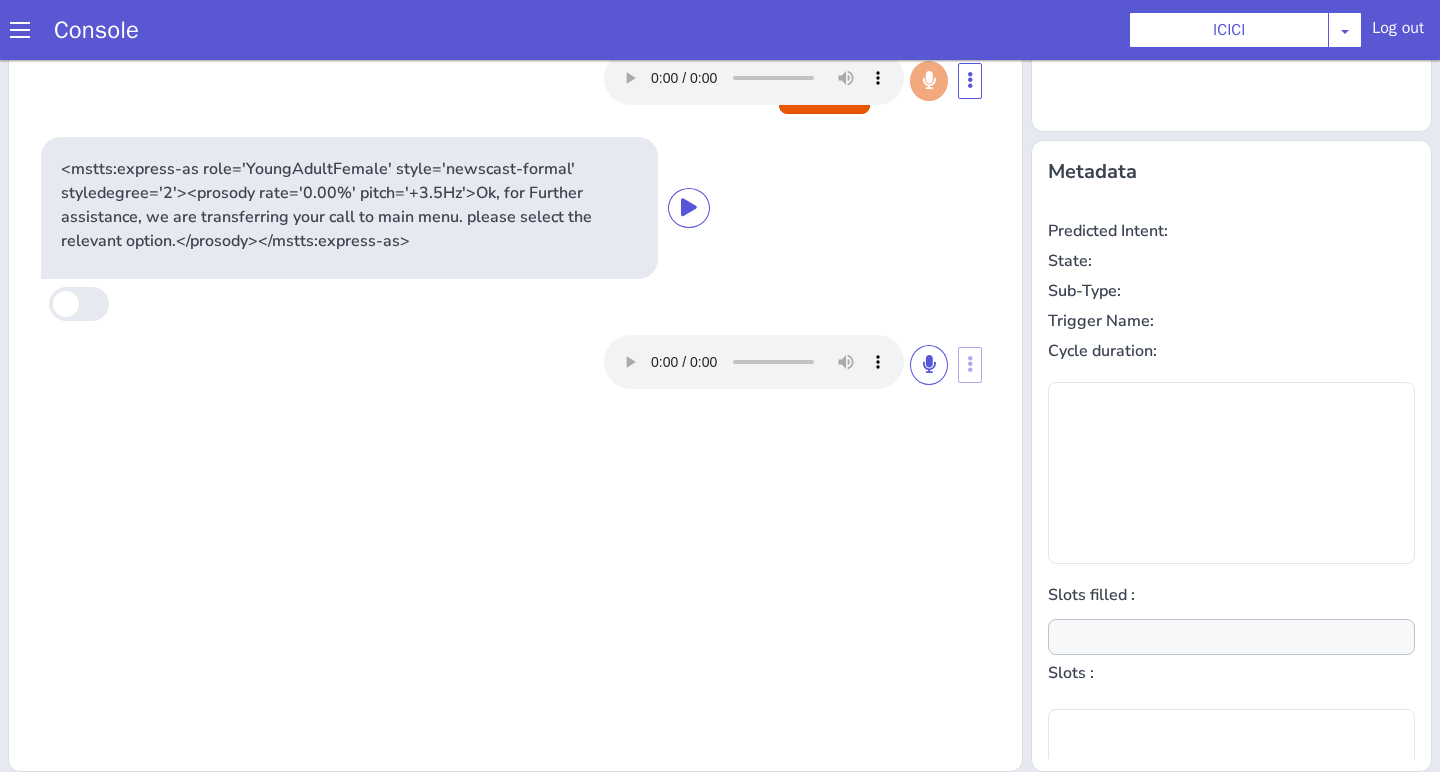 type on "null" 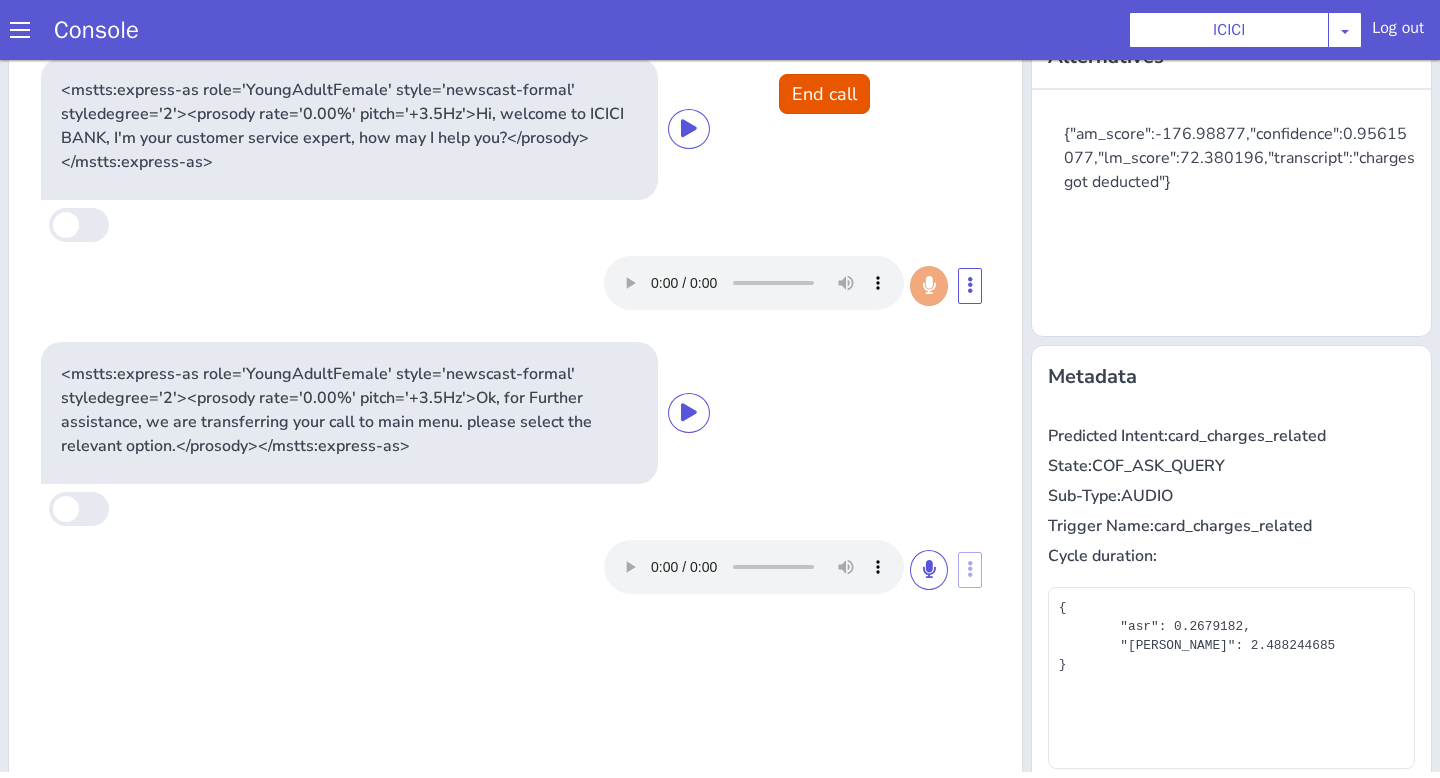 scroll, scrollTop: 0, scrollLeft: 0, axis: both 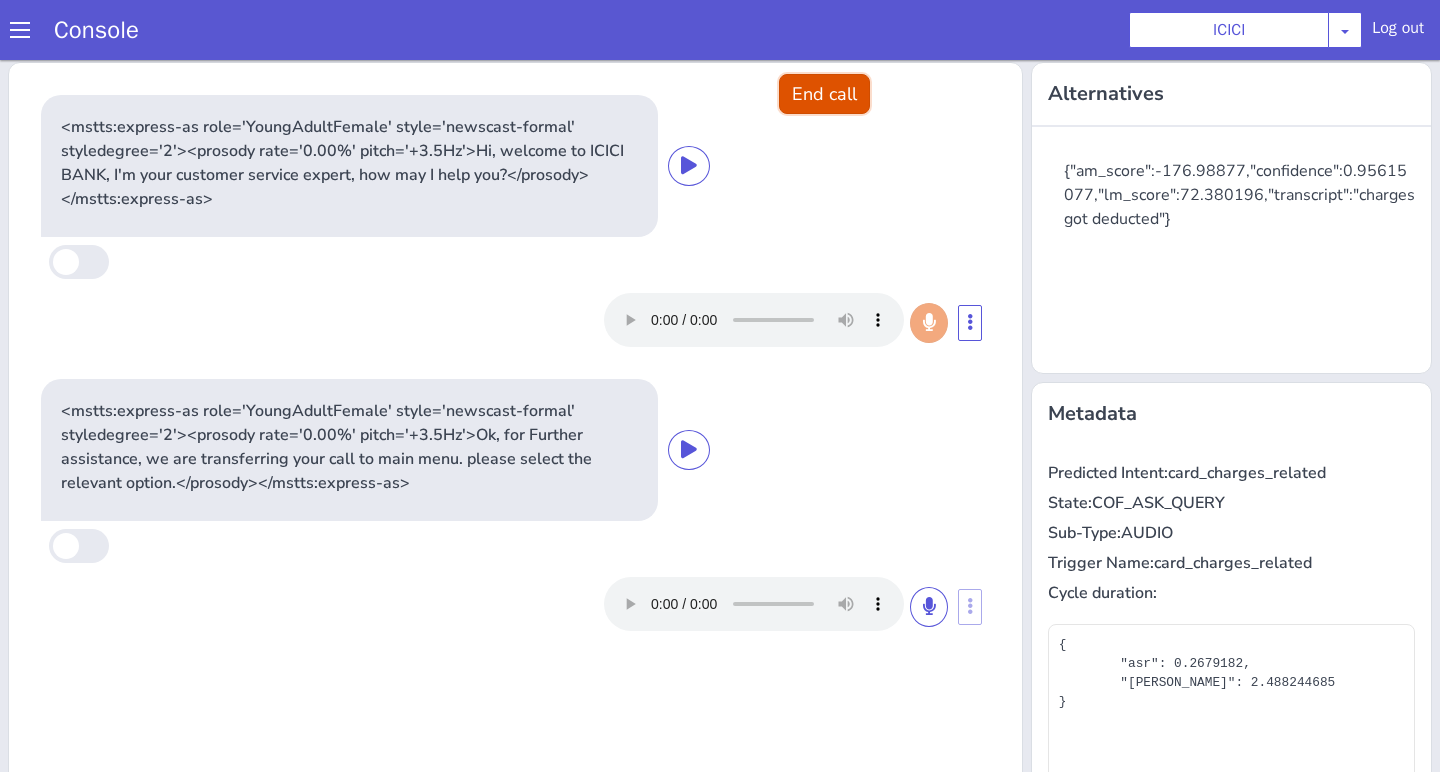 click on "End call" at bounding box center (824, 94) 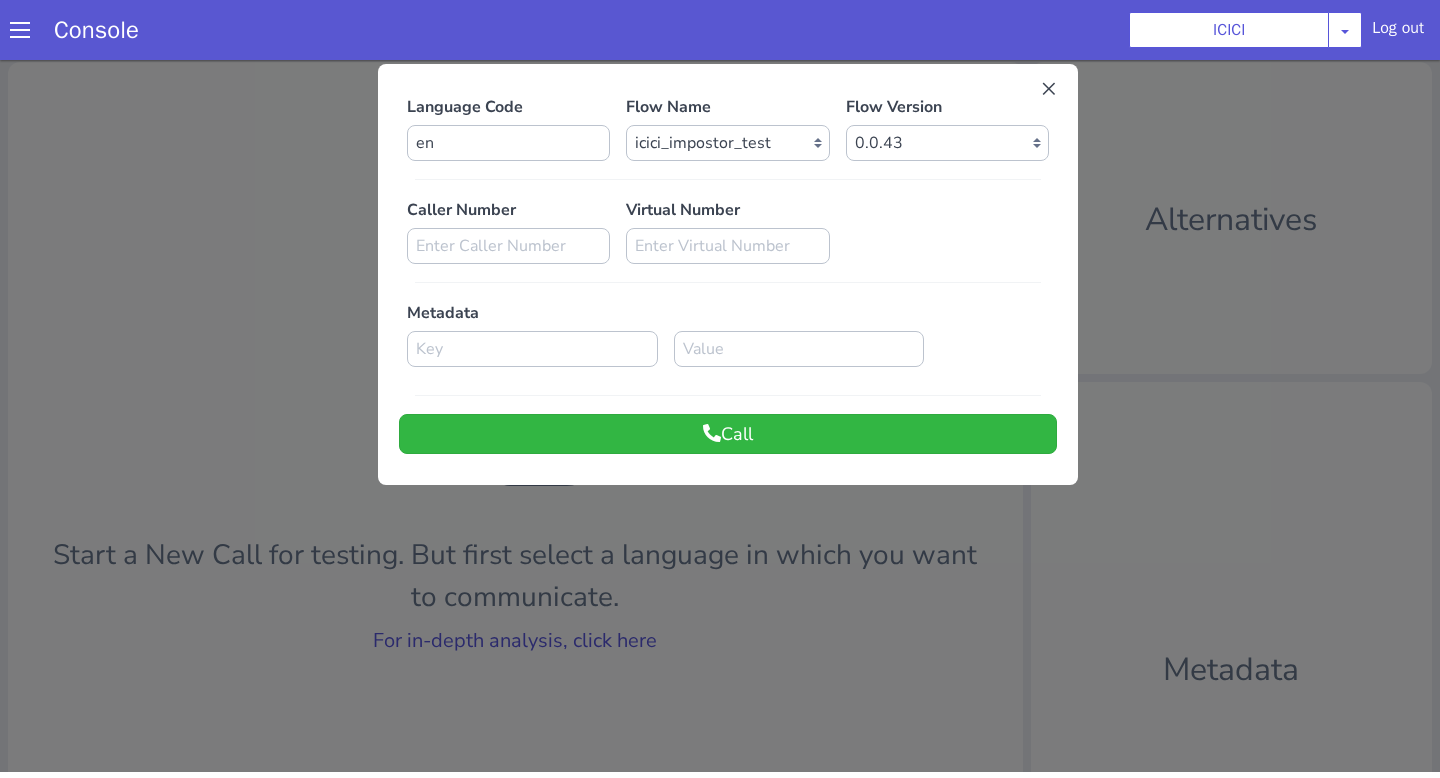 click at bounding box center [720, 413] 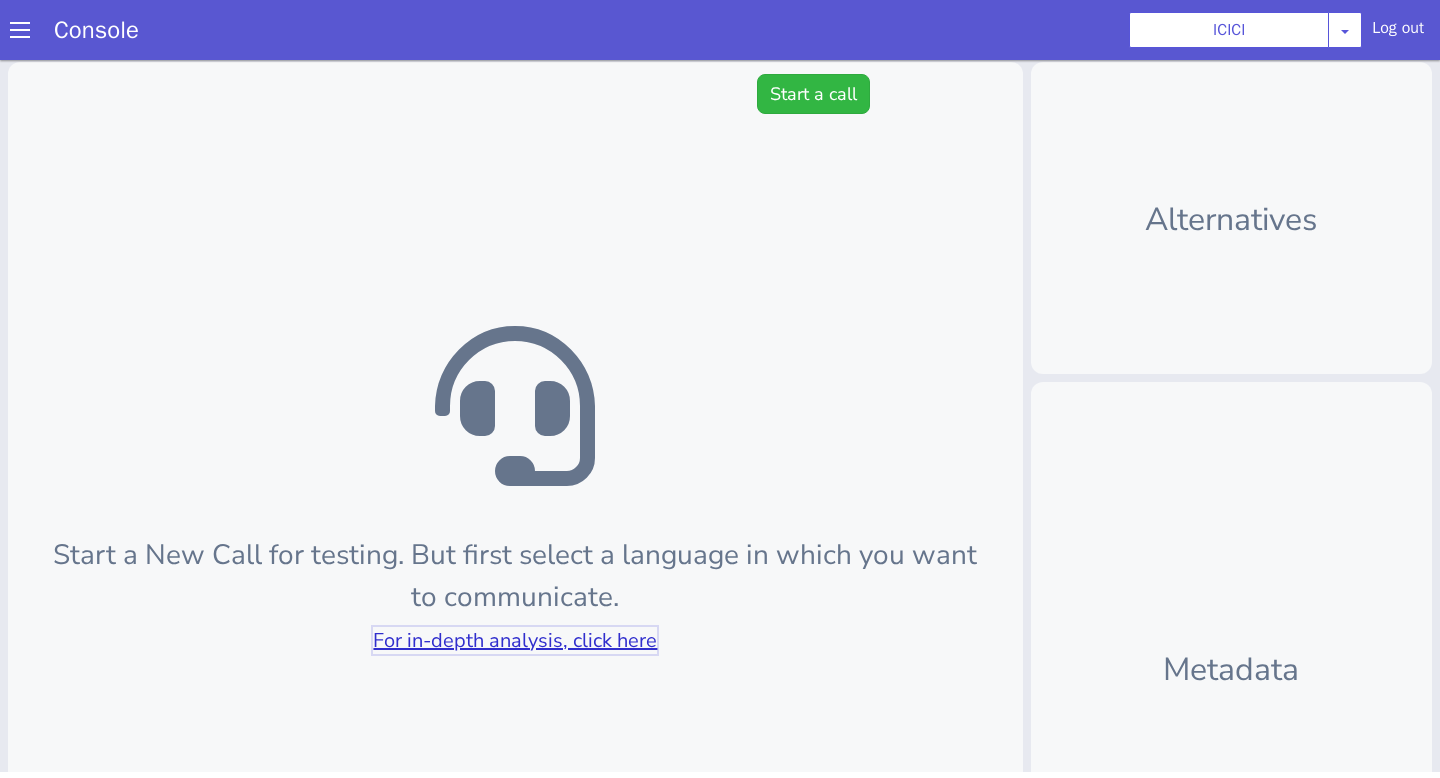 click on "For in-depth analysis, click here" at bounding box center [515, 640] 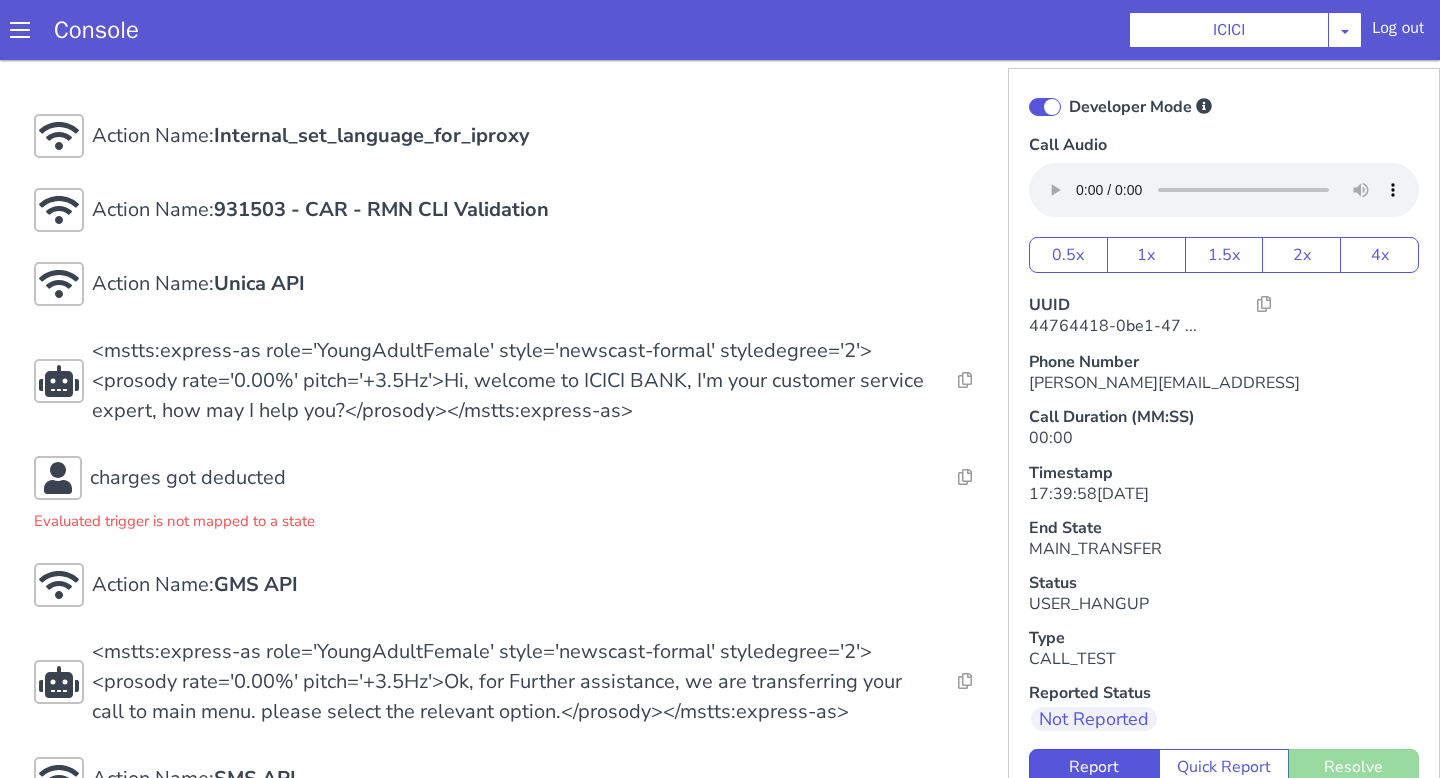 scroll, scrollTop: 60, scrollLeft: 0, axis: vertical 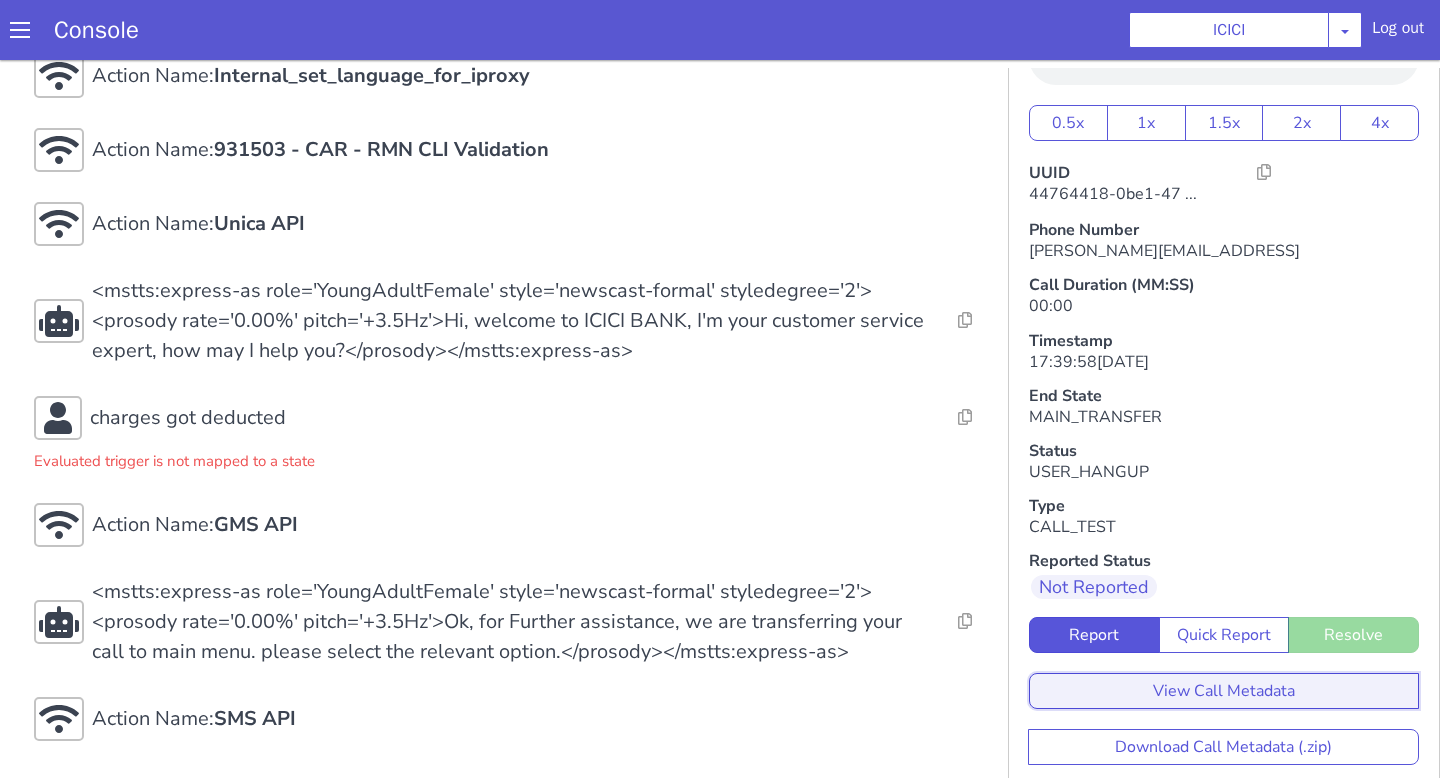 click on "View Call Metadata" at bounding box center [1224, 691] 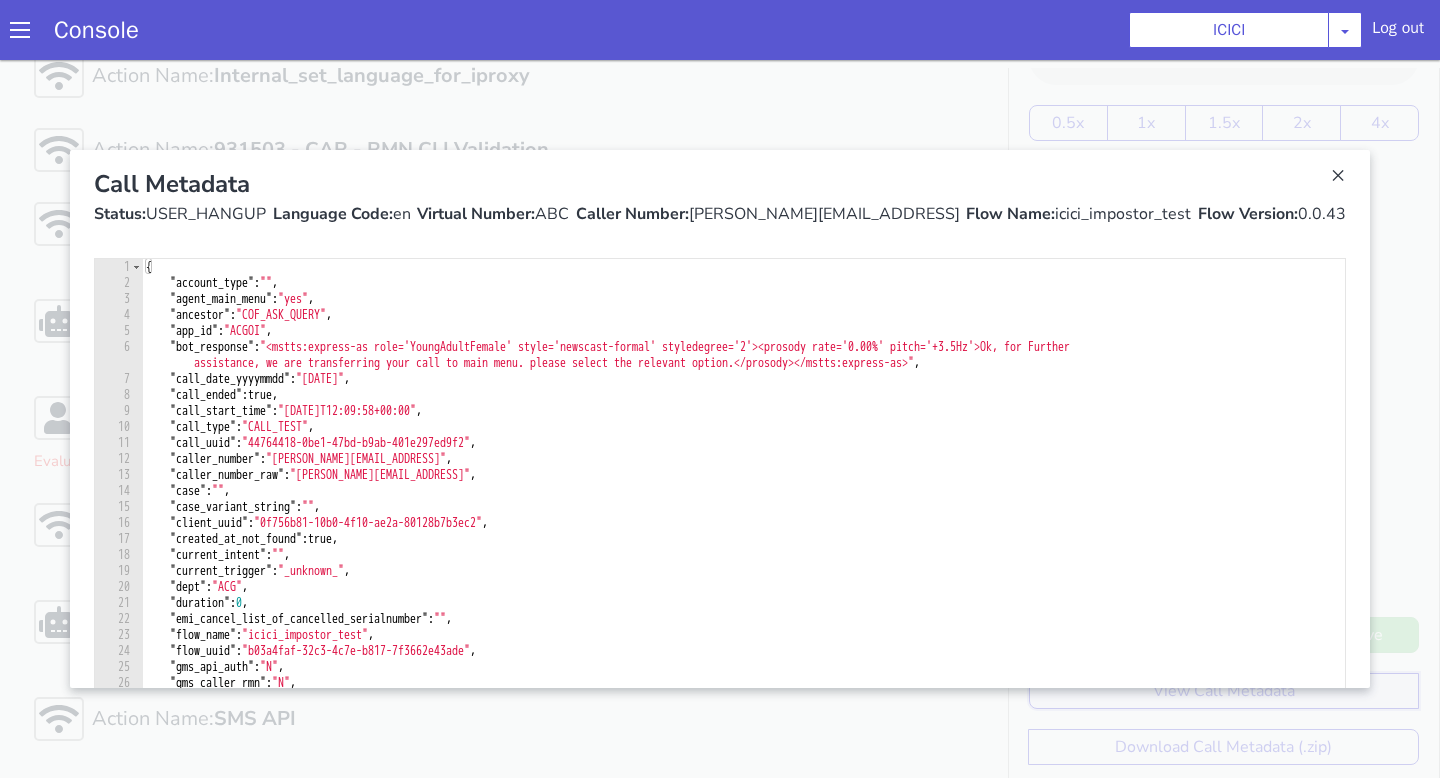 scroll, scrollTop: 0, scrollLeft: 0, axis: both 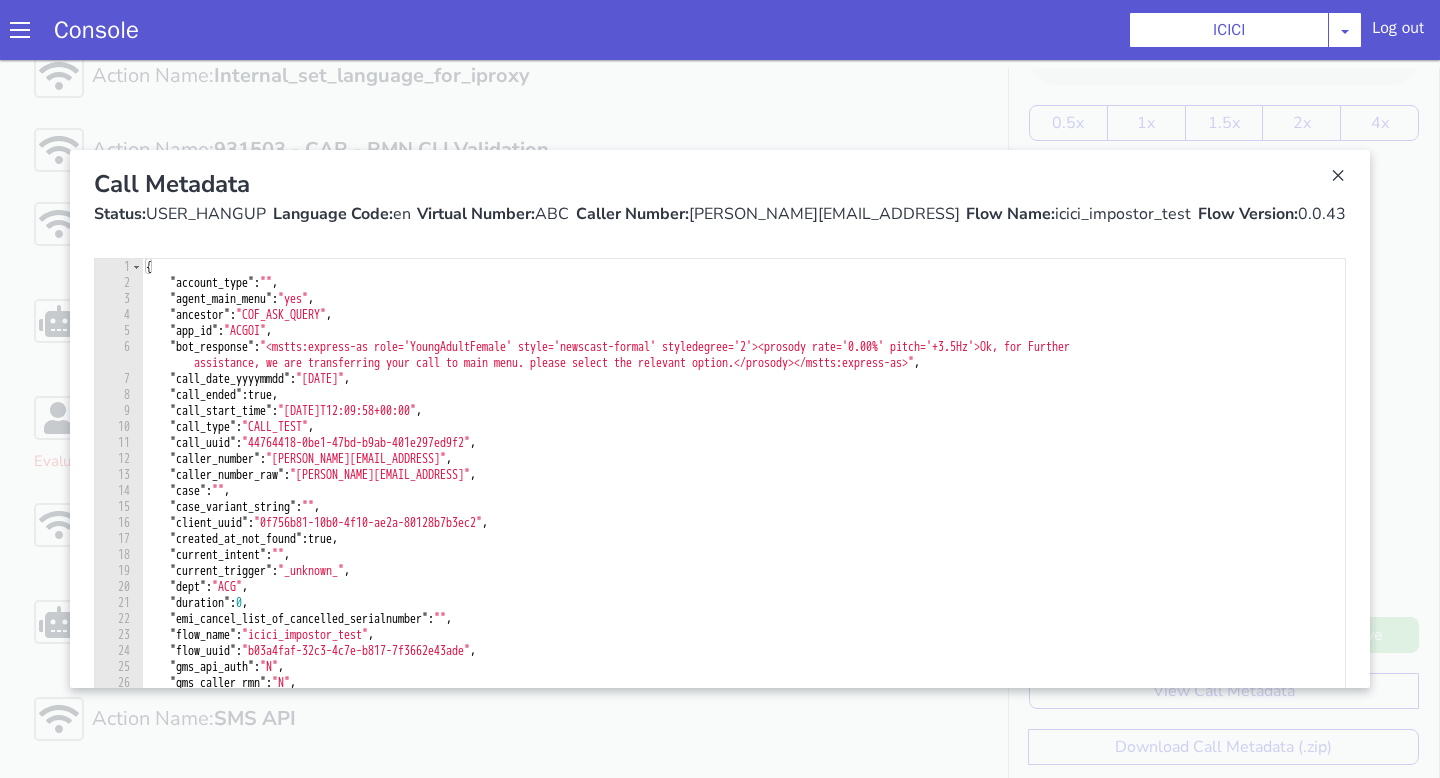 click at bounding box center (720, 419) 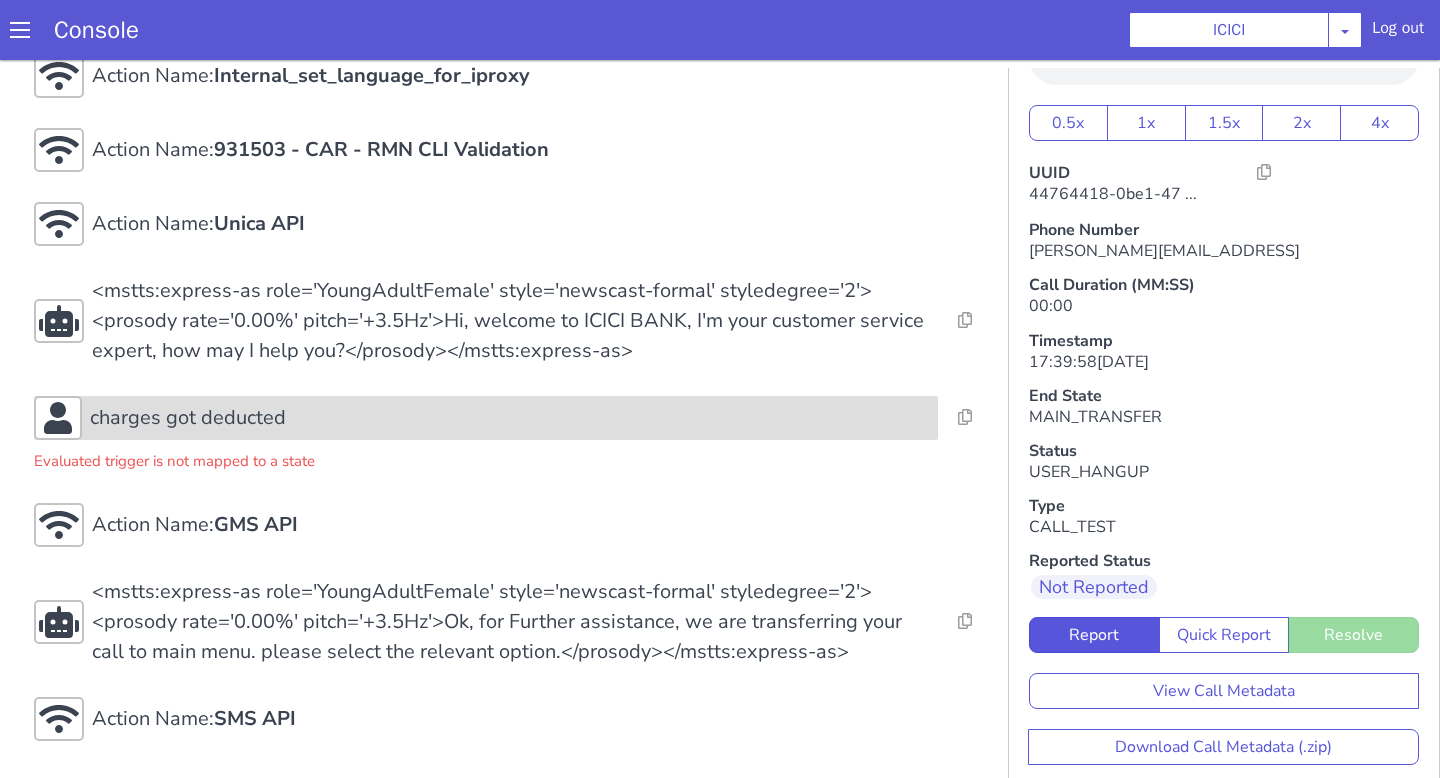 click on "charges got deducted" at bounding box center (188, 418) 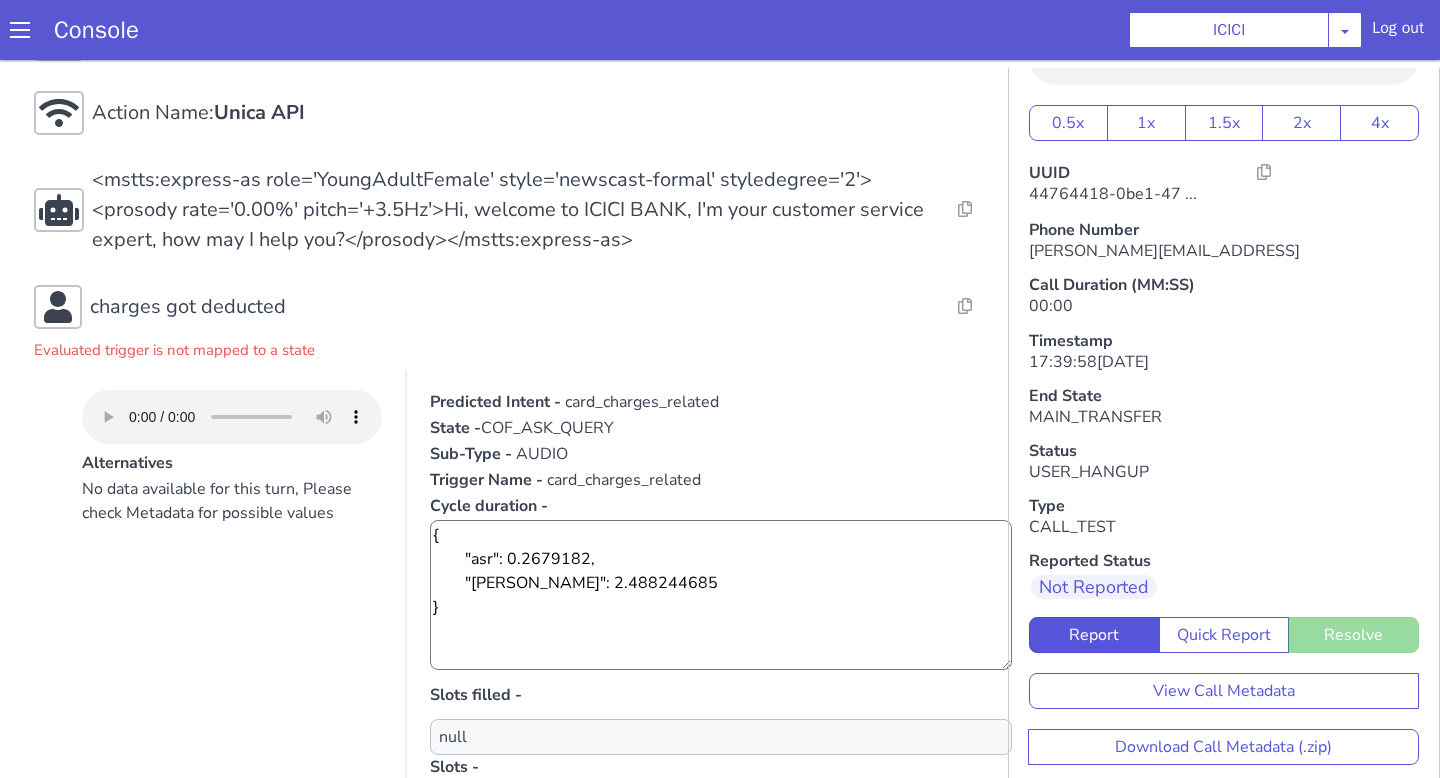 scroll, scrollTop: 124, scrollLeft: 0, axis: vertical 